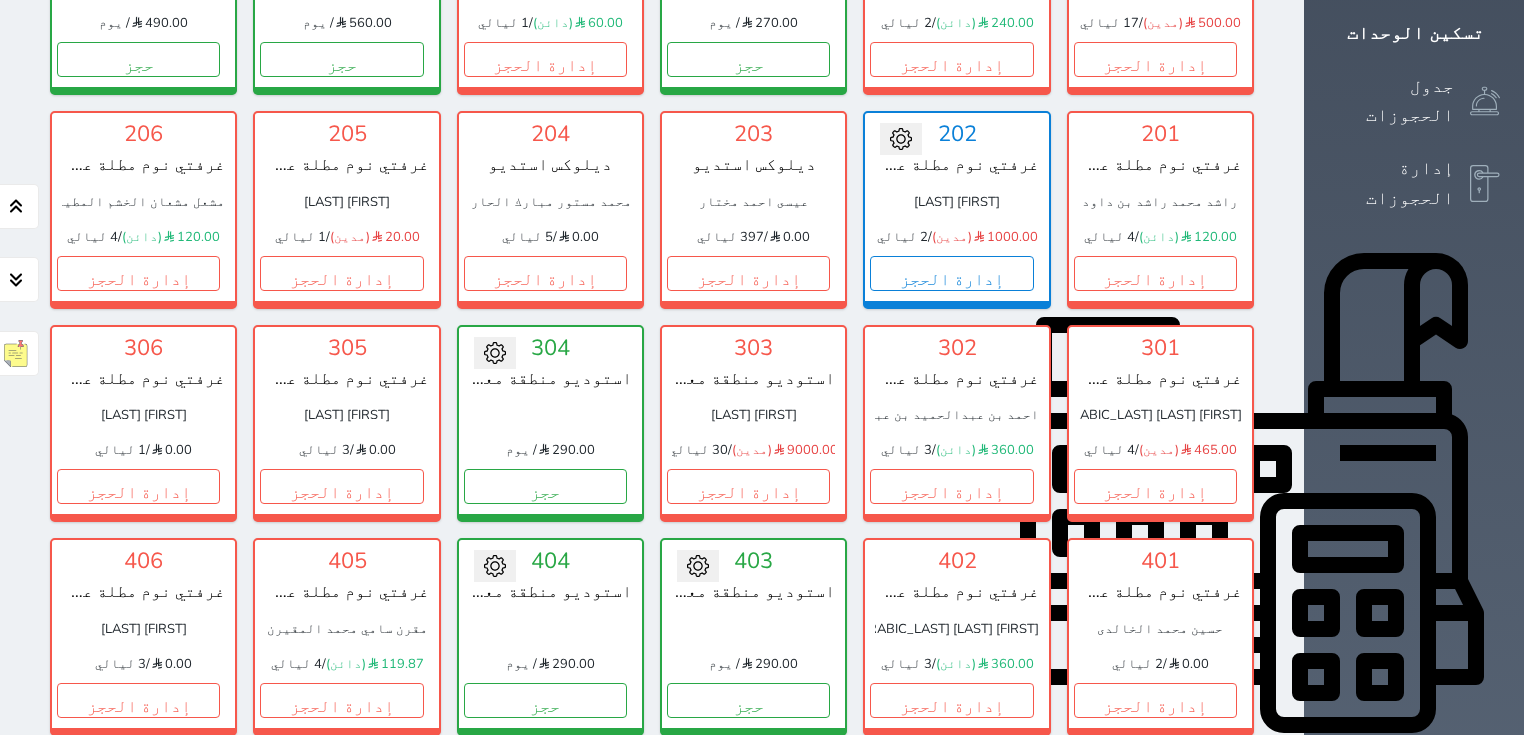 scroll, scrollTop: 291, scrollLeft: 0, axis: vertical 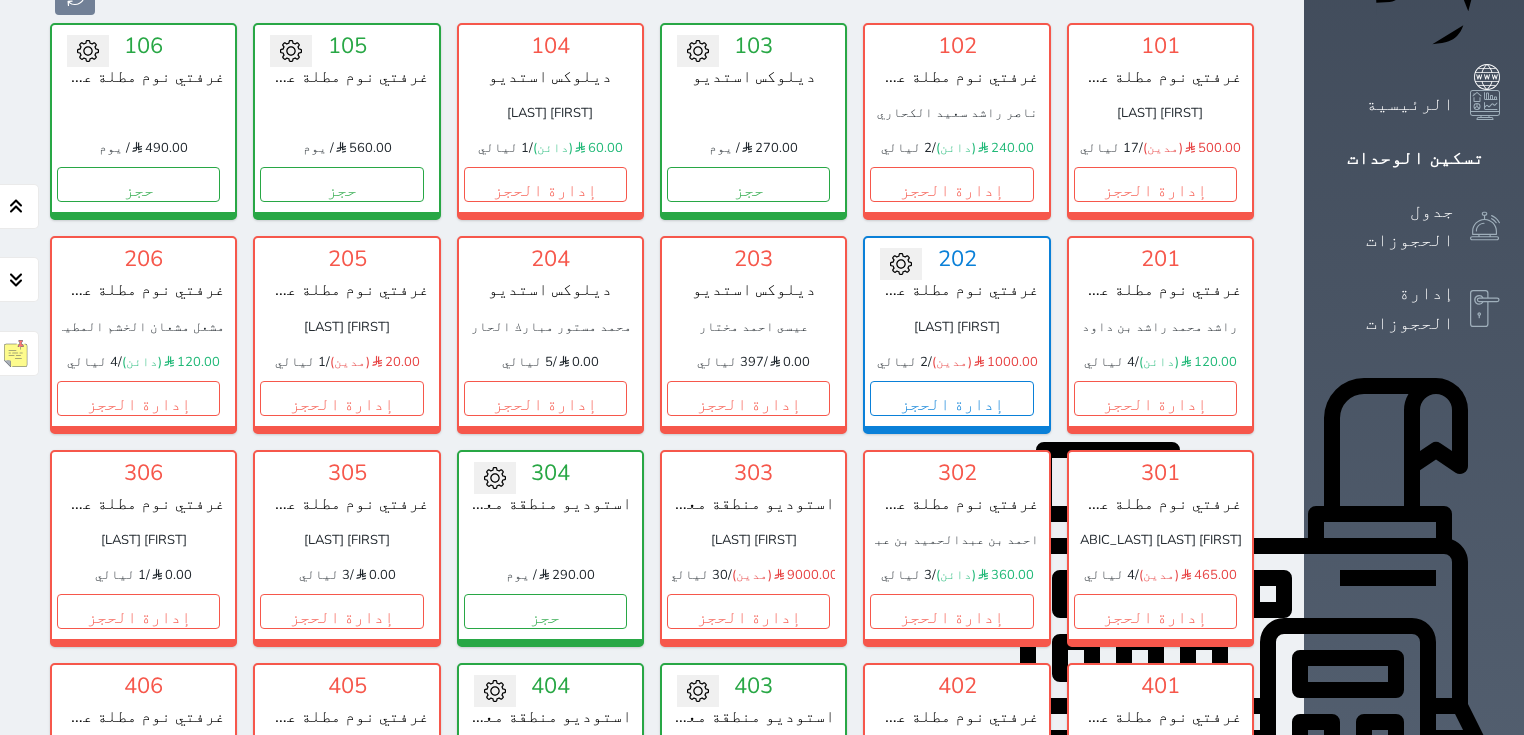 click 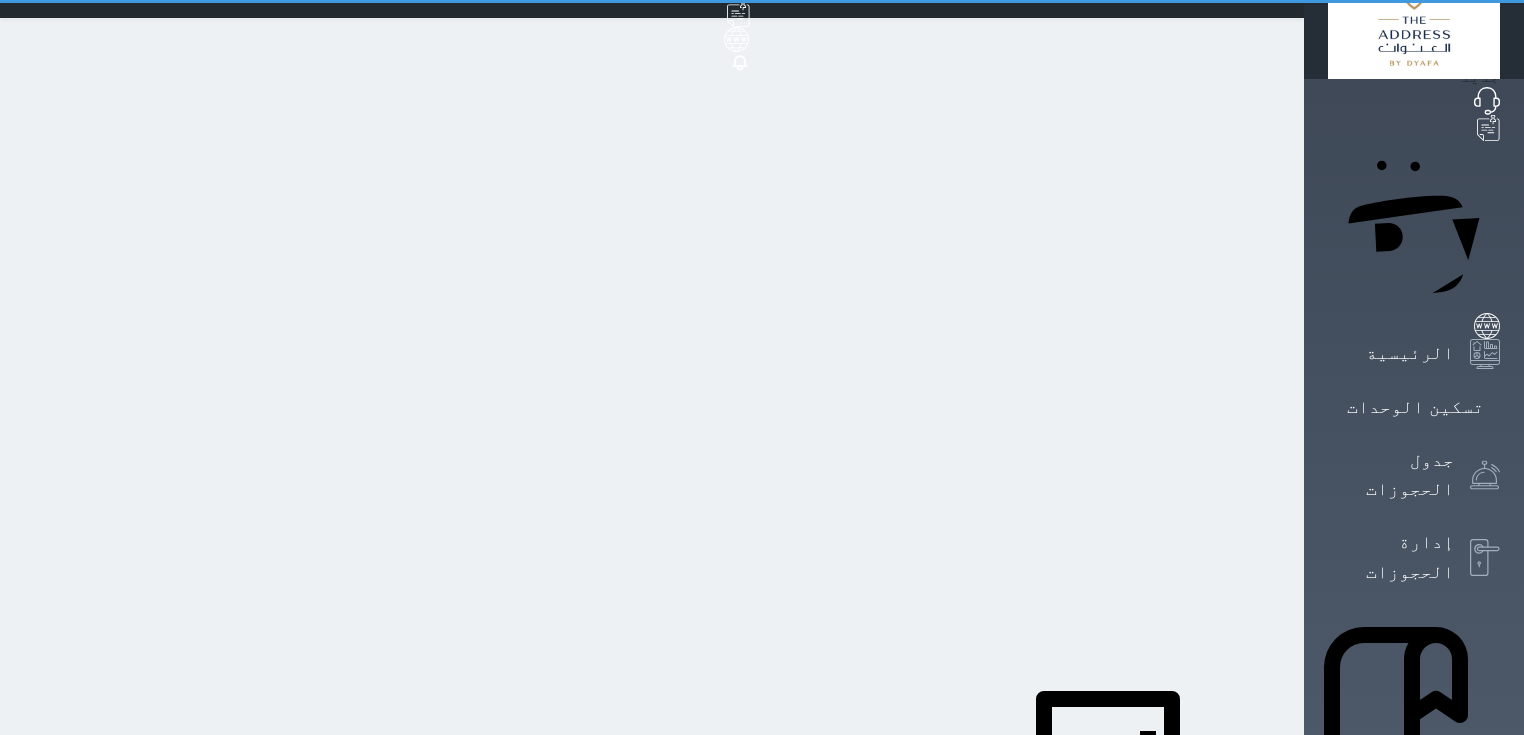 scroll, scrollTop: 0, scrollLeft: 0, axis: both 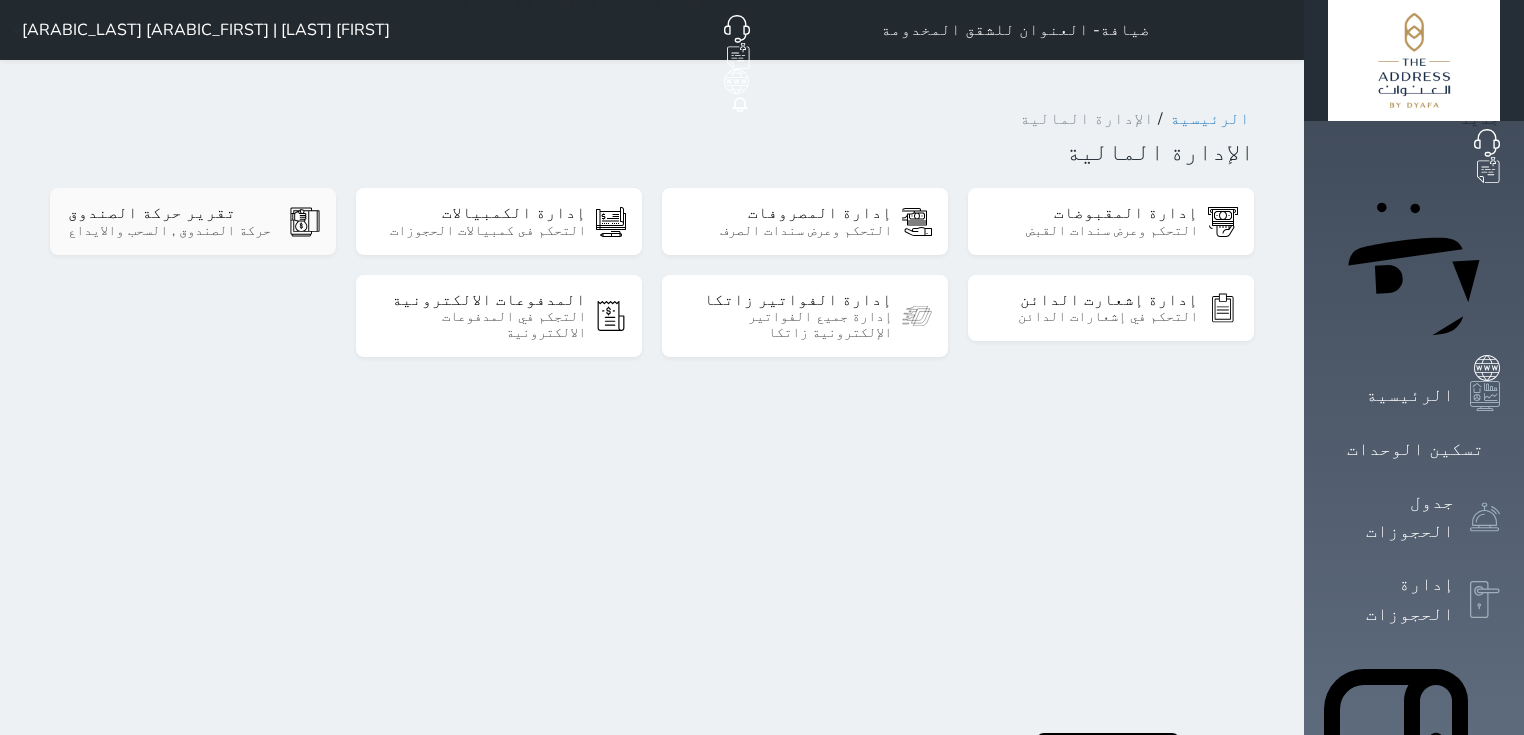 click on "تقرير حركة الصندوق
حركة الصندوق , السحب والايداع" at bounding box center [193, 221] 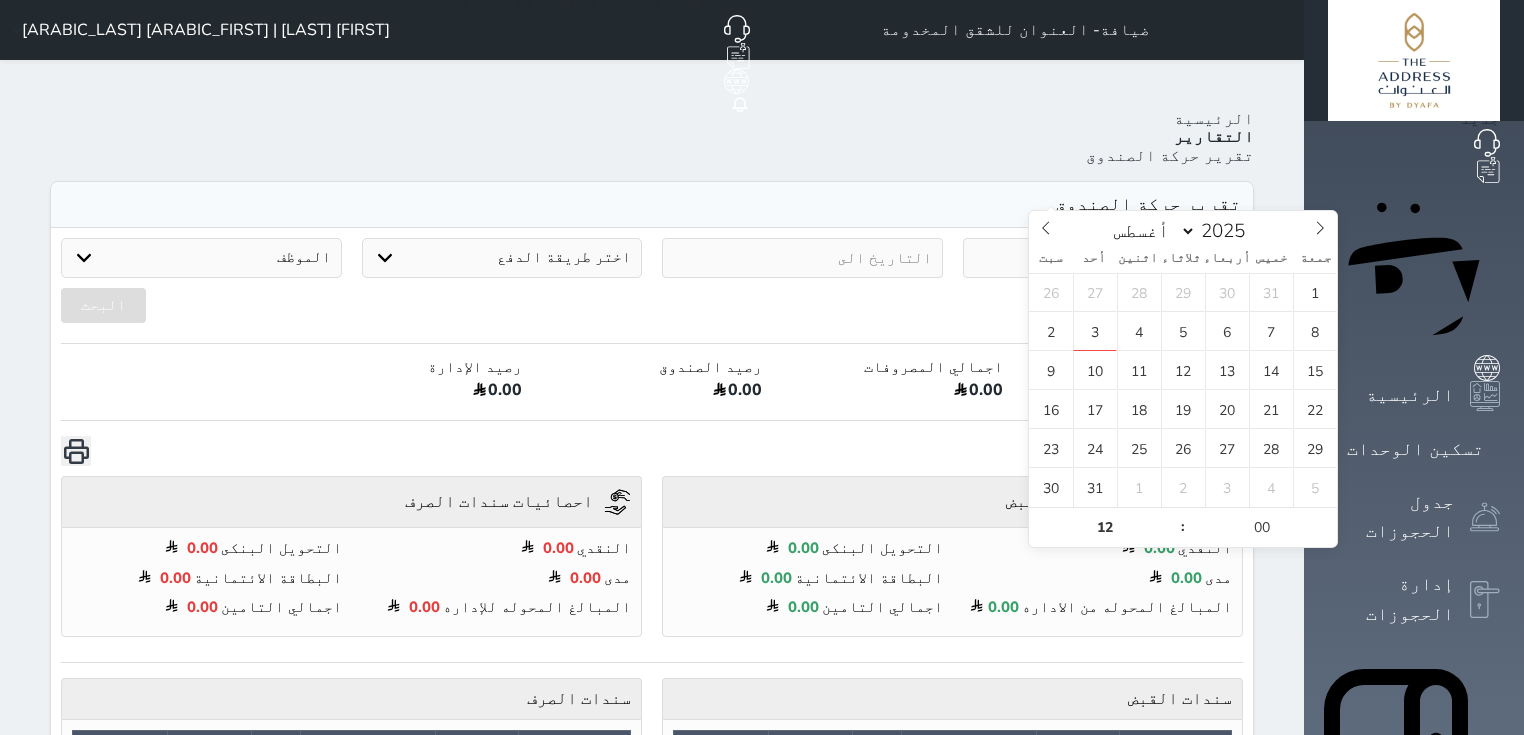 click at bounding box center (1103, 258) 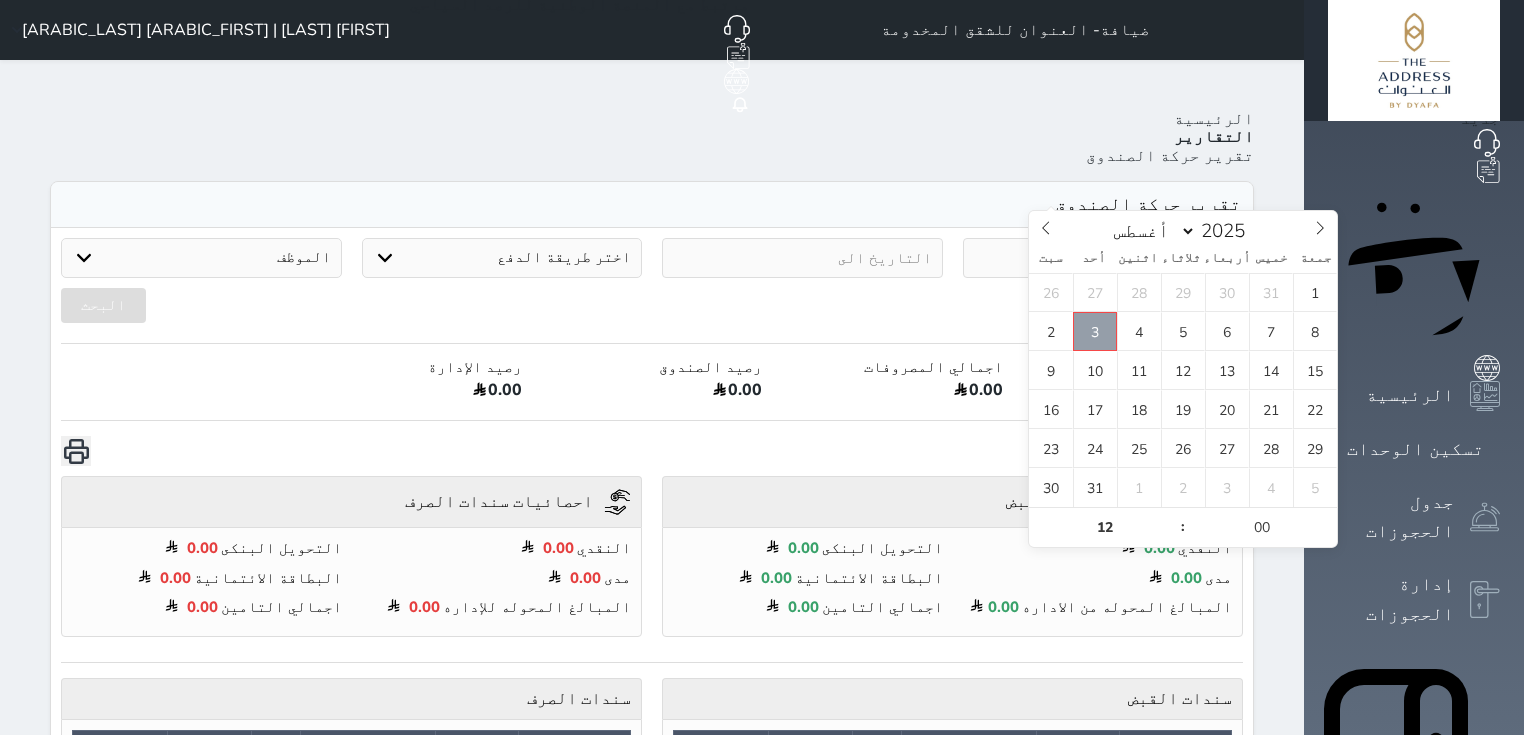 click on "3" at bounding box center [1095, 331] 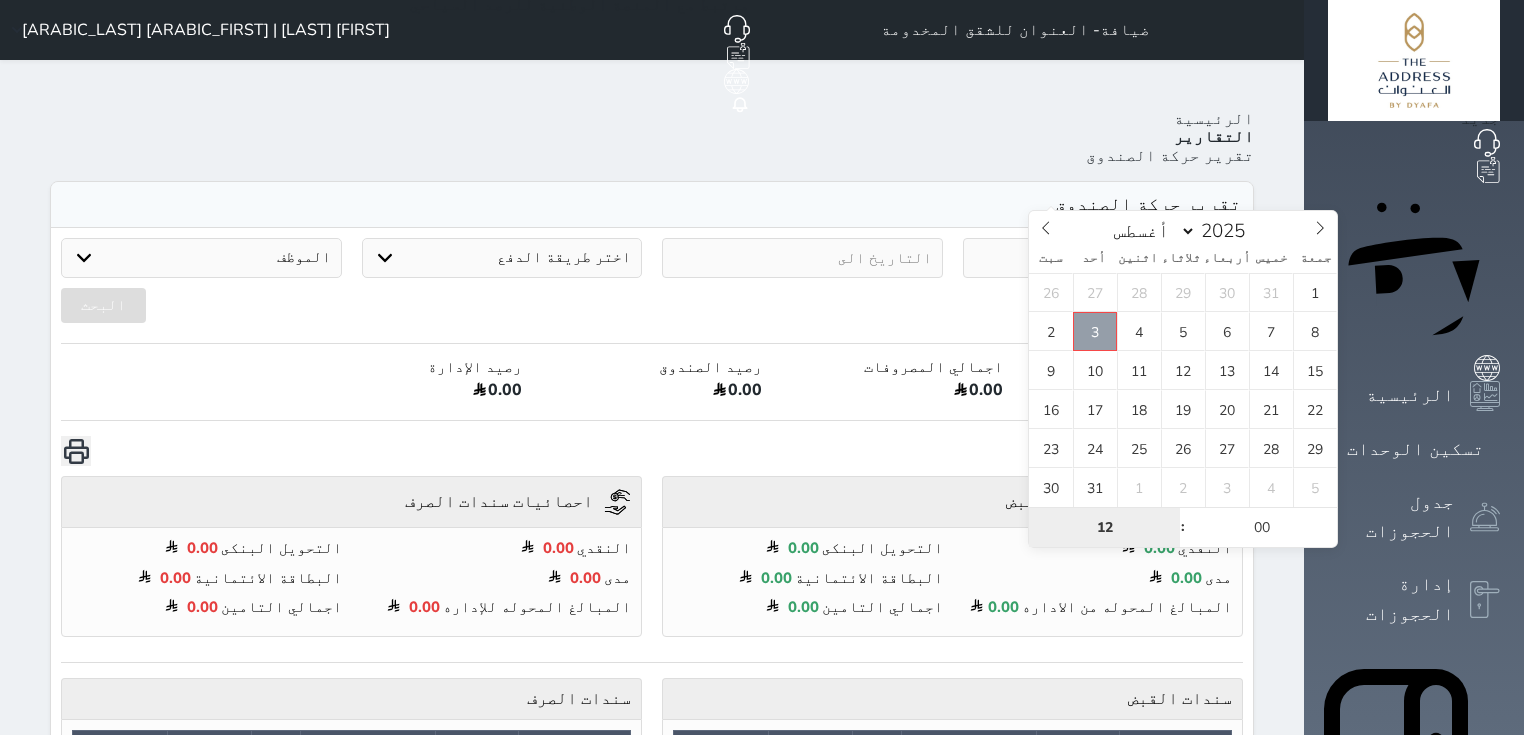 type on "2025-08-03 12:00" 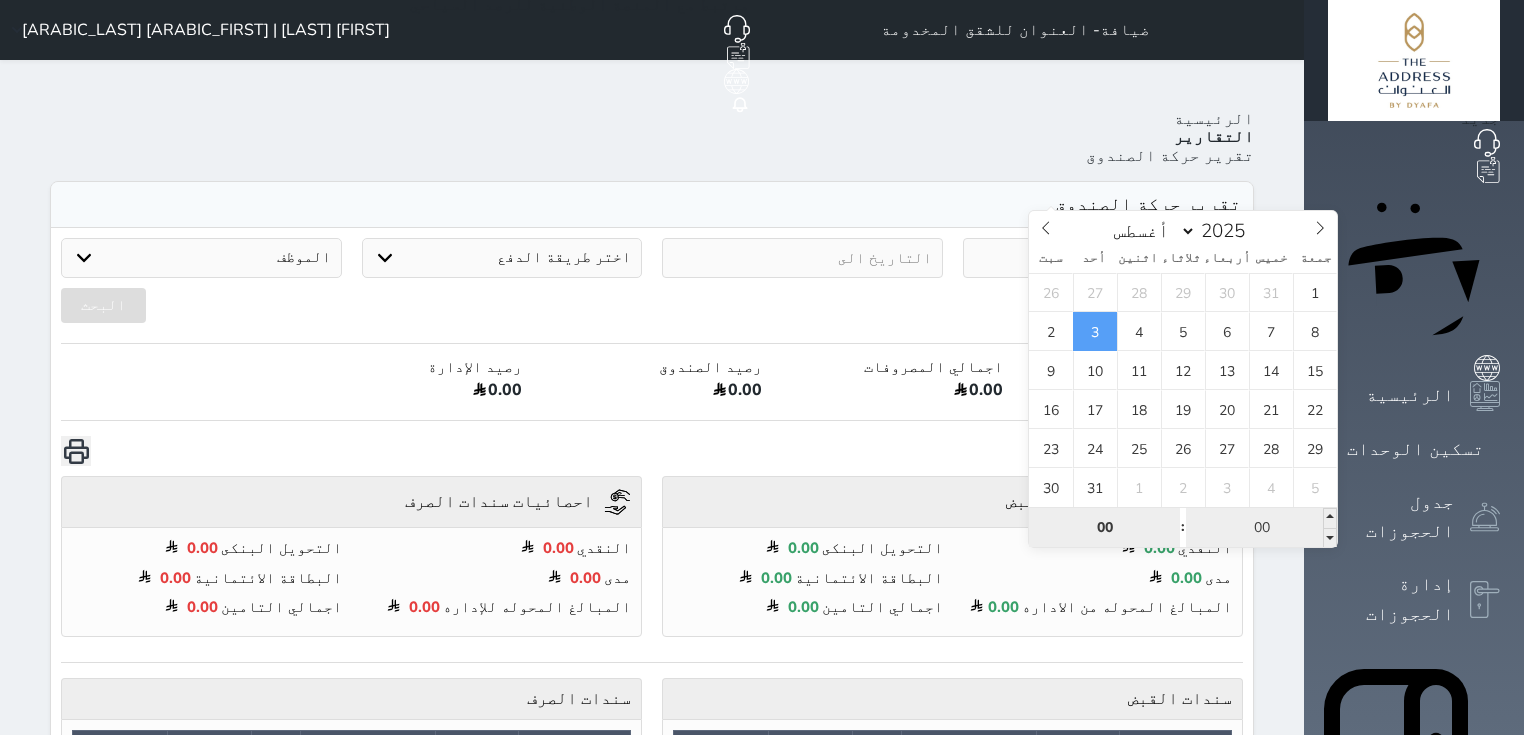 type on "00" 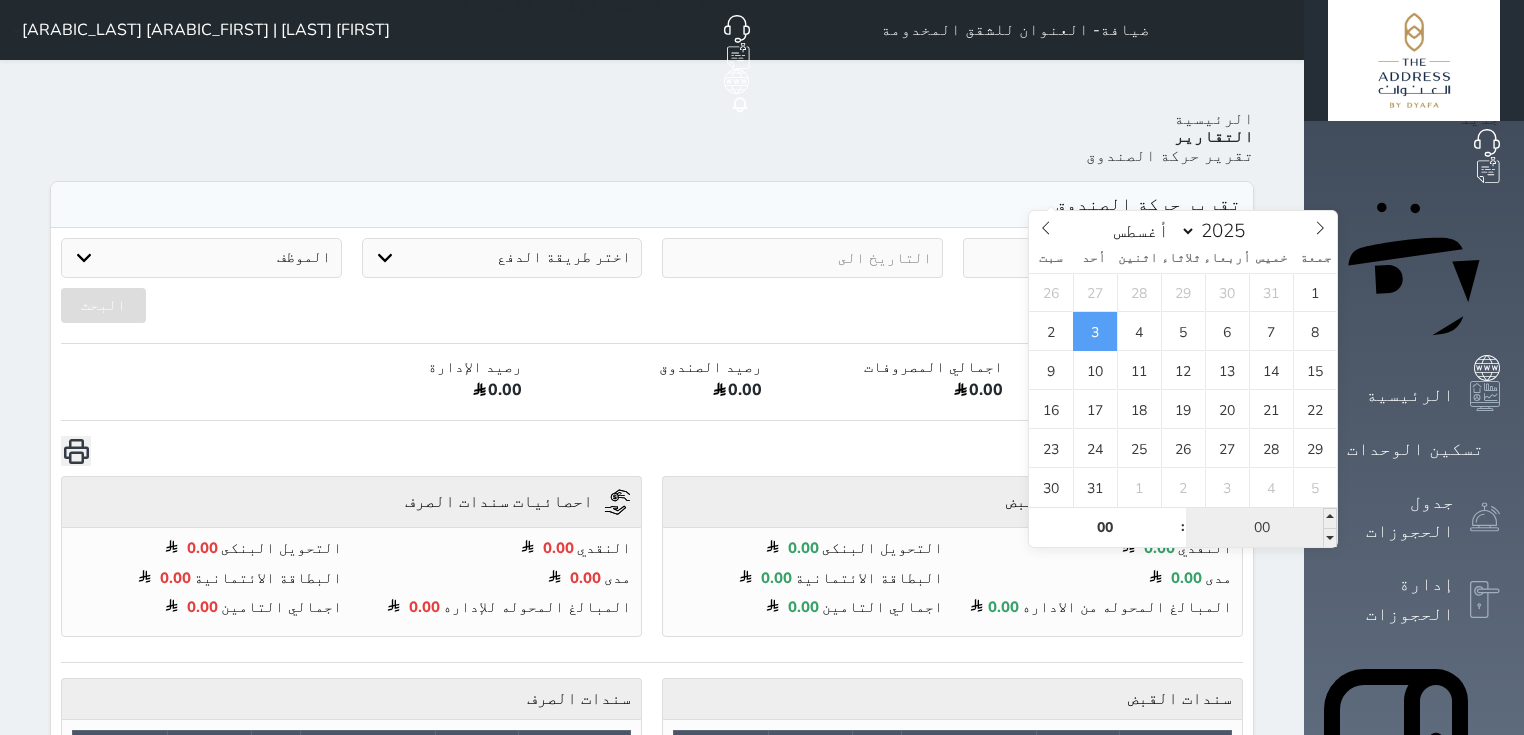 type on "2025-08-03 00:00" 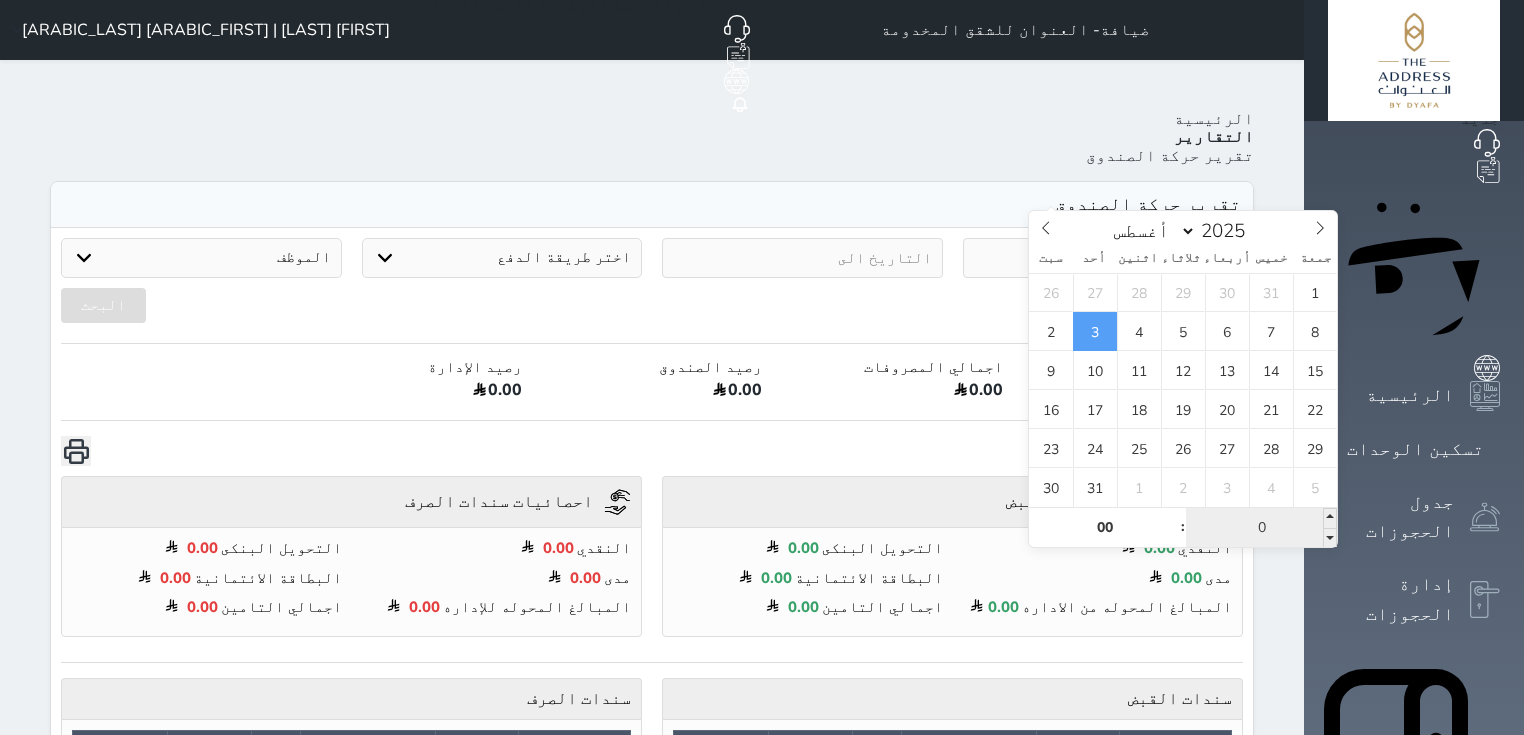 type on "01" 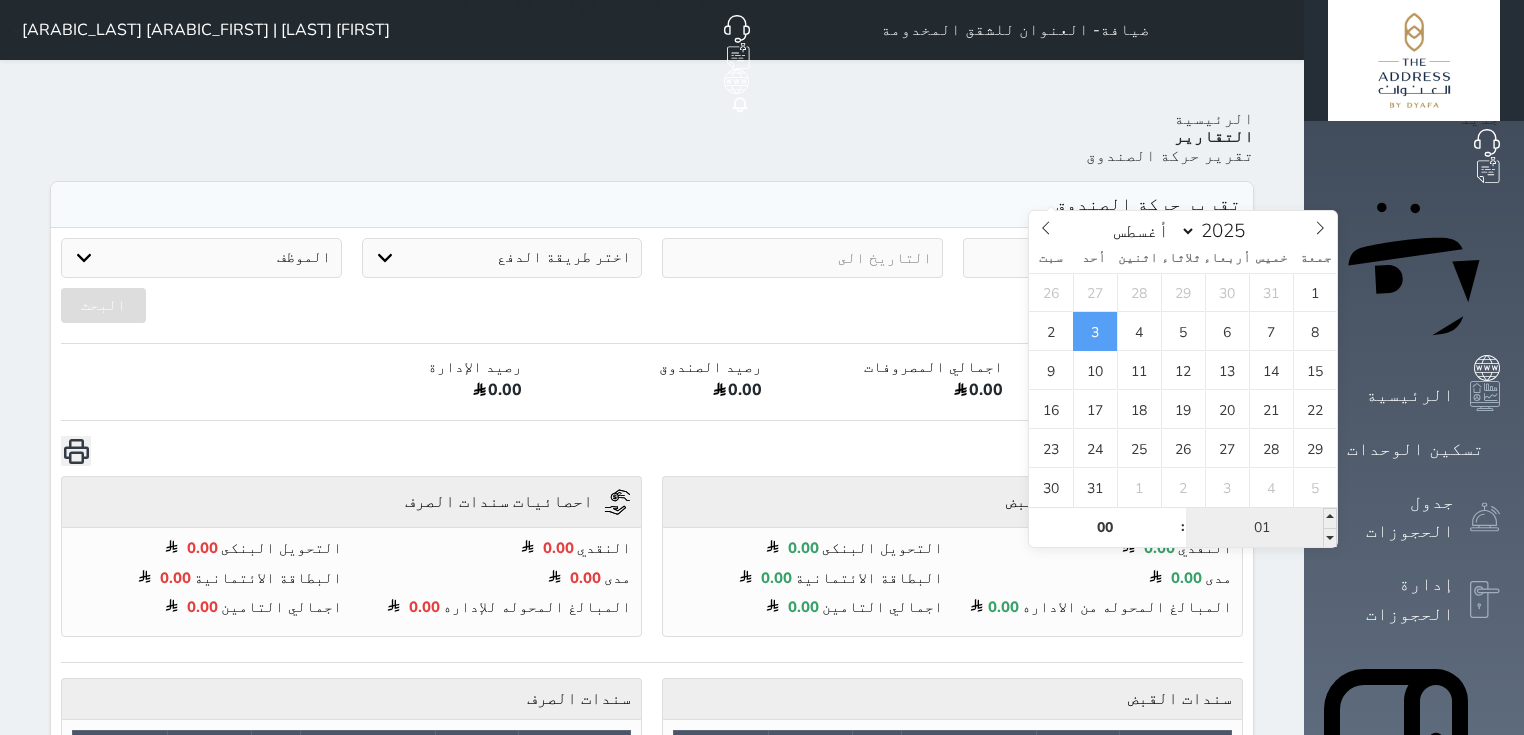 type on "2025-08-03 00:01" 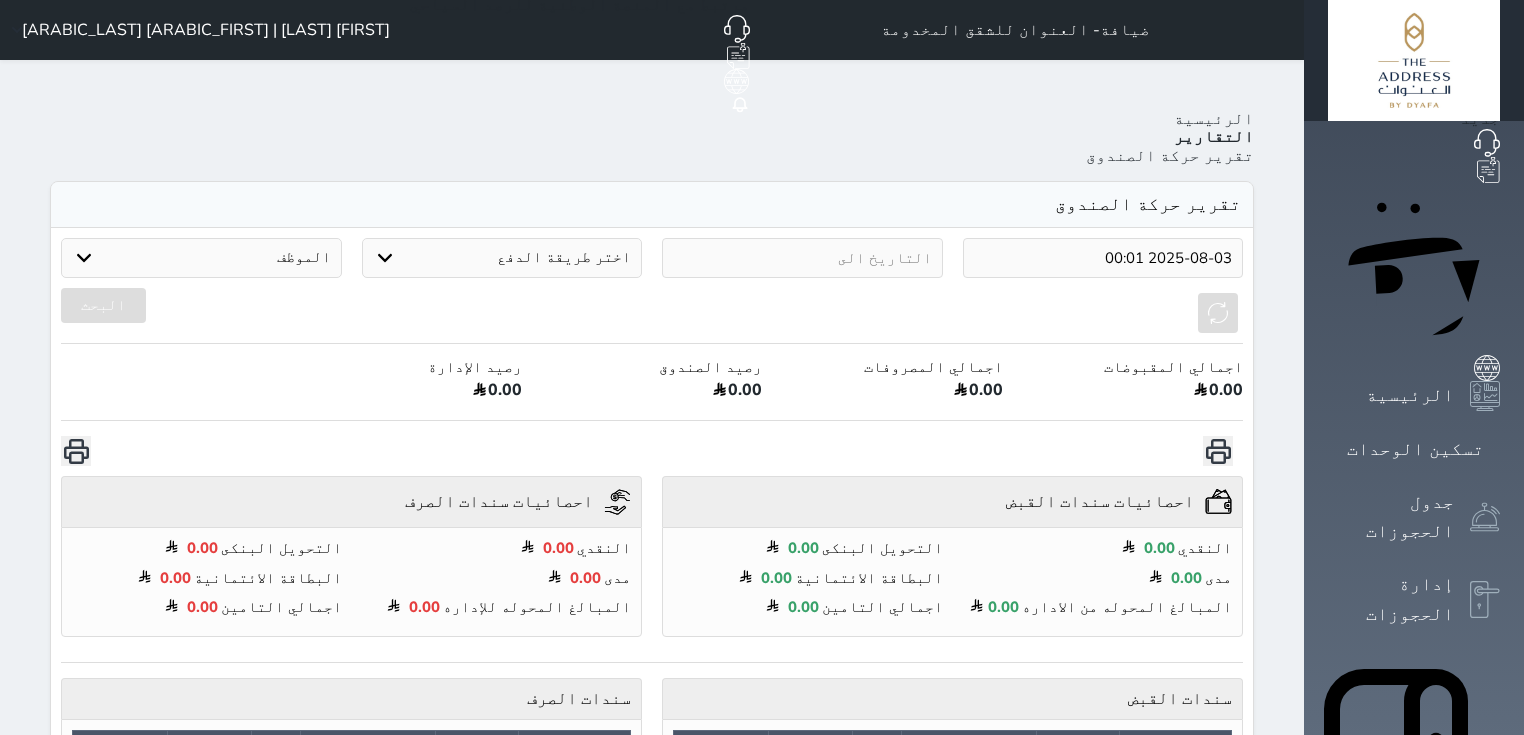 click at bounding box center (802, 258) 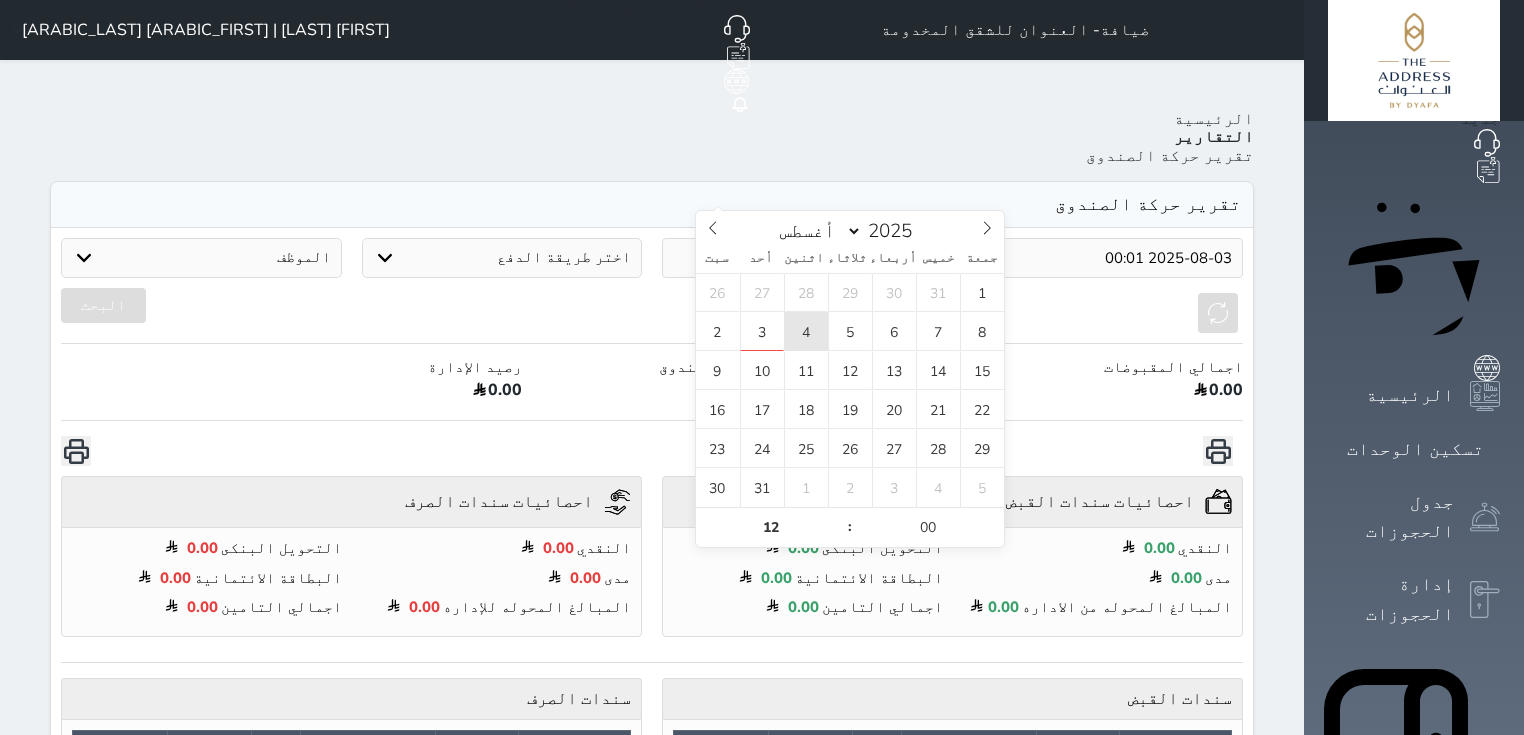 click on "4" at bounding box center (806, 331) 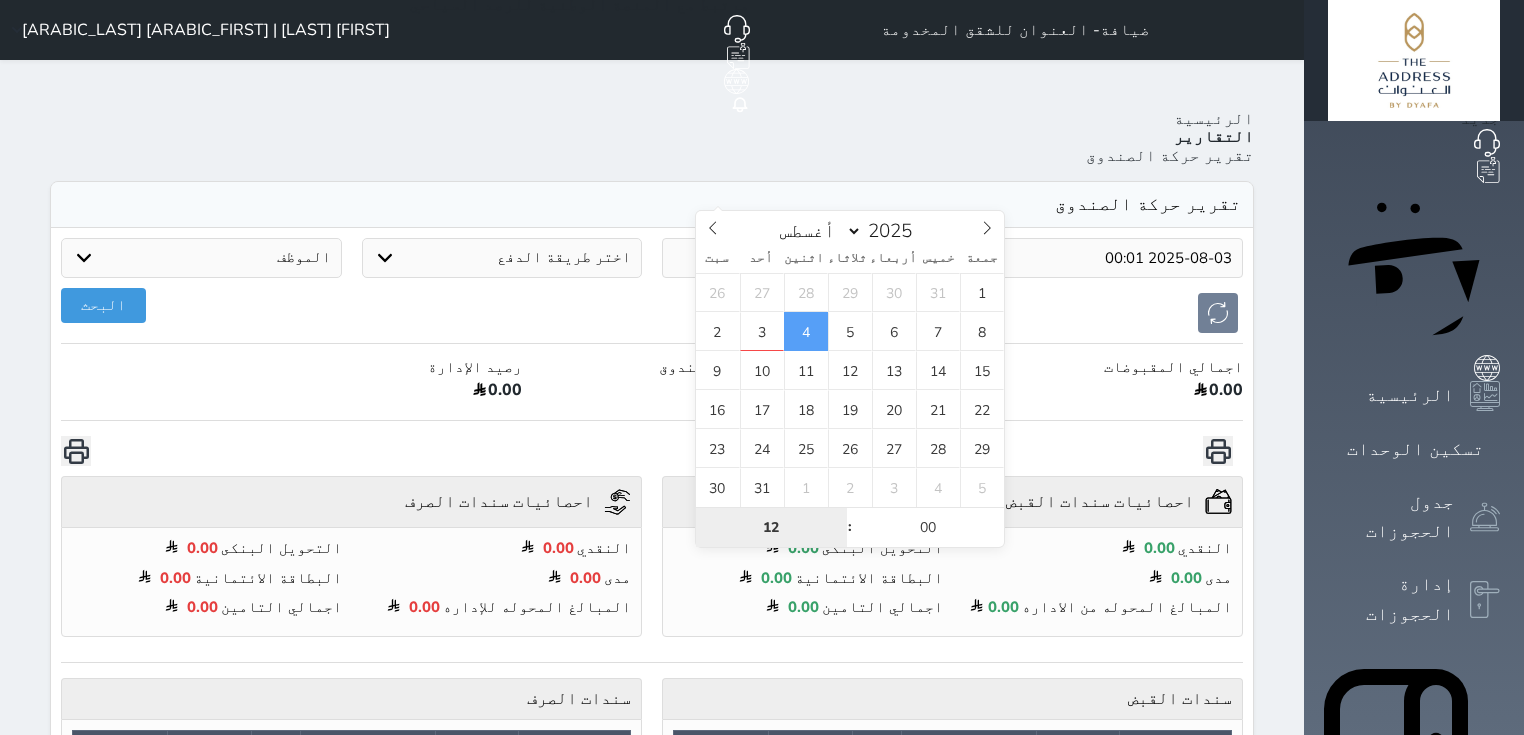 type on "0" 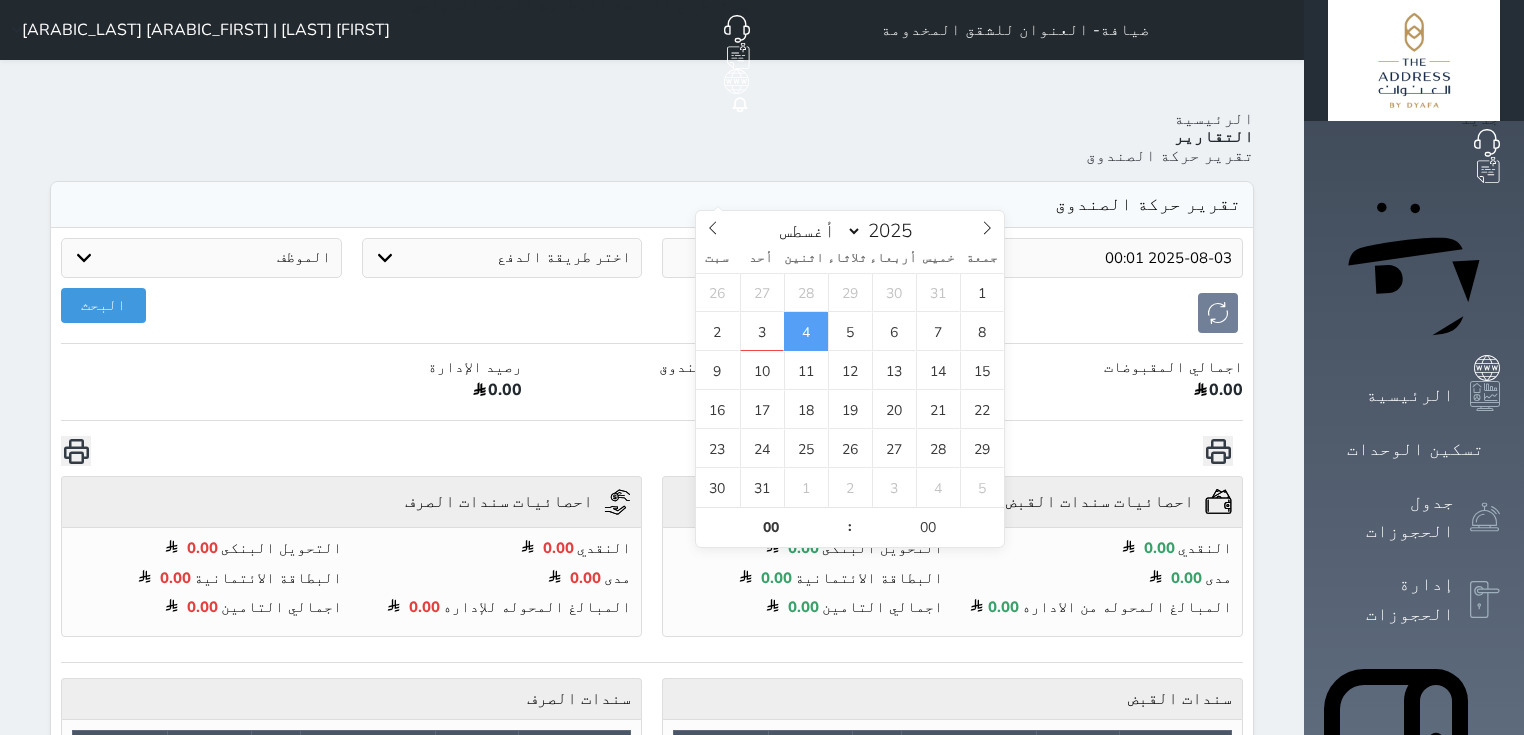 type on "2025-08-04 00:00" 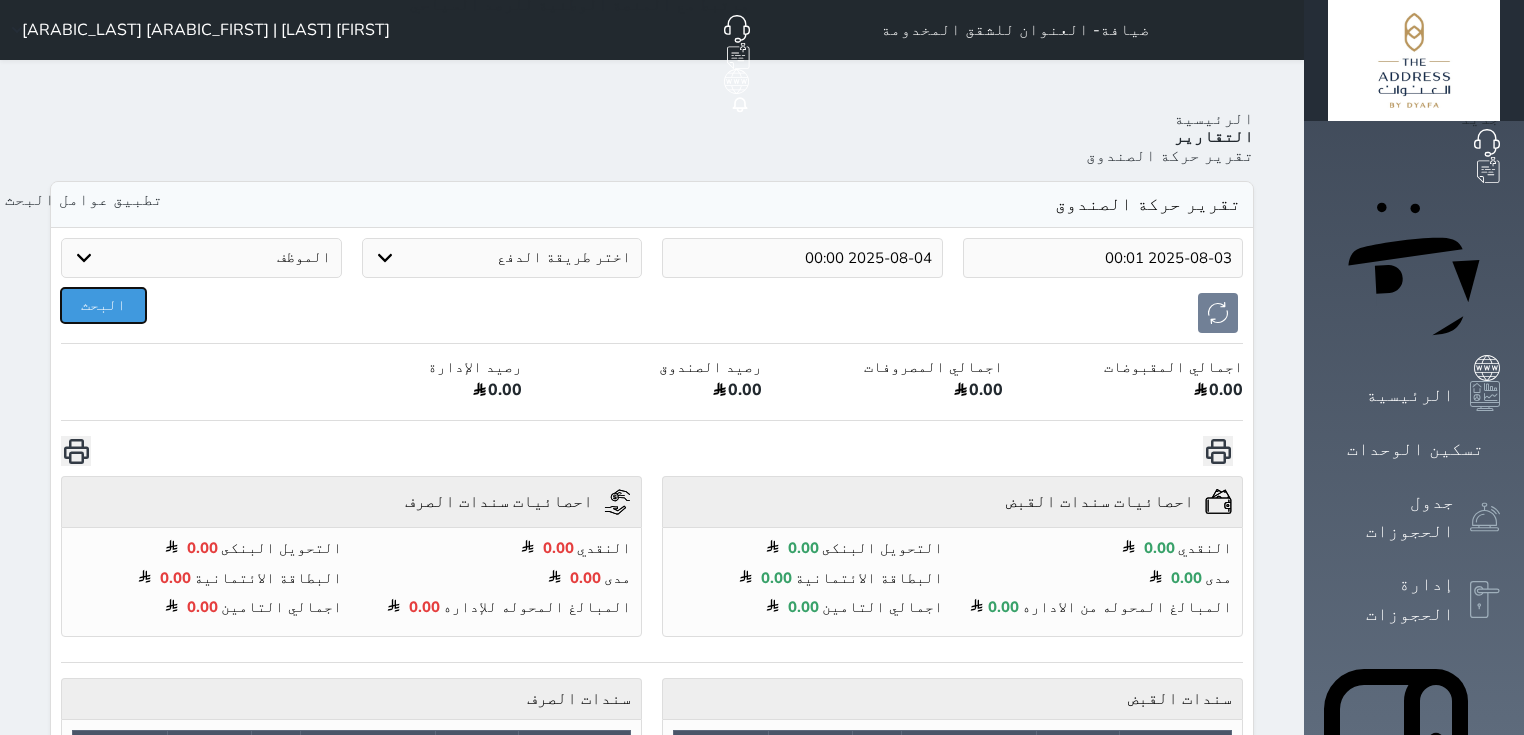 click on "البحث" at bounding box center [103, 305] 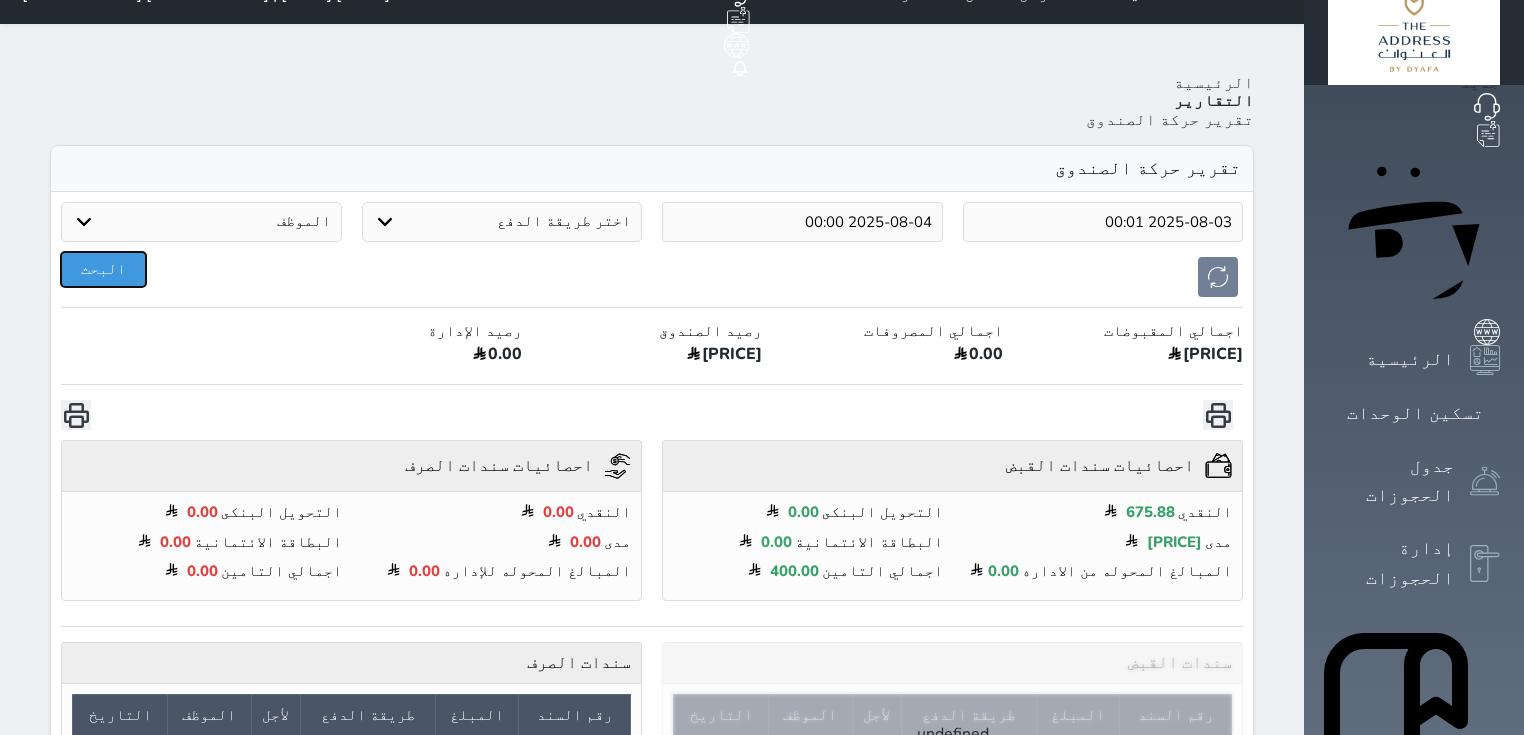 scroll, scrollTop: 0, scrollLeft: 0, axis: both 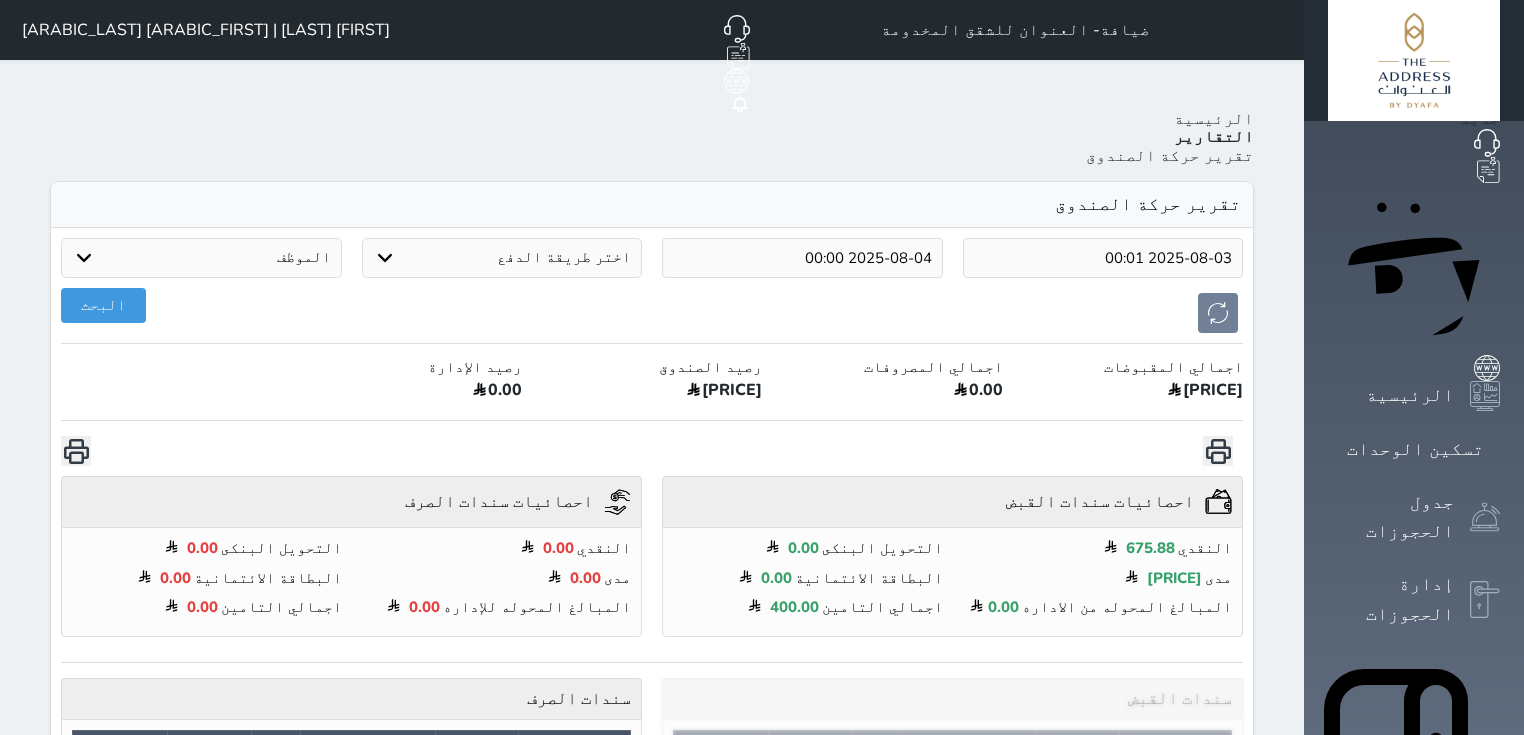 click on "2025-08-03 00:01" at bounding box center (1103, 258) 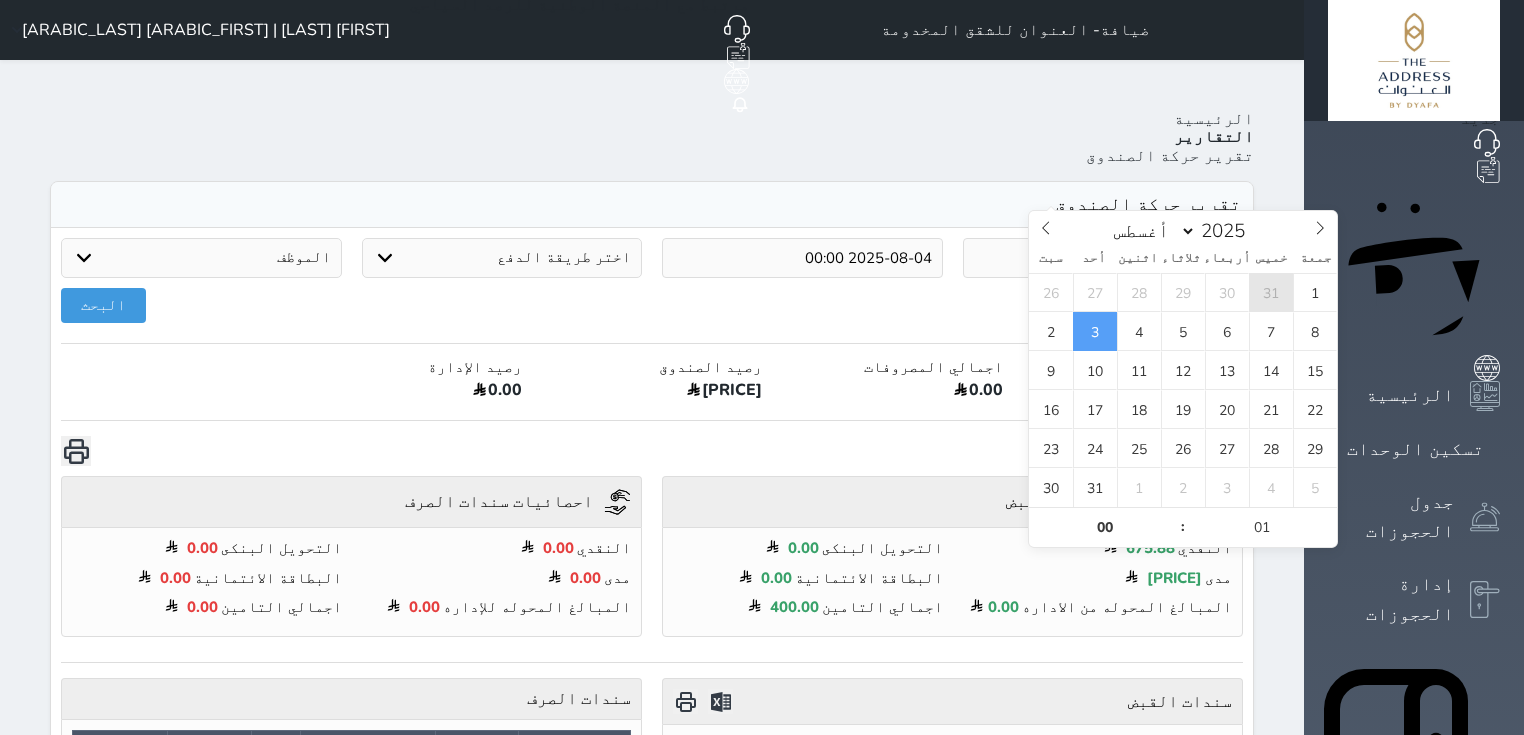 click on "31" at bounding box center (1271, 292) 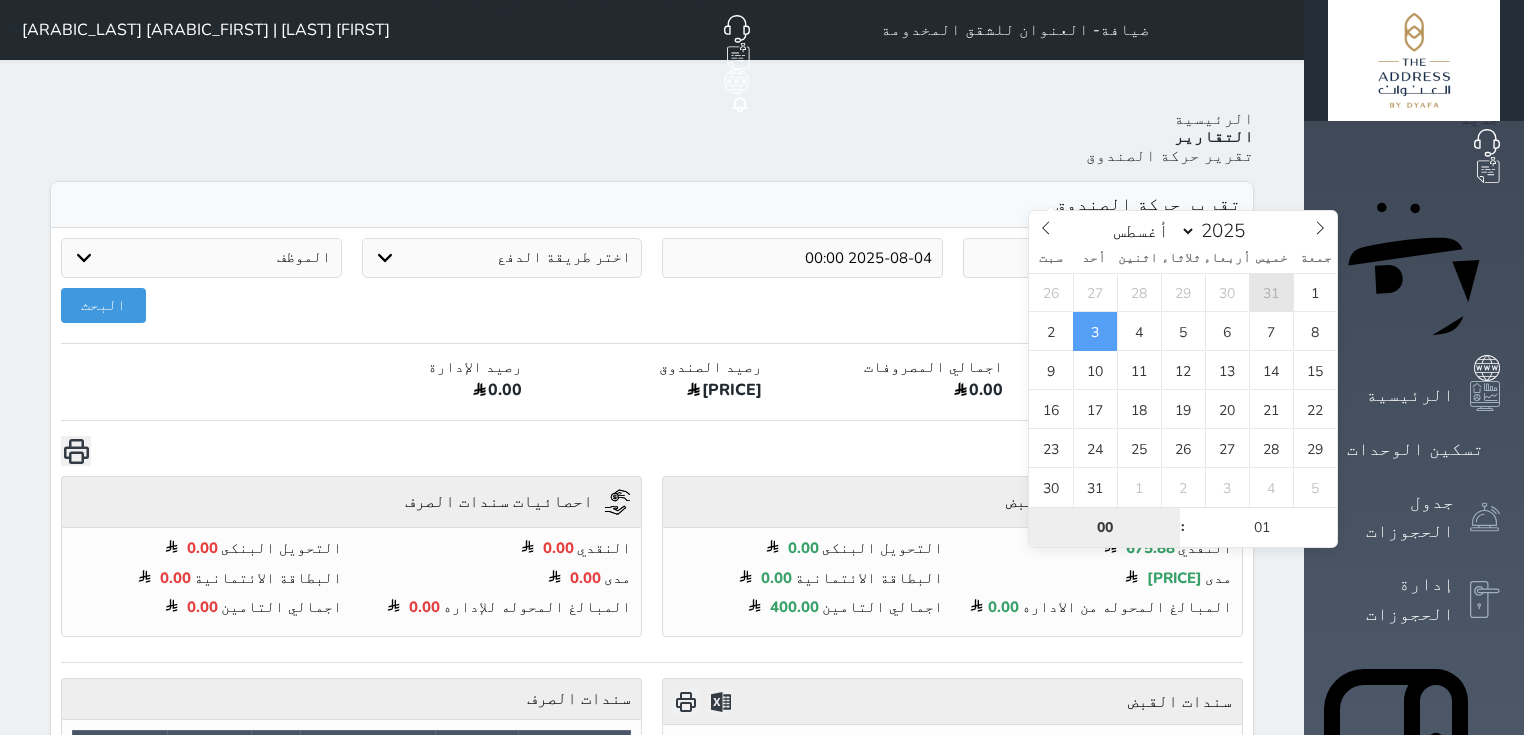 select on "6" 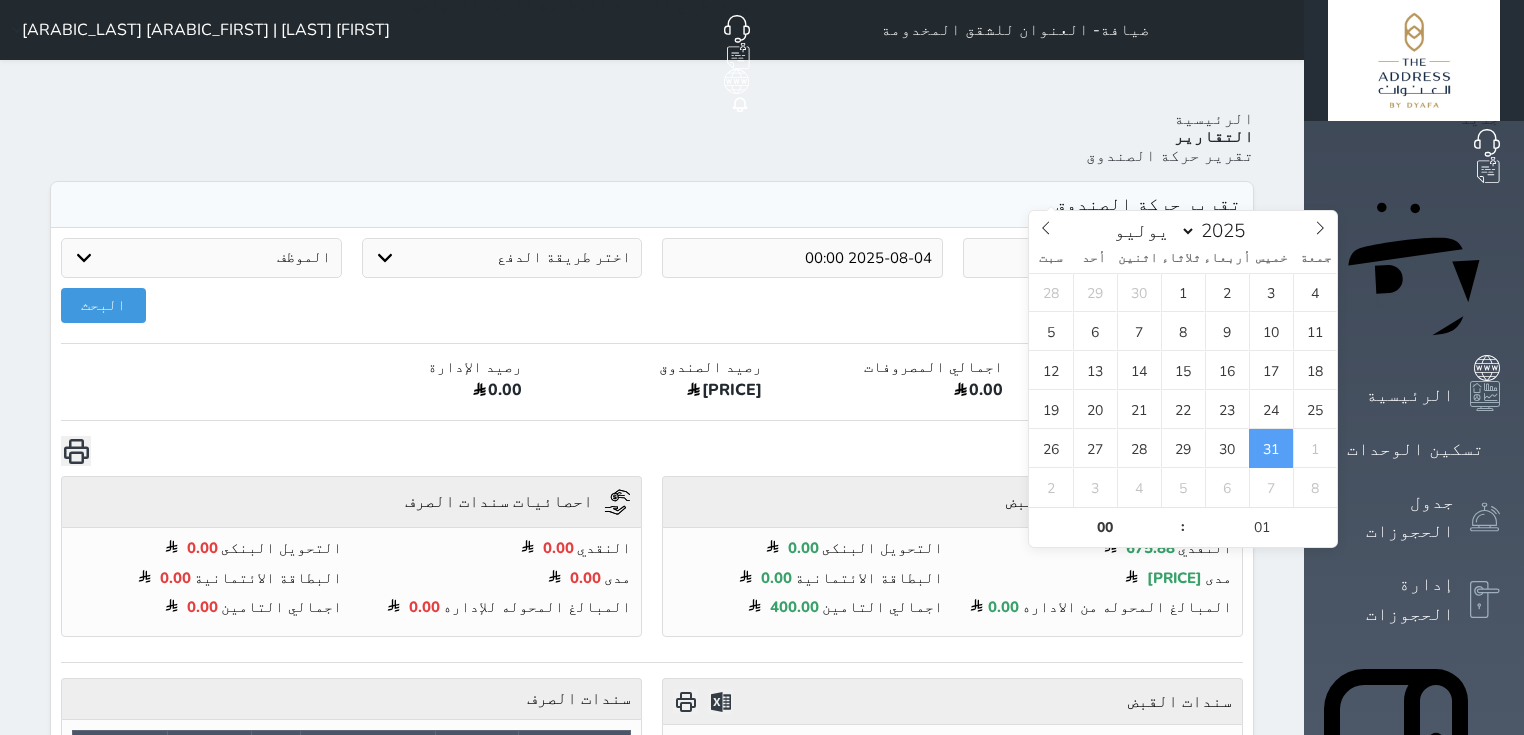 click on "0.00" at bounding box center (892, 393) 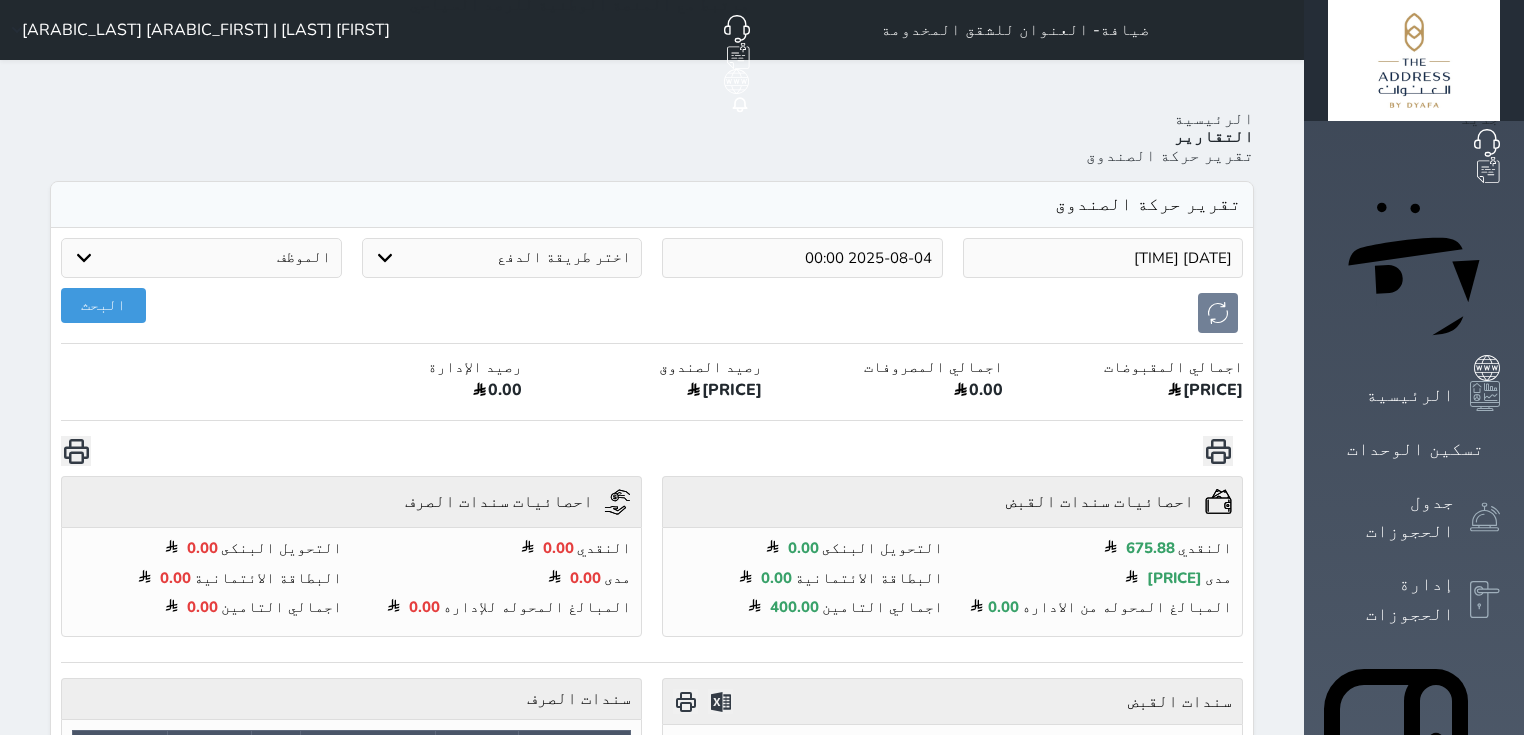 click on "2025-08-04 00:00" at bounding box center [802, 258] 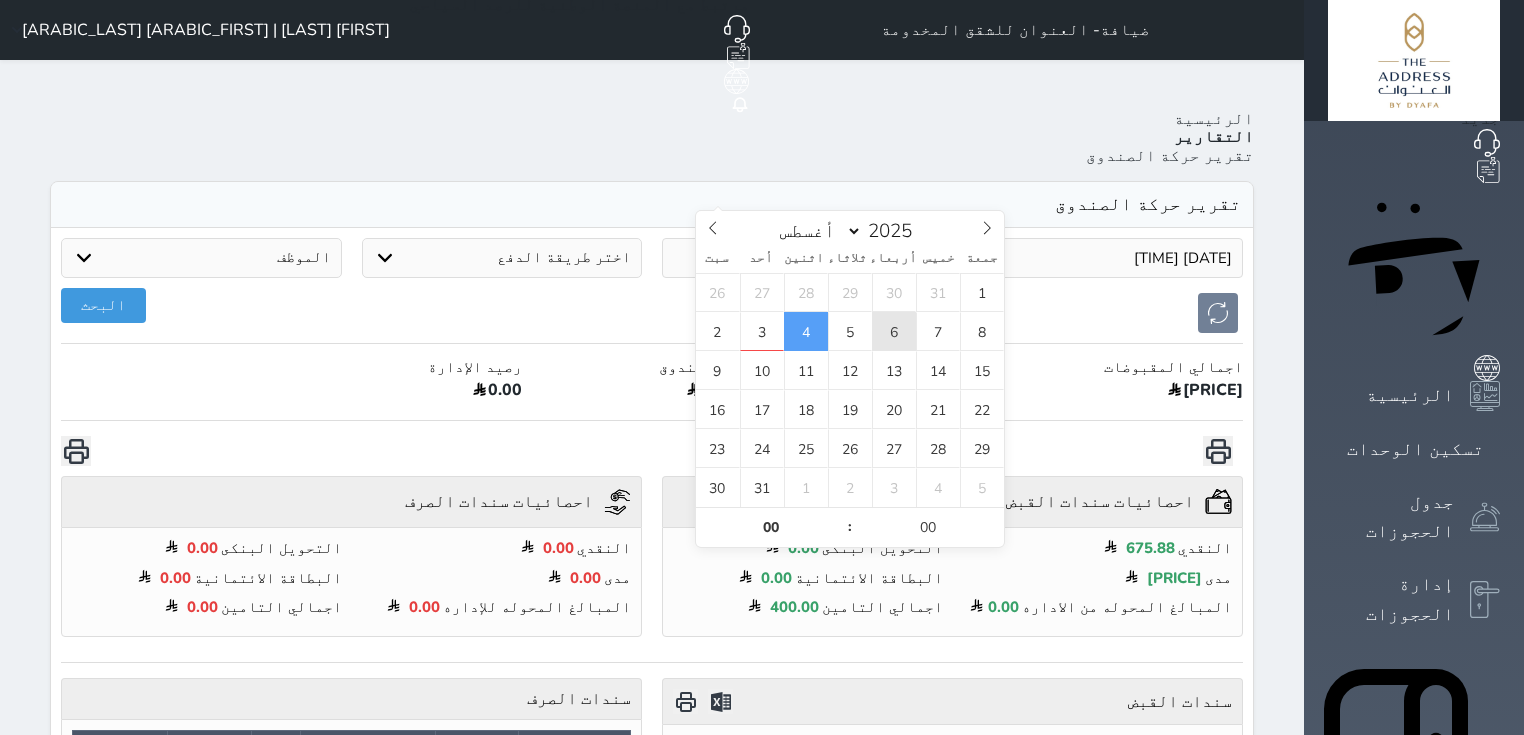 click on "6" at bounding box center (894, 331) 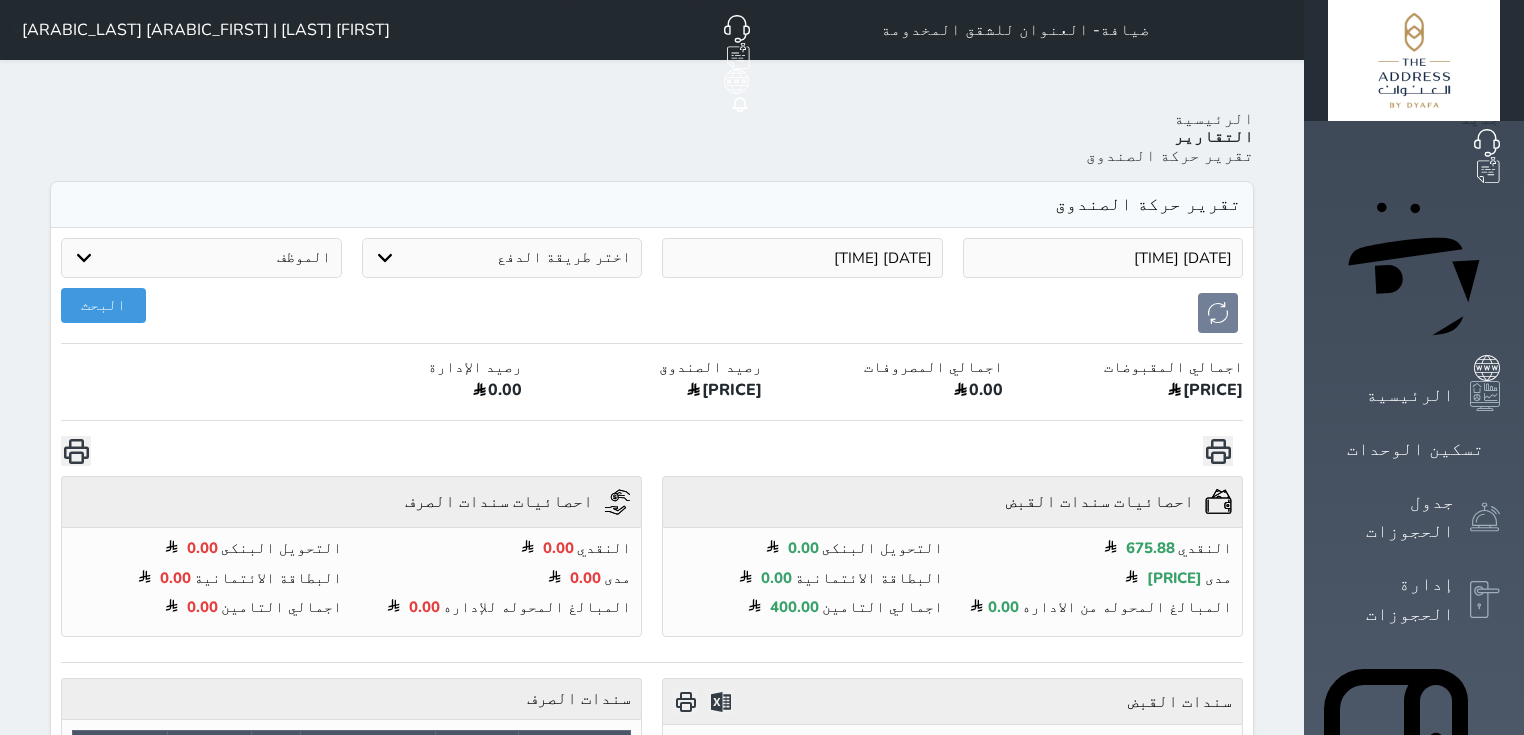 click on "2025-07-31 00:01   2025-08-06 00:00   اختر طريقة الدفع   دفع نقدى   تحويل بنكى   مدى   بطاقة ائتمان   آجل   الموظف   محمد مختار Ahmed Said Salma Mohammed Al Amirei | سلمى محمد عيد العميري عبدالله بن زقر Junaid HK Account M.Mukhtar Campero1 مهدى نواف Badar Al Nisar | بدر النصار Mohamed Al Mutir | محمد المطير Ahmed Mohamed Hosam Al Sied Ahmed | حسام السيد سيد محرم Mohammed Abdulmajeed Al Hamad | محمد عبد المجيد الحمد Owese Sayed | اويس سيد Rakan Al Nasser | راكان الناصر Othman Jassim Othman Al-Binali | عثمان جاسم عثمان البنعلي Amar Hassan Alabod | عمار حسن العبودي Mohammed Al Hassan | محمد الحسن Mohammad AL-Zahrani | محمد الزهراني Nasir Haider Khan | ناصر حيدر خان Rashed Saad Mohammed Al Qahtani Arshid Khan | أرشد خان         اجمالي المقبوضات   5780.73" at bounding box center [652, 1614] 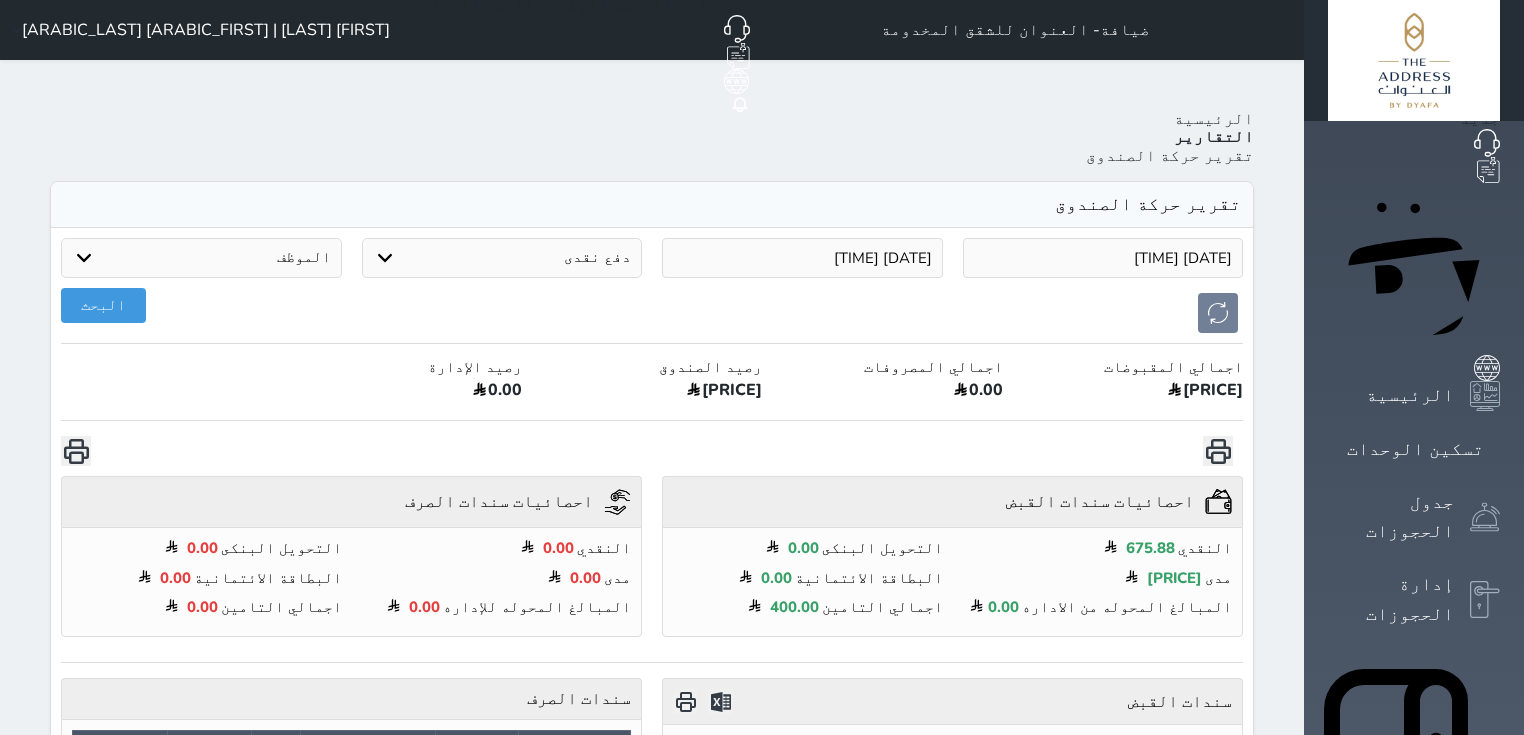 click on "اختر طريقة الدفع   دفع نقدى   تحويل بنكى   مدى   بطاقة ائتمان   آجل" at bounding box center [502, 258] 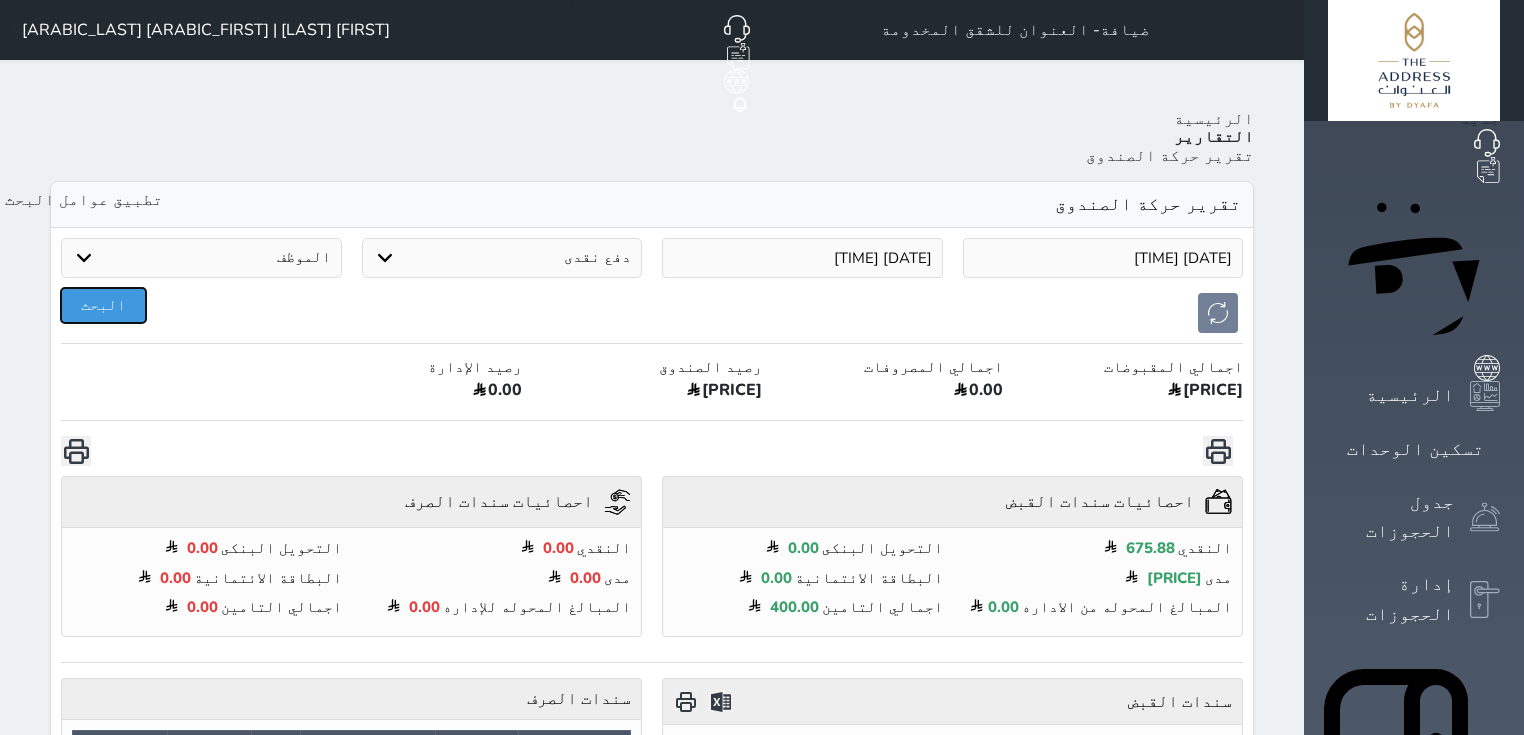 click on "البحث" at bounding box center (103, 305) 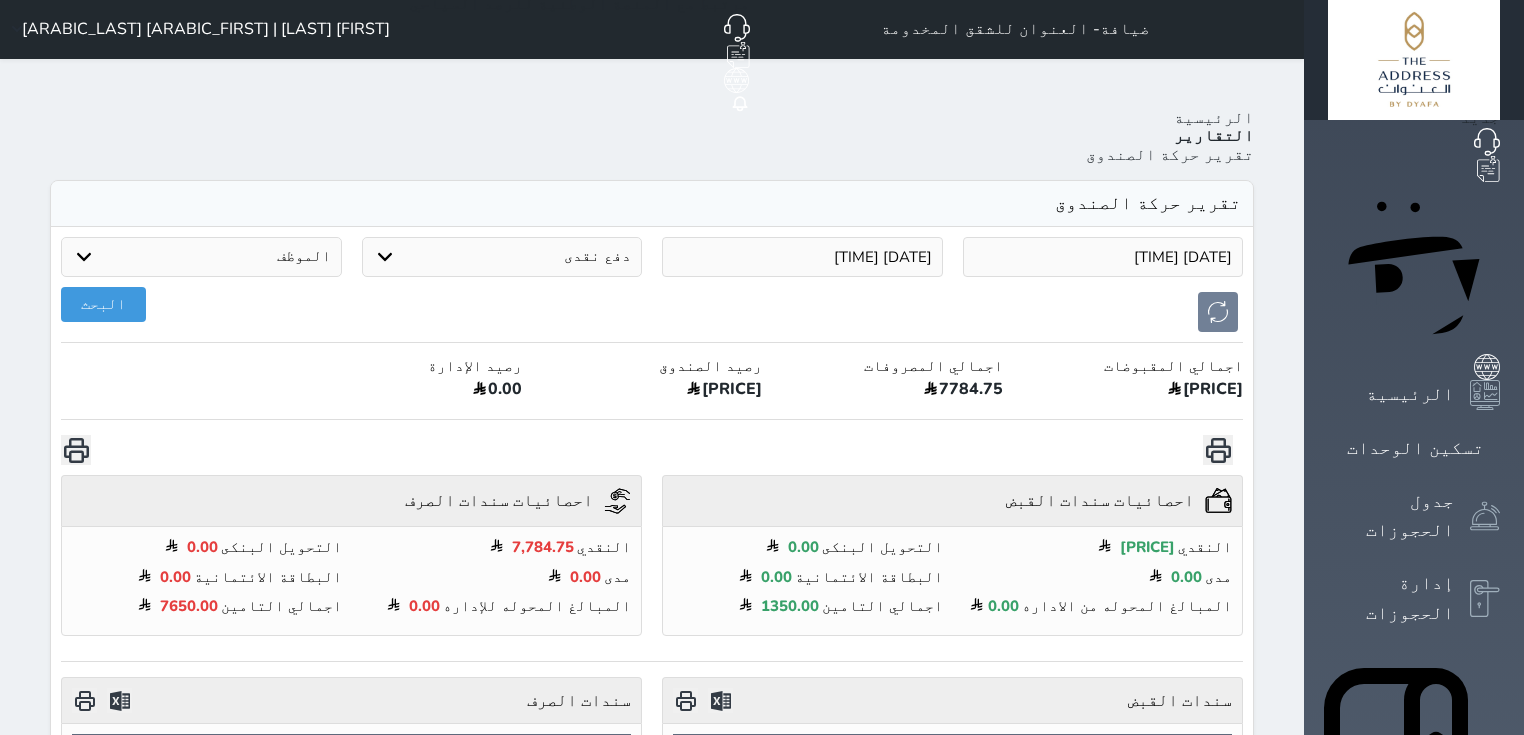 scroll, scrollTop: 0, scrollLeft: 0, axis: both 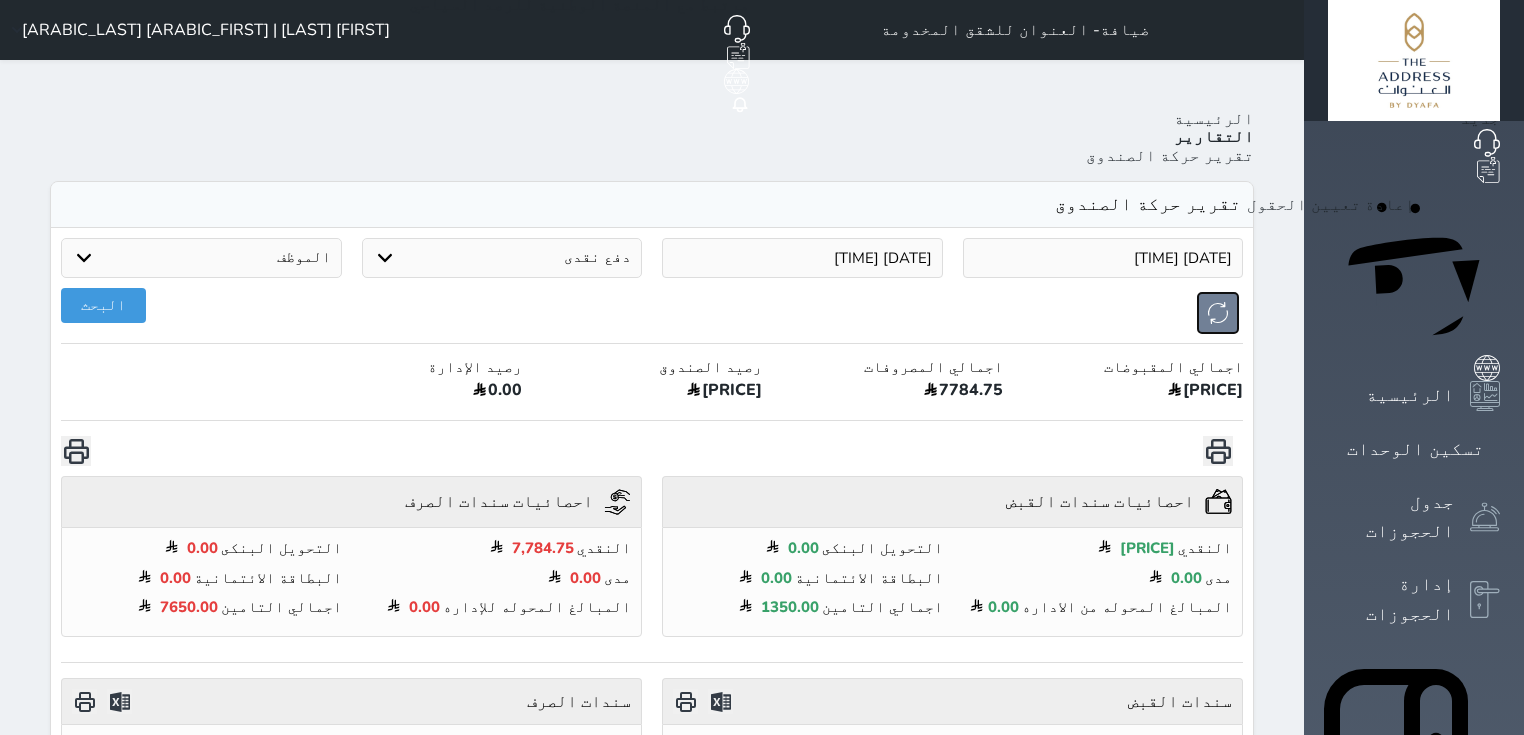 click at bounding box center [1218, 313] 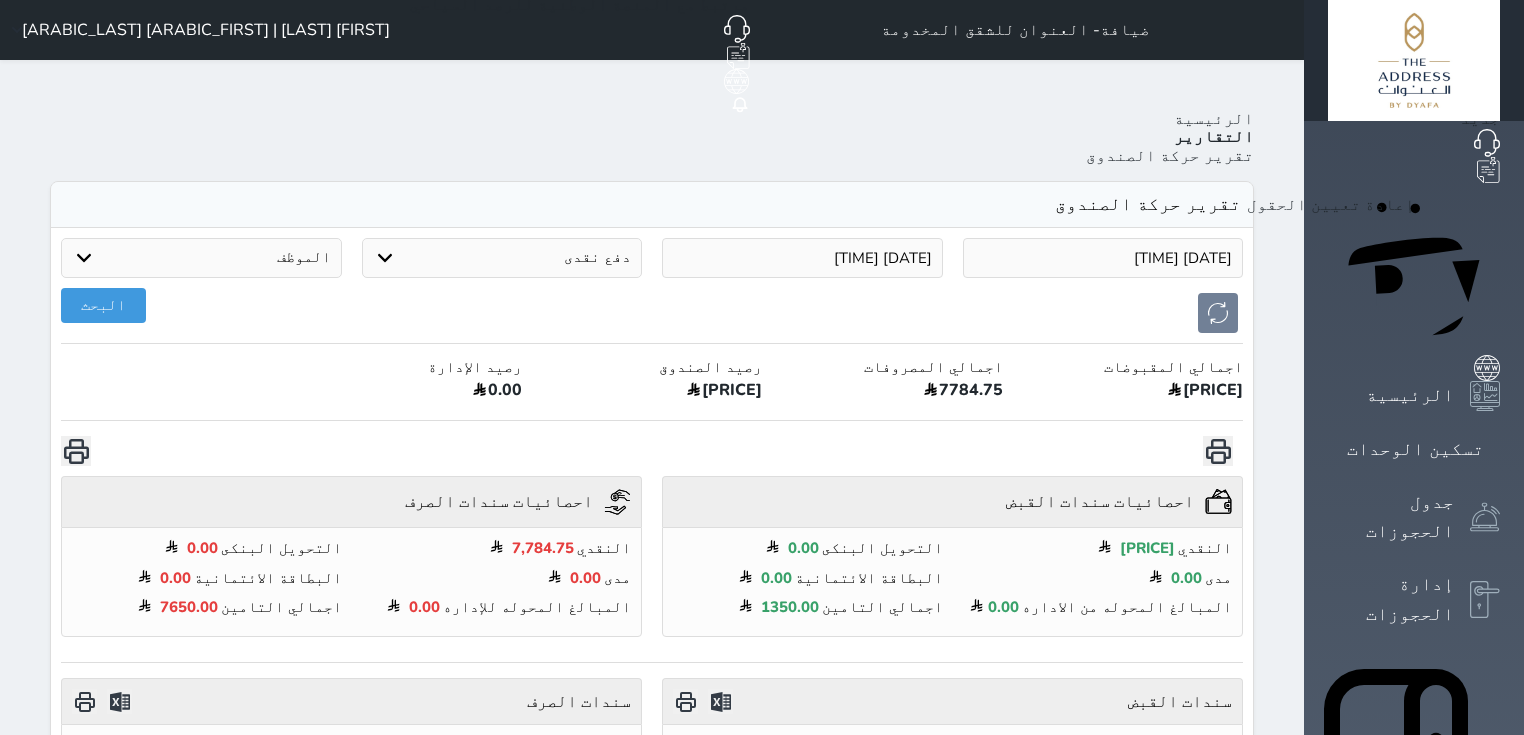 type 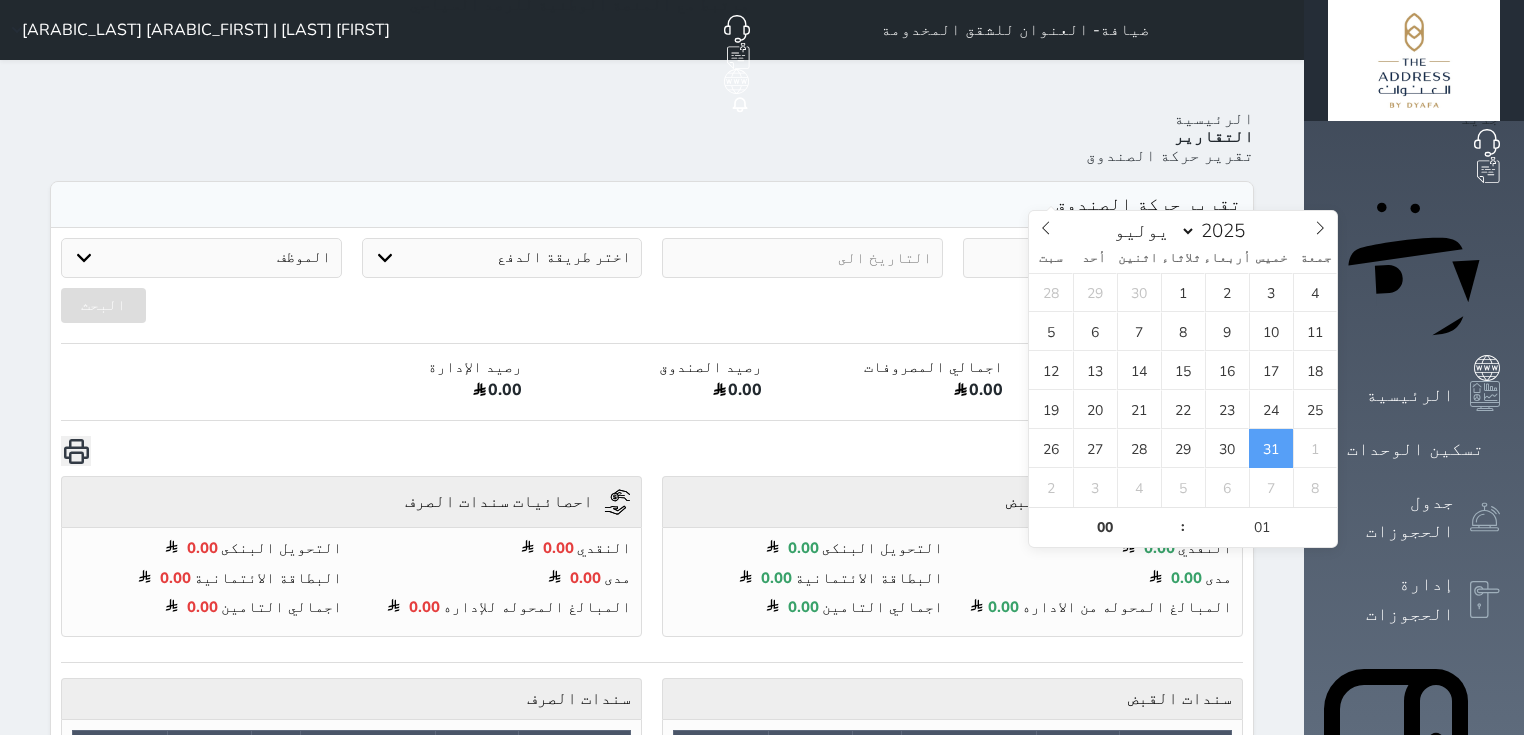 click at bounding box center [1103, 258] 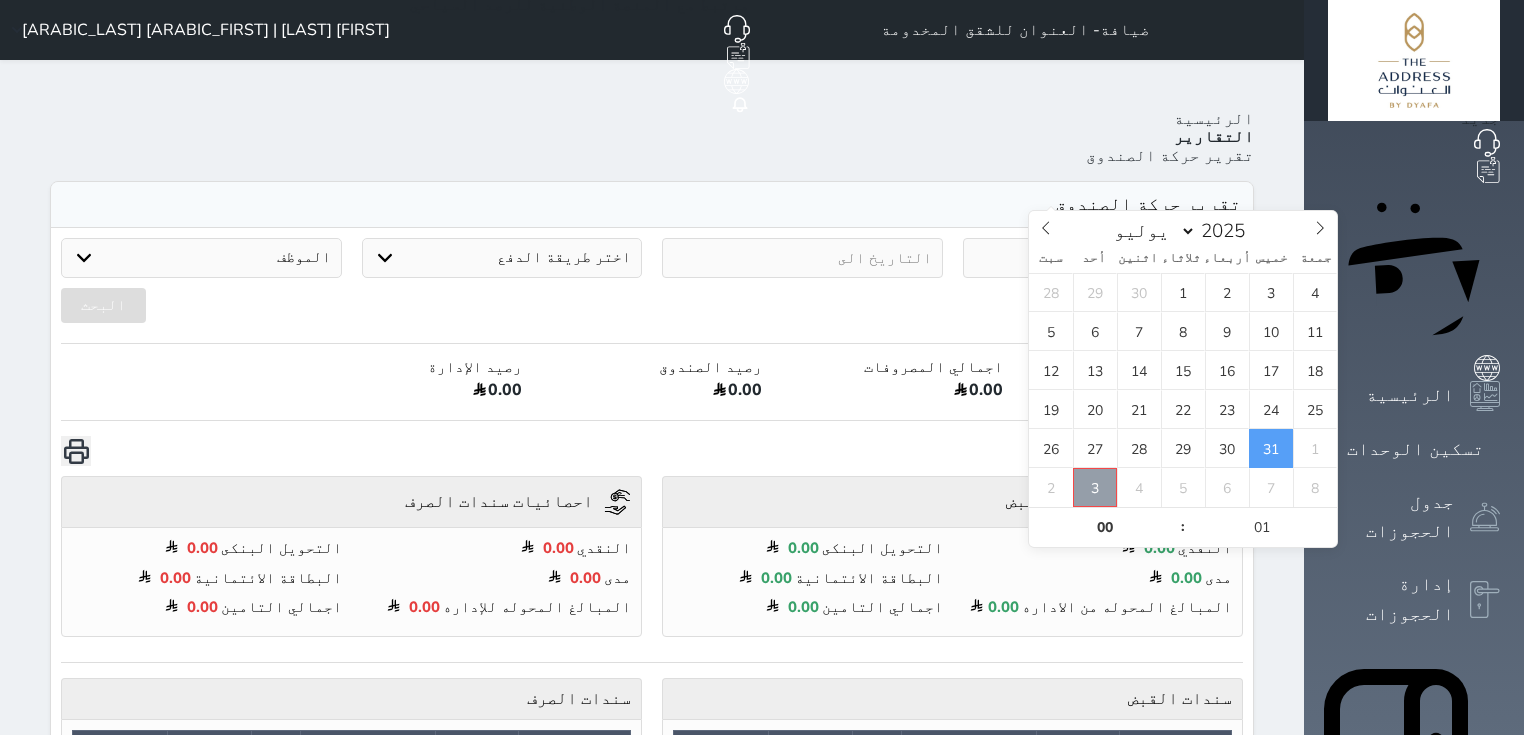 click on "3" at bounding box center [1095, 487] 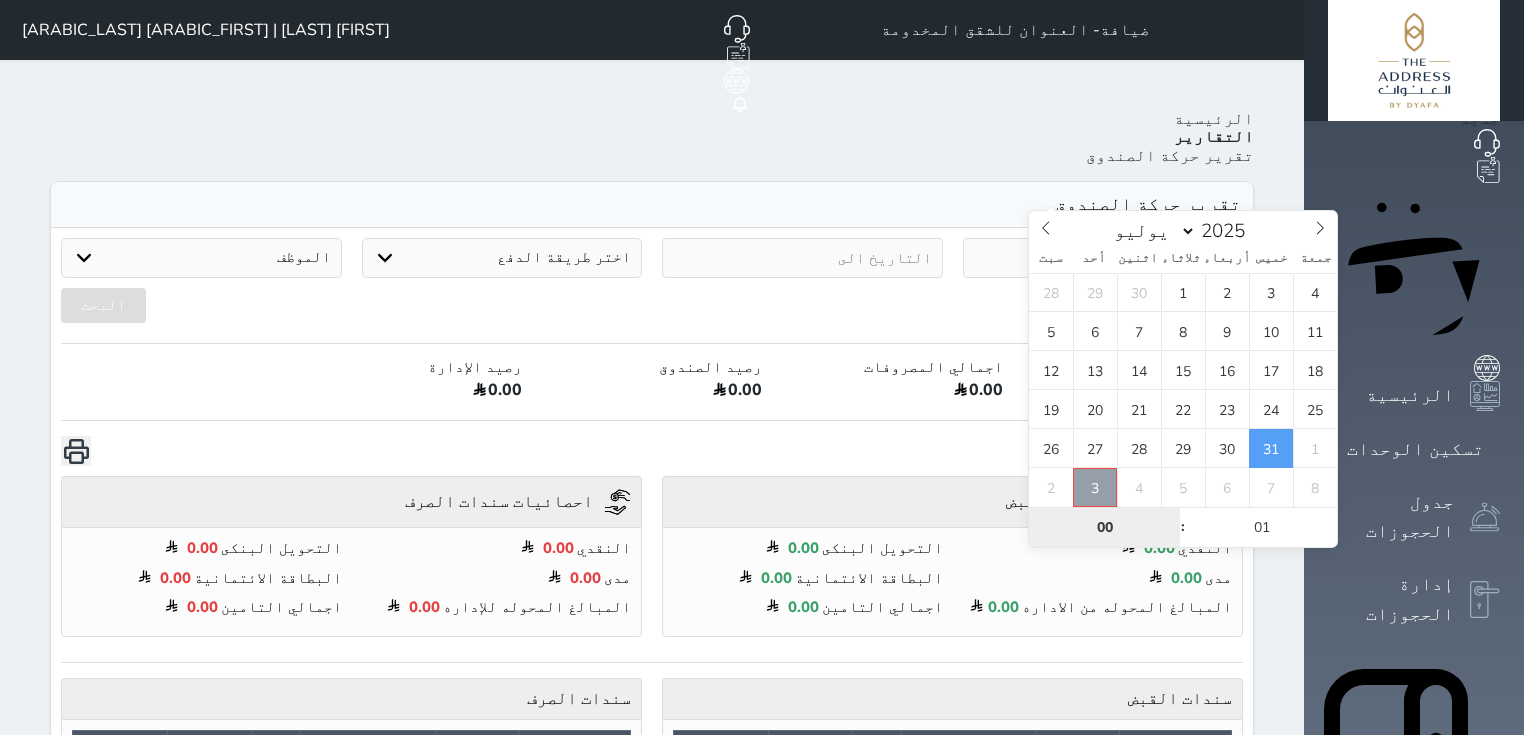 select on "7" 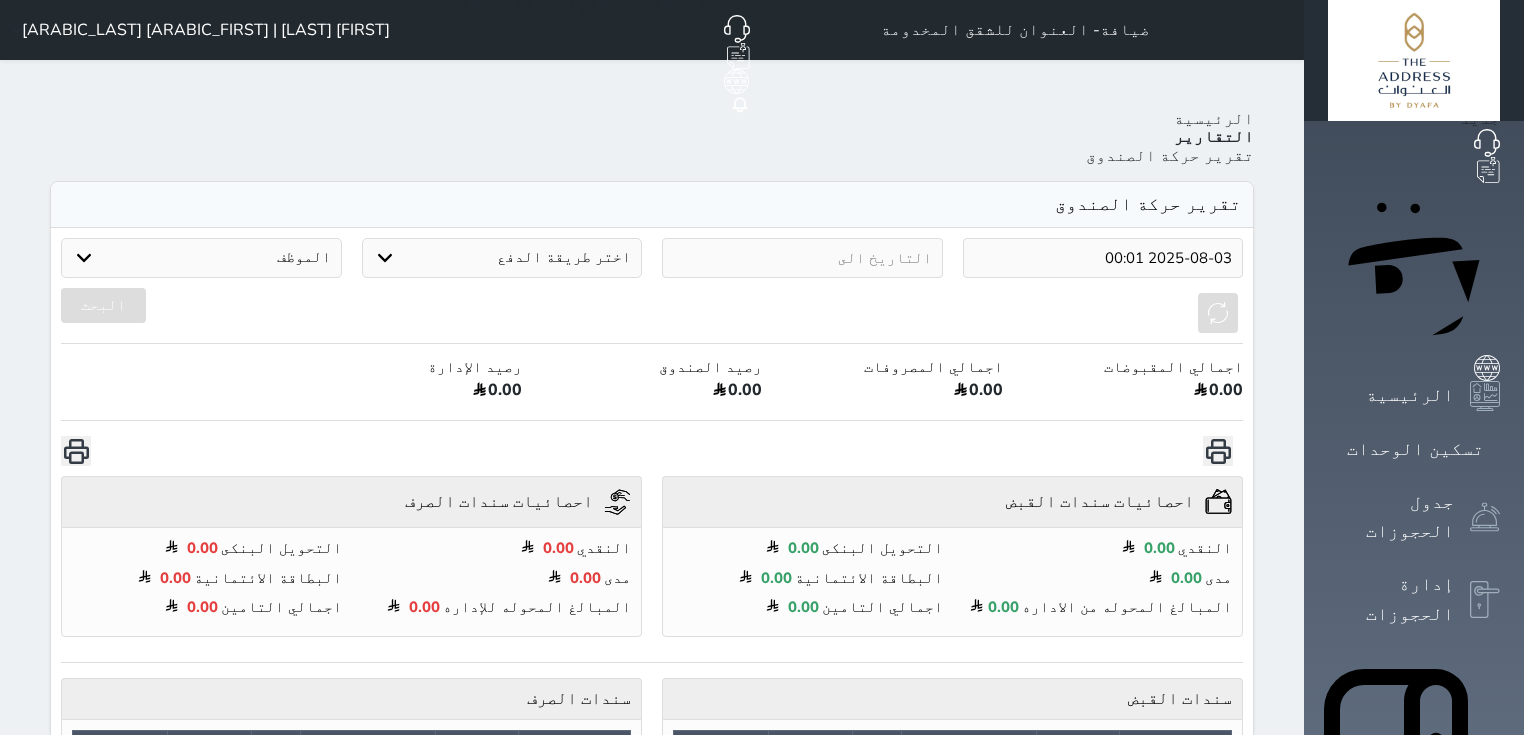 click on "2025-08-03 00:01     اختر طريقة الدفع   دفع نقدى   تحويل بنكى   مدى   بطاقة ائتمان   آجل   الموظف   محمد مختار Ahmed Said Salma Mohammed Al Amirei | سلمى محمد عيد العميري عبدالله بن زقر Junaid HK Account M.Mukhtar Campero1 مهدى نواف Badar Al Nisar | بدر النصار Mohamed Al Mutir | محمد المطير Ahmed Mohamed Hosam Al Sied Ahmed | حسام السيد سيد محرم Mohammed Abdulmajeed Al Hamad | محمد عبد المجيد الحمد Owese Sayed | اويس سيد Rakan Al Nasser | راكان الناصر Othman Jassim Othman Al-Binali | عثمان جاسم عثمان البنعلي Amar Hassan Alabod | عمار حسن العبودي Mohammed Al Hassan | محمد الحسن Mohammad AL-Zahrani | محمد الزهراني Nasir Haider Khan | ناصر حيدر خان Rashed Saad Mohammed Al Qahtani Arshid Khan | أرشد خان
البحث" at bounding box center (652, 560) 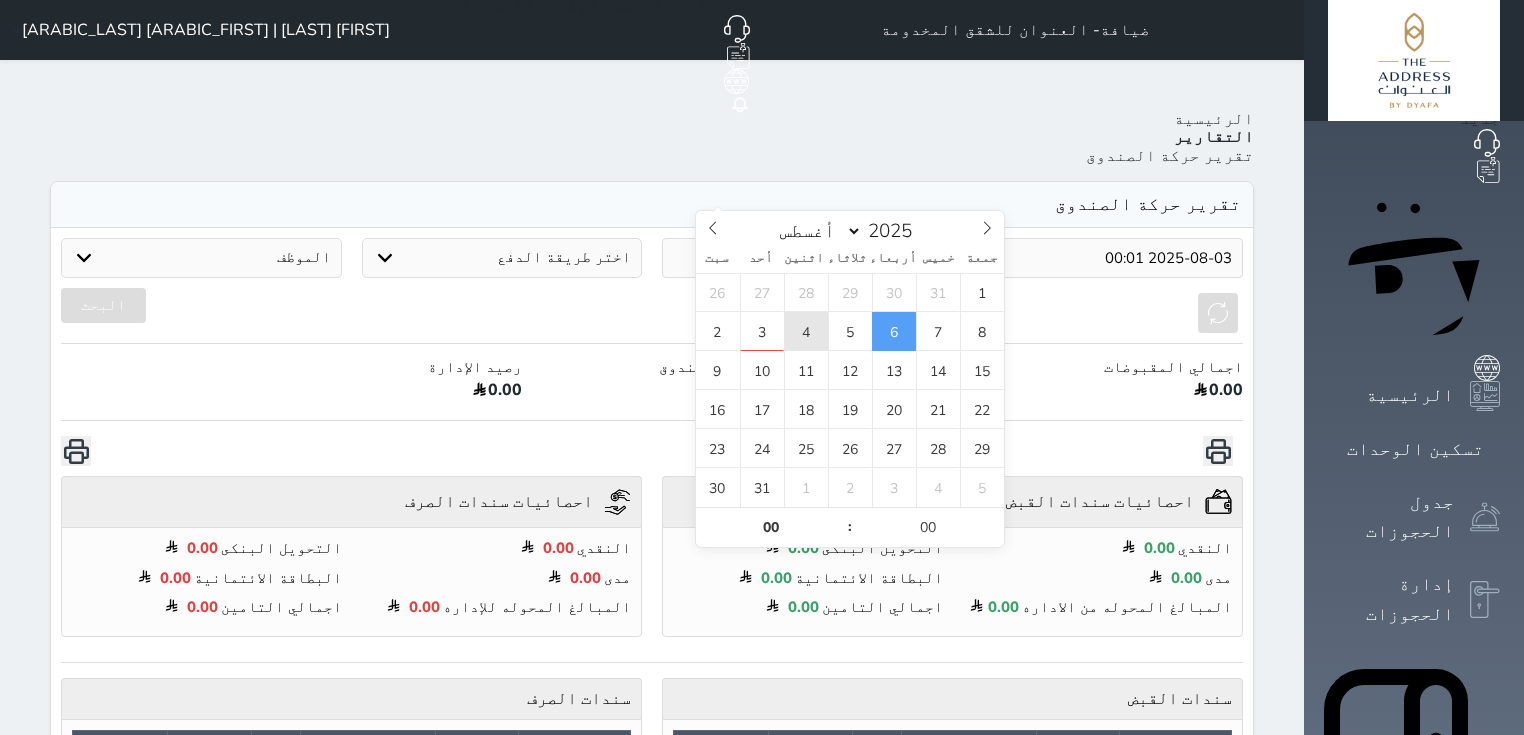 click on "4" at bounding box center (806, 331) 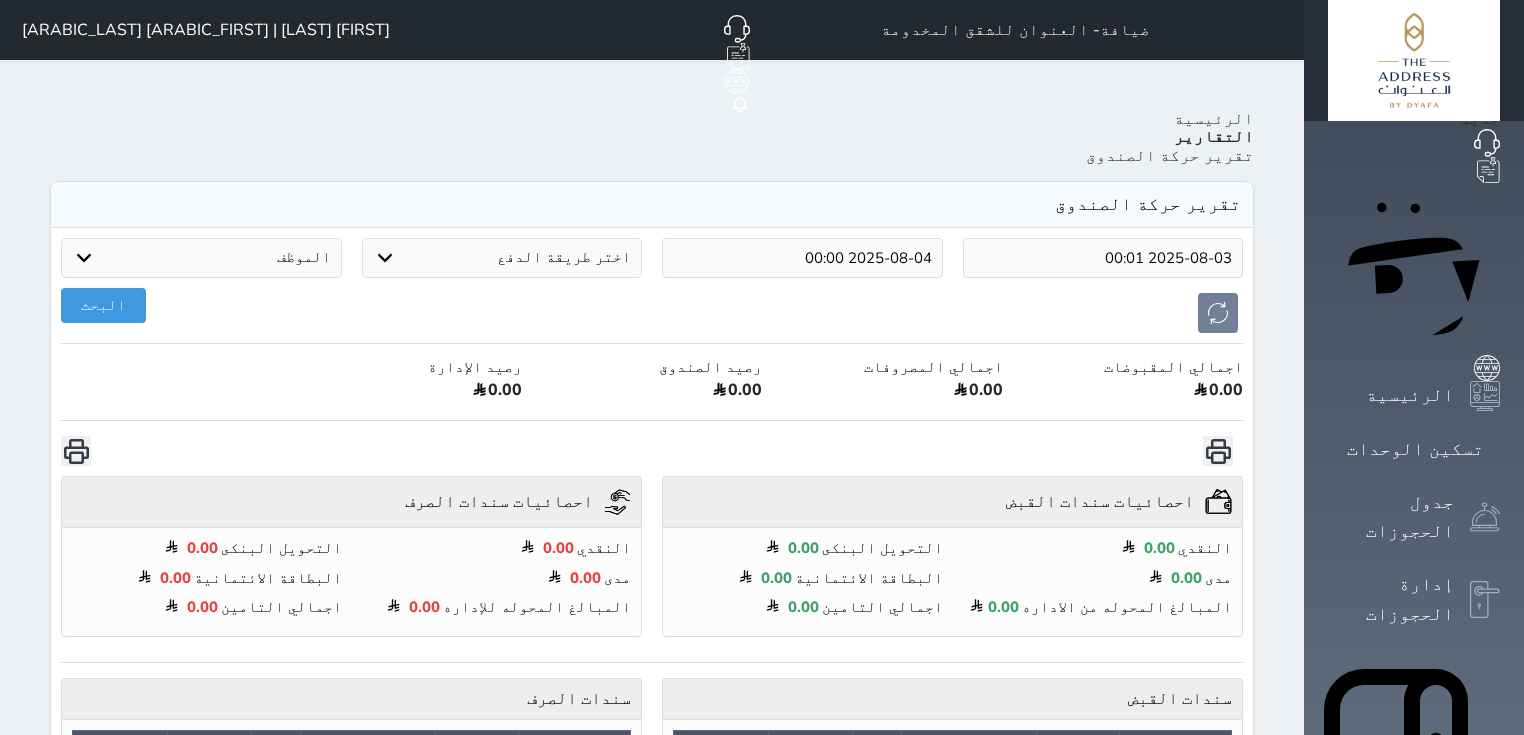 click on "0.00" at bounding box center (652, 393) 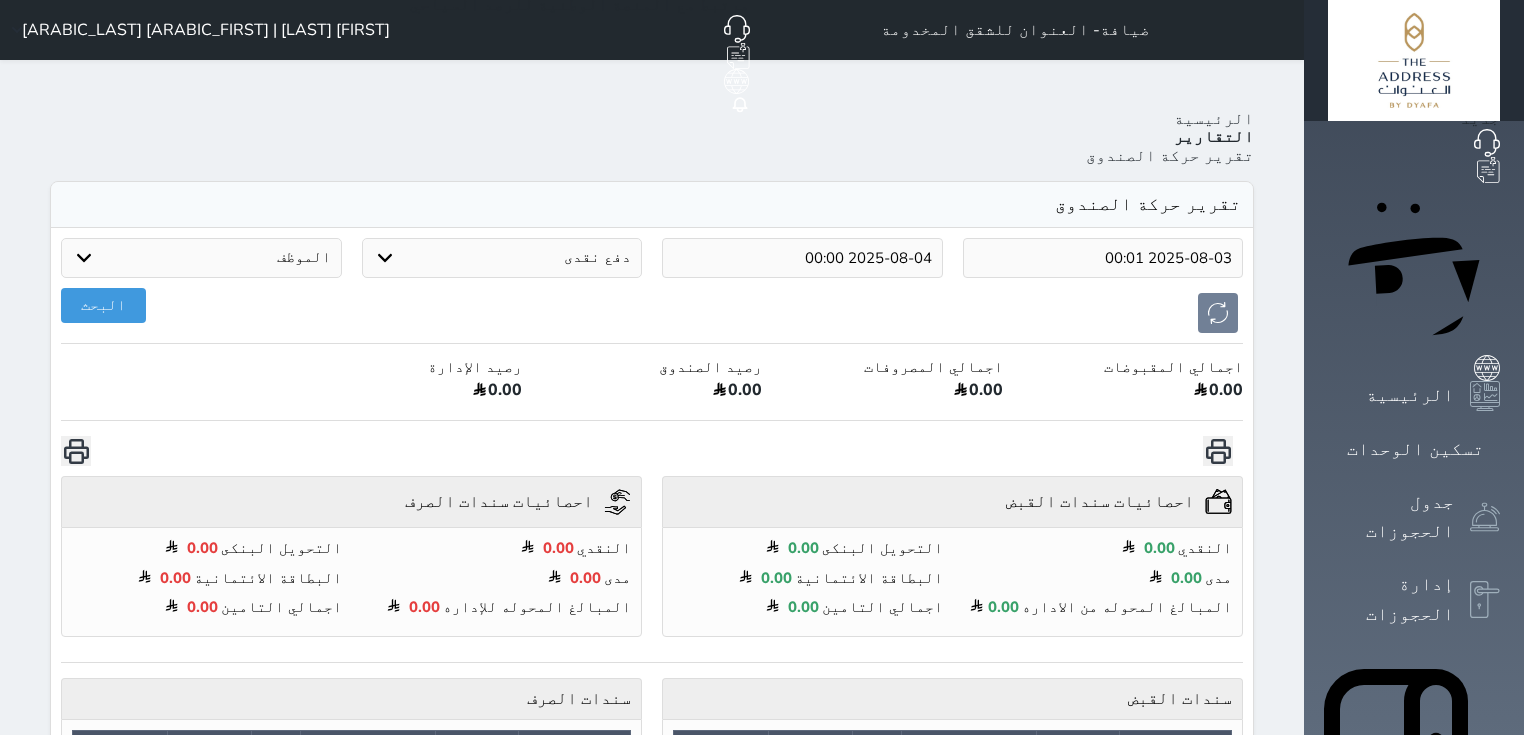 click on "اختر طريقة الدفع   دفع نقدى   تحويل بنكى   مدى   بطاقة ائتمان   آجل" at bounding box center [502, 258] 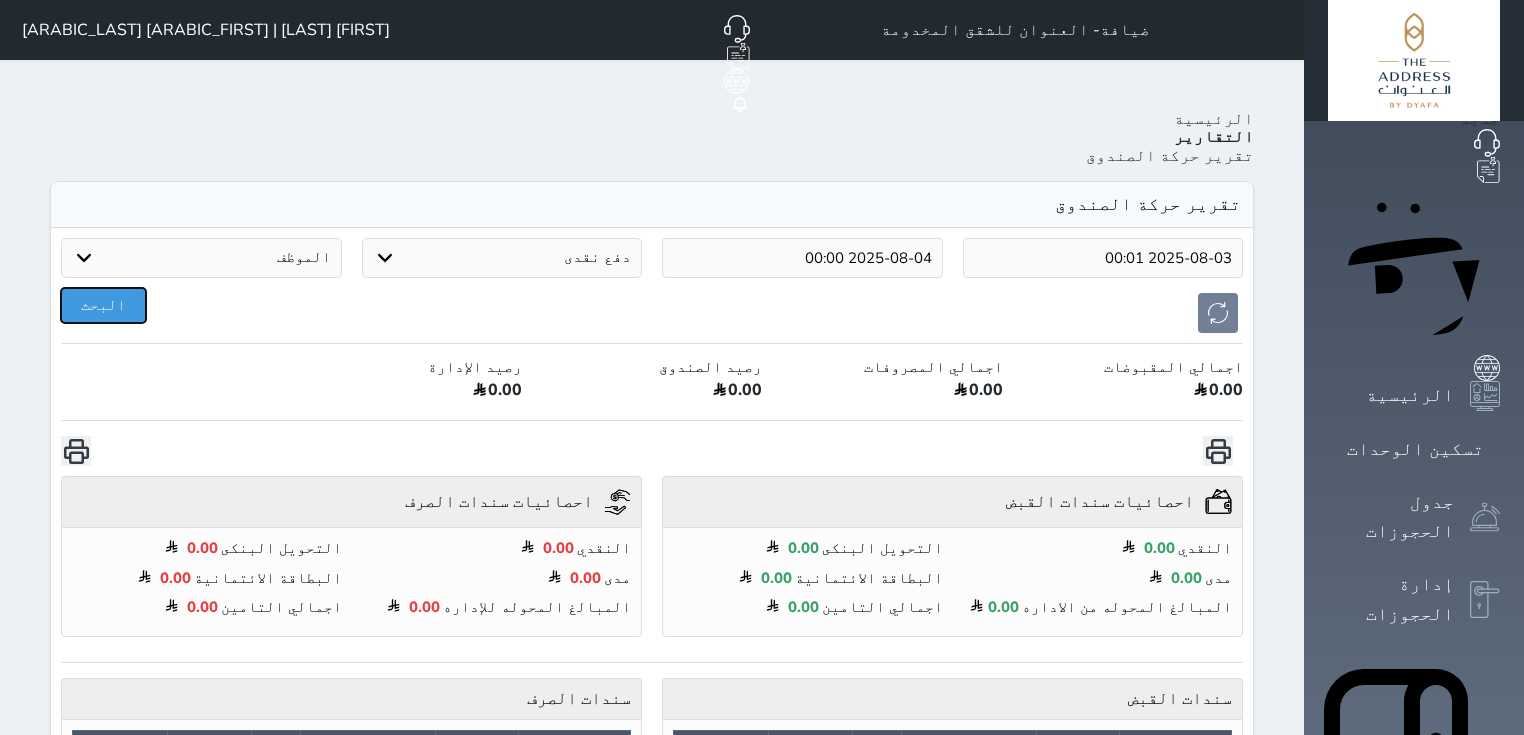 click on "البحث" at bounding box center (103, 305) 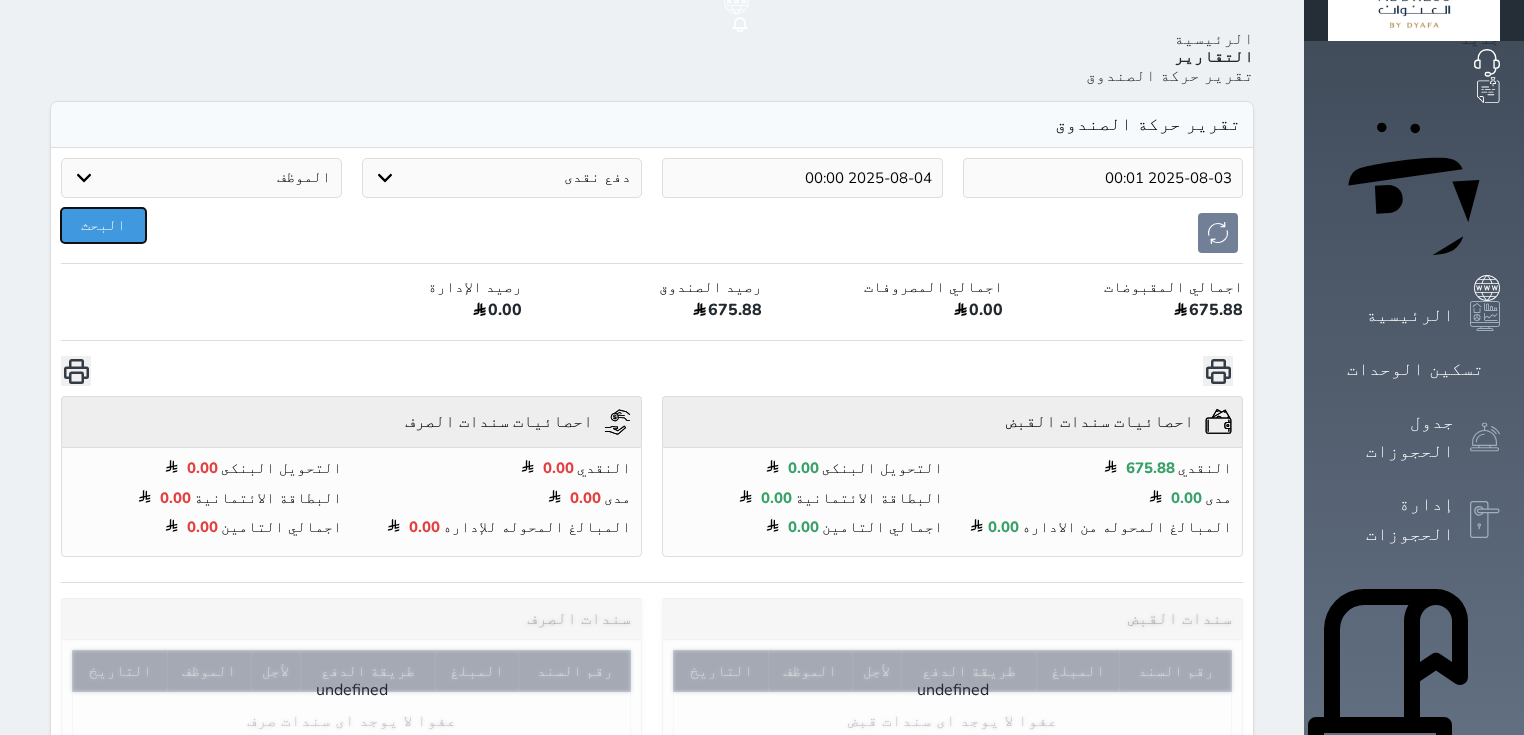 scroll, scrollTop: 117, scrollLeft: 0, axis: vertical 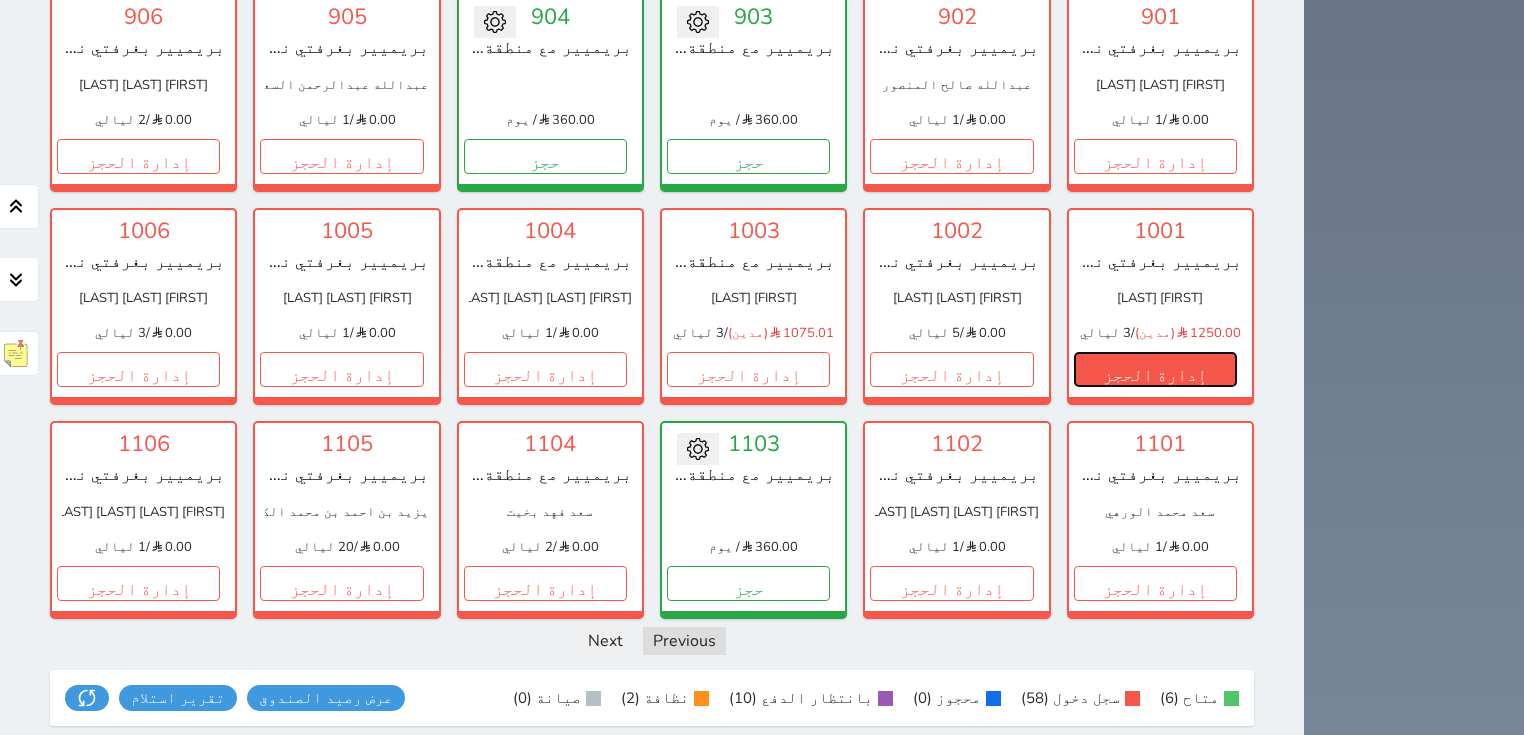 click on "إدارة الحجز" at bounding box center [1155, 369] 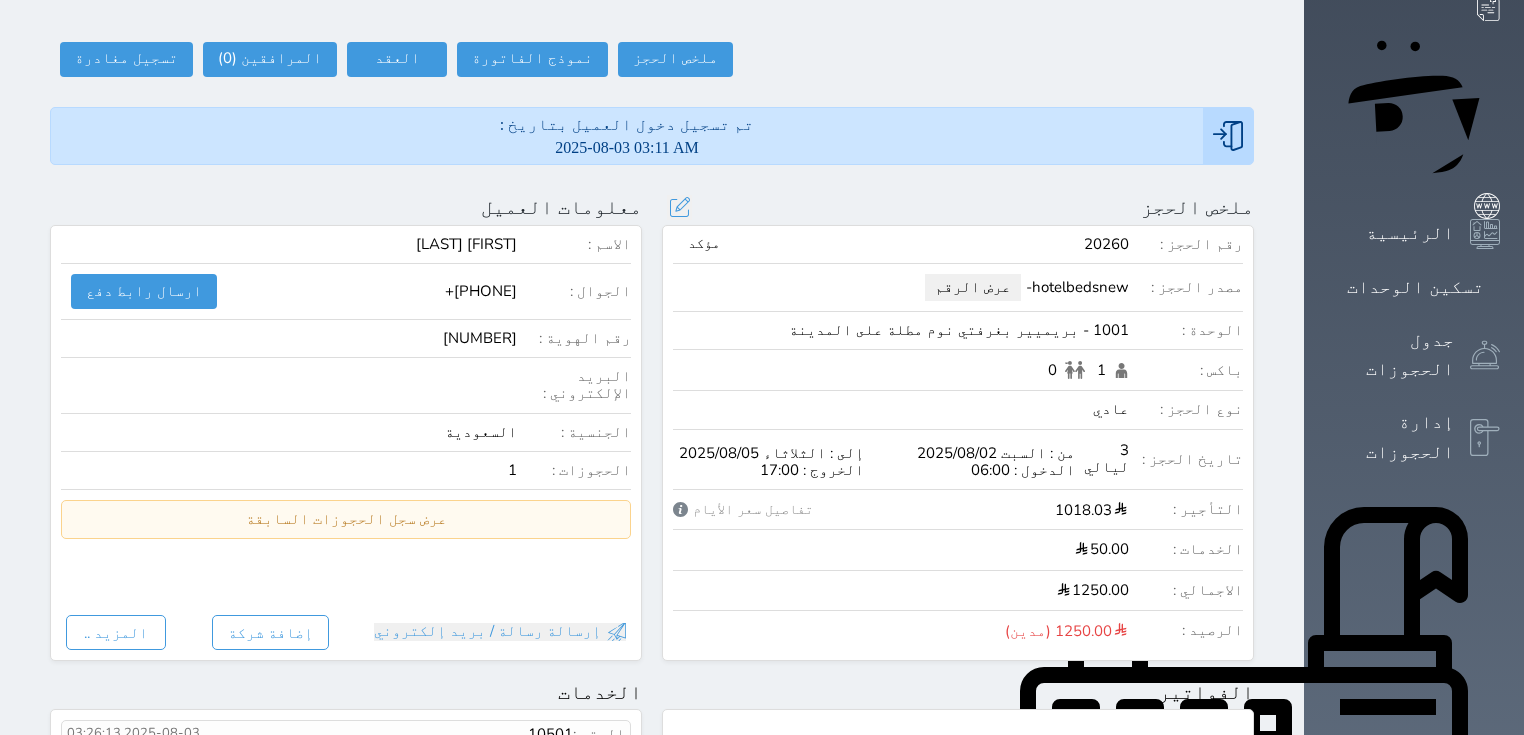 scroll, scrollTop: 456, scrollLeft: 0, axis: vertical 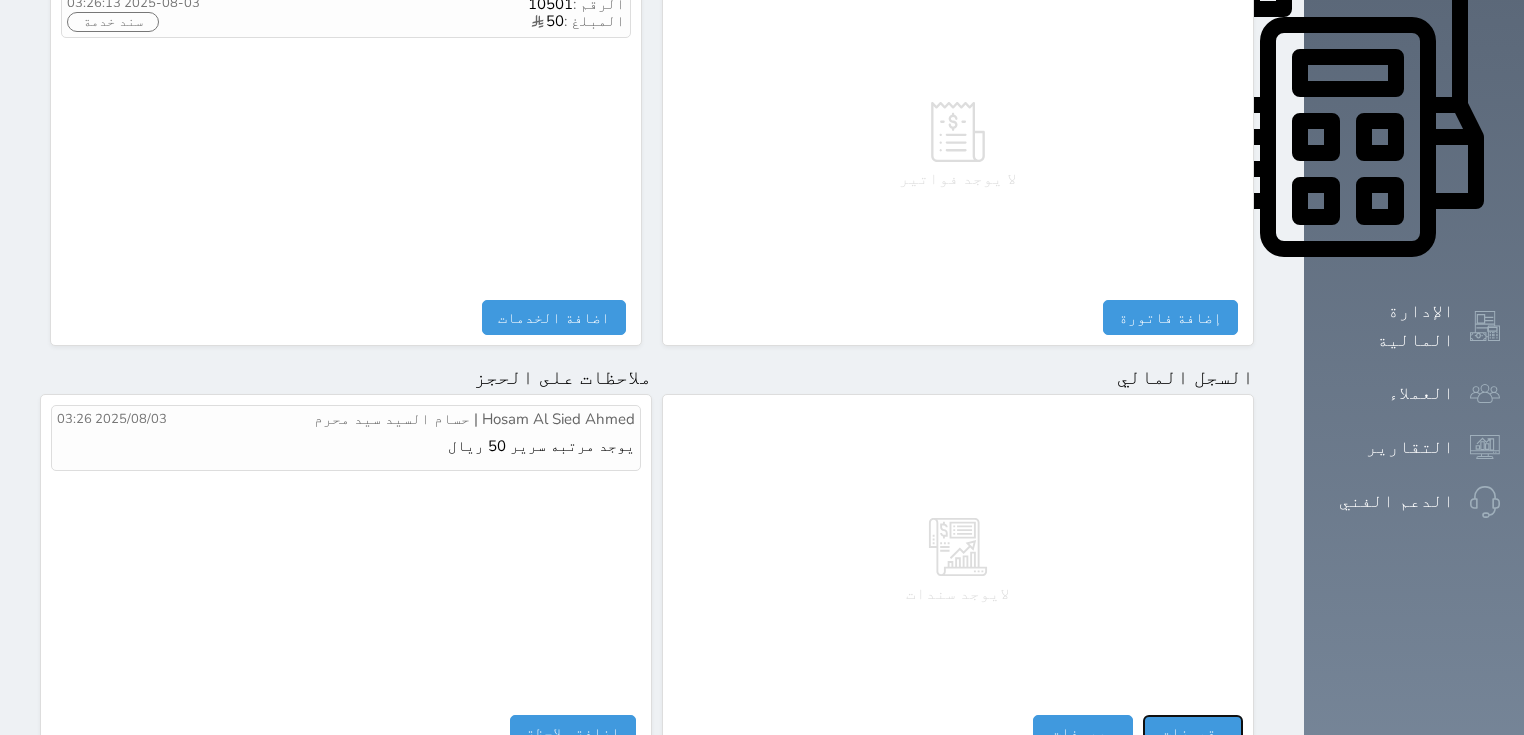 click on "مقبوضات" at bounding box center [1193, 732] 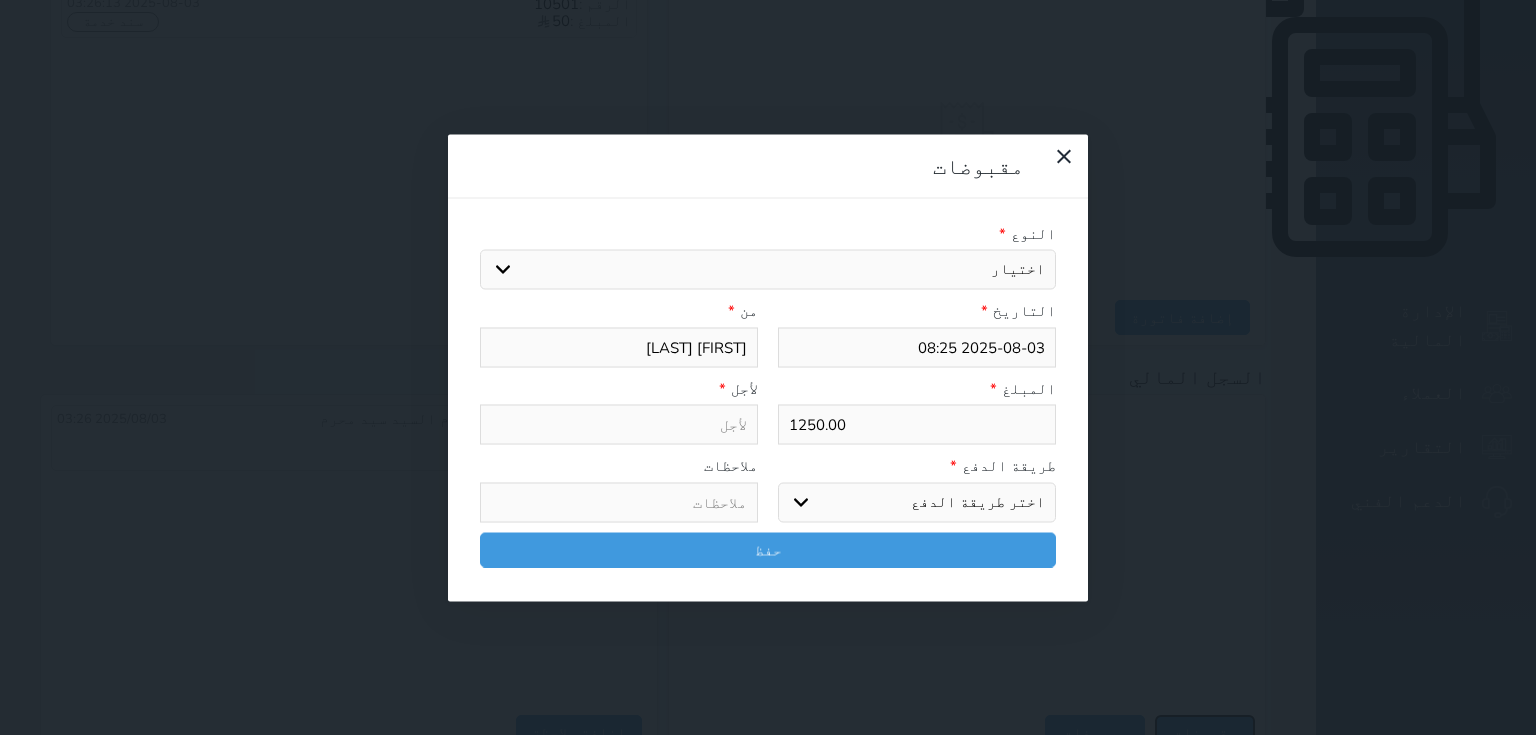 select 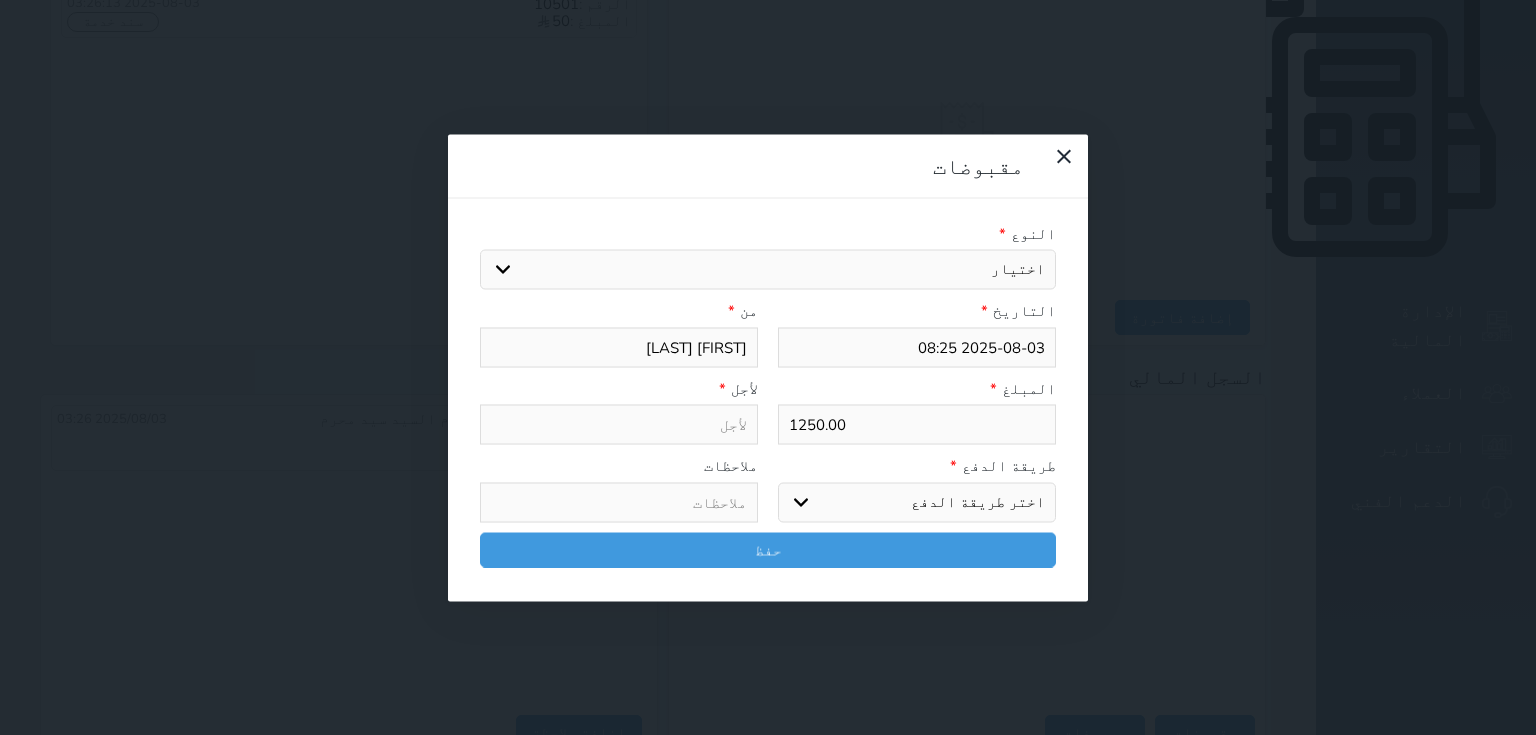 click on "اختيار   مقبوضات عامة قيمة إيجار فواتير تامين عربون لا ينطبق آخر مغسلة واي فاي - الإنترنت مواقف السيارات طعام الأغذية والمشروبات مشروبات المشروبات الباردة المشروبات الساخنة الإفطار غداء عشاء مخبز و كعك حمام سباحة الصالة الرياضية سبا و خدمات الجمال اختيار وإسقاط (خدمات النقل) ميني بار كابل - تلفزيون سرير إضافي تصفيف الشعر التسوق خدمات الجولات السياحية المنظمة خدمات الدليل السياحي" at bounding box center [768, 270] 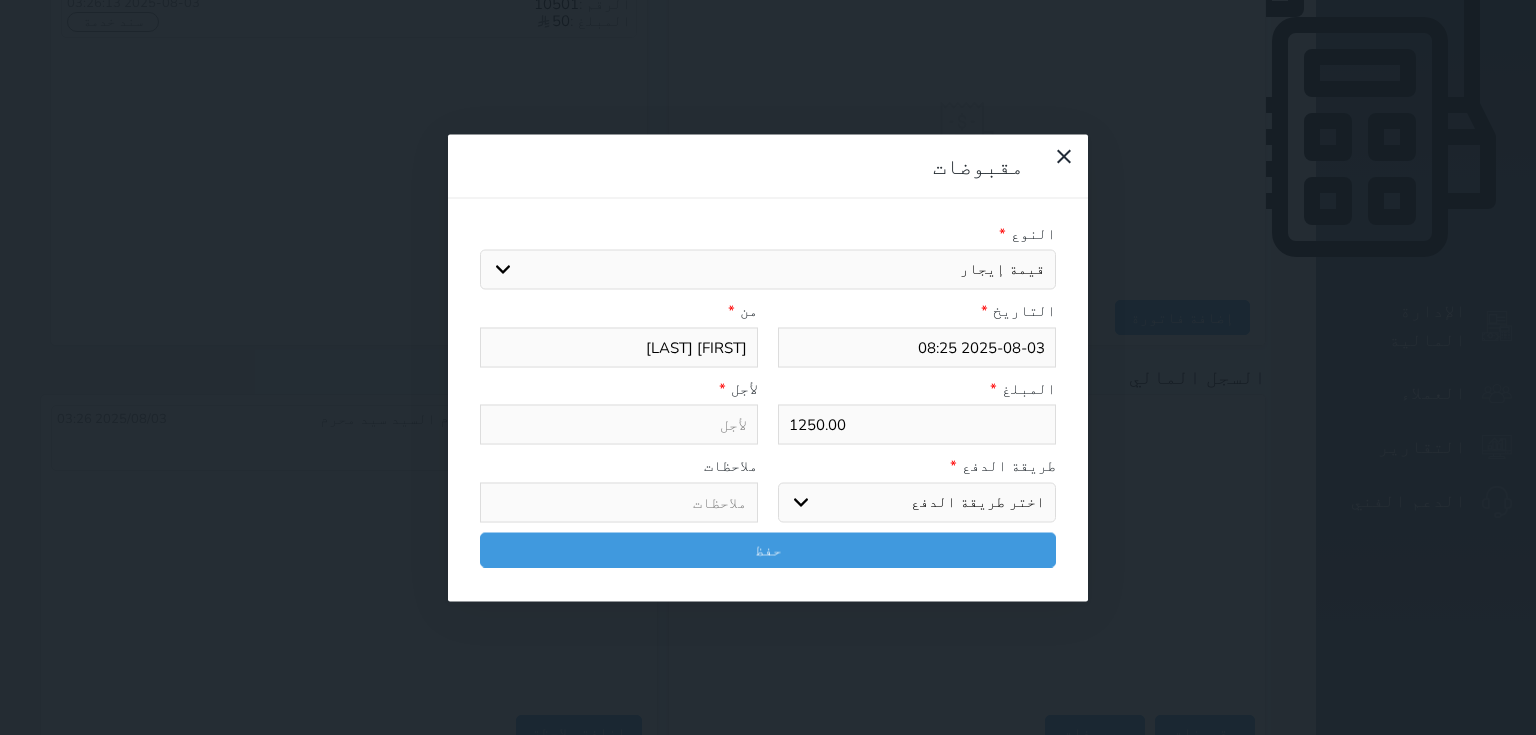 click on "اختيار   مقبوضات عامة قيمة إيجار فواتير تامين عربون لا ينطبق آخر مغسلة واي فاي - الإنترنت مواقف السيارات طعام الأغذية والمشروبات مشروبات المشروبات الباردة المشروبات الساخنة الإفطار غداء عشاء مخبز و كعك حمام سباحة الصالة الرياضية سبا و خدمات الجمال اختيار وإسقاط (خدمات النقل) ميني بار كابل - تلفزيون سرير إضافي تصفيف الشعر التسوق خدمات الجولات السياحية المنظمة خدمات الدليل السياحي" at bounding box center [768, 270] 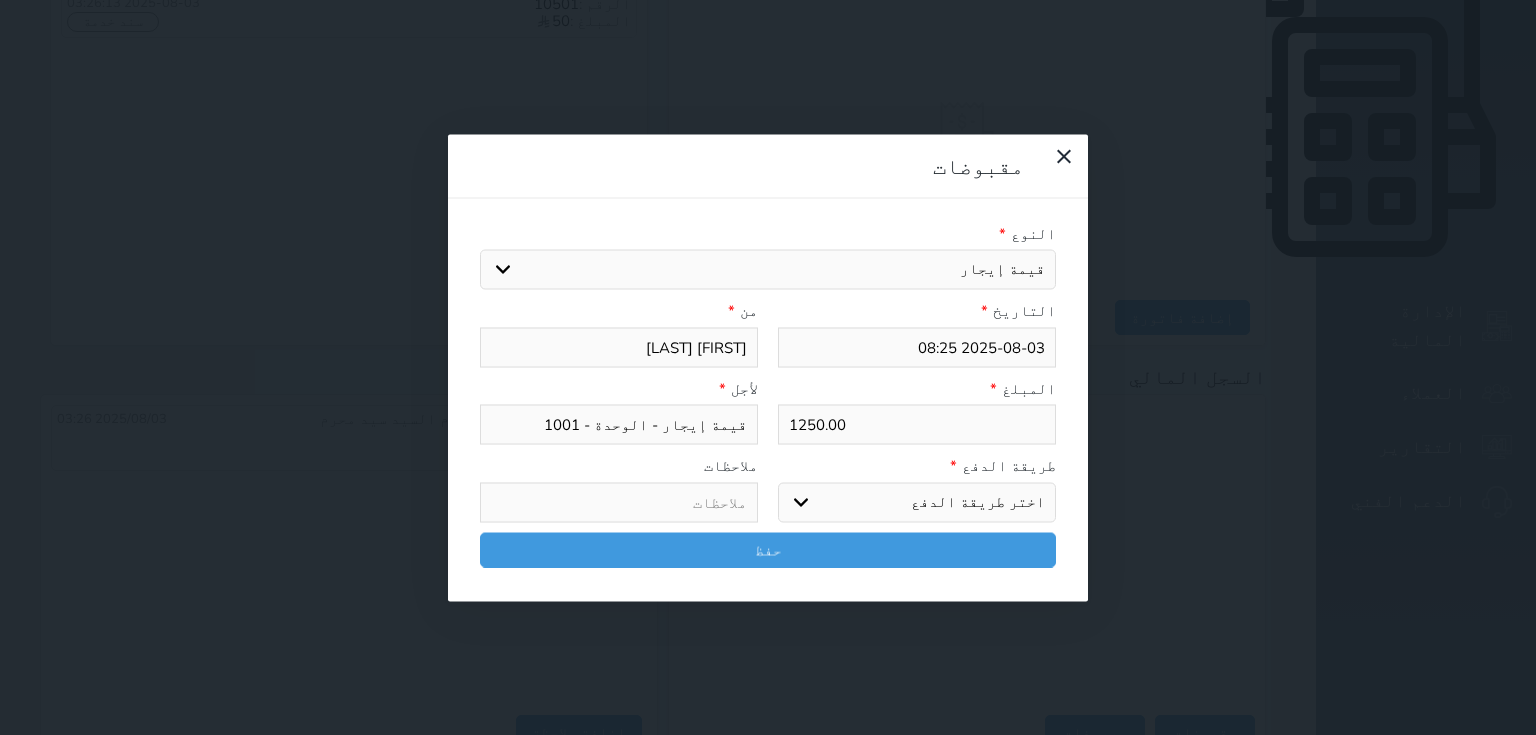 click on "1250.00" at bounding box center [917, 425] 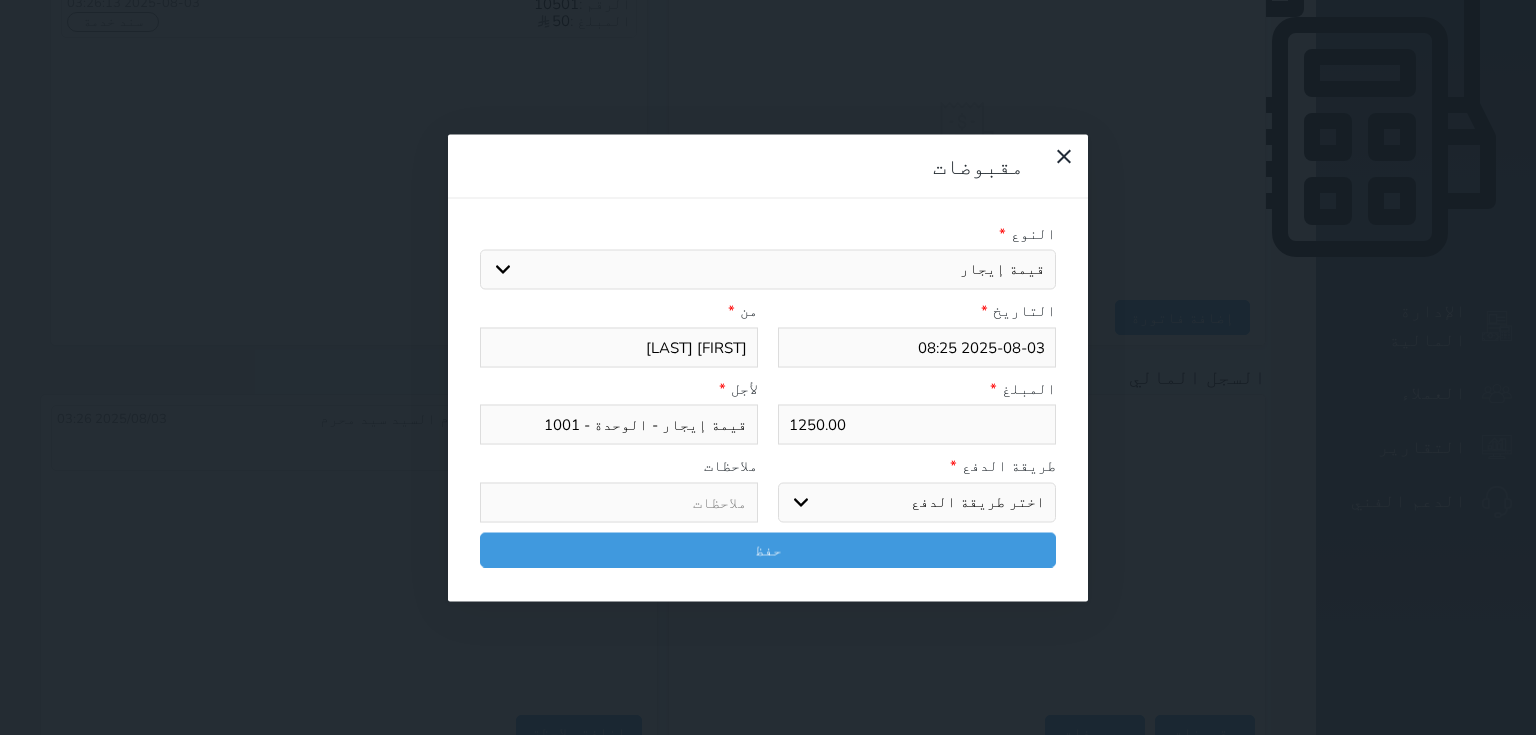 click on "1250.00" at bounding box center [917, 425] 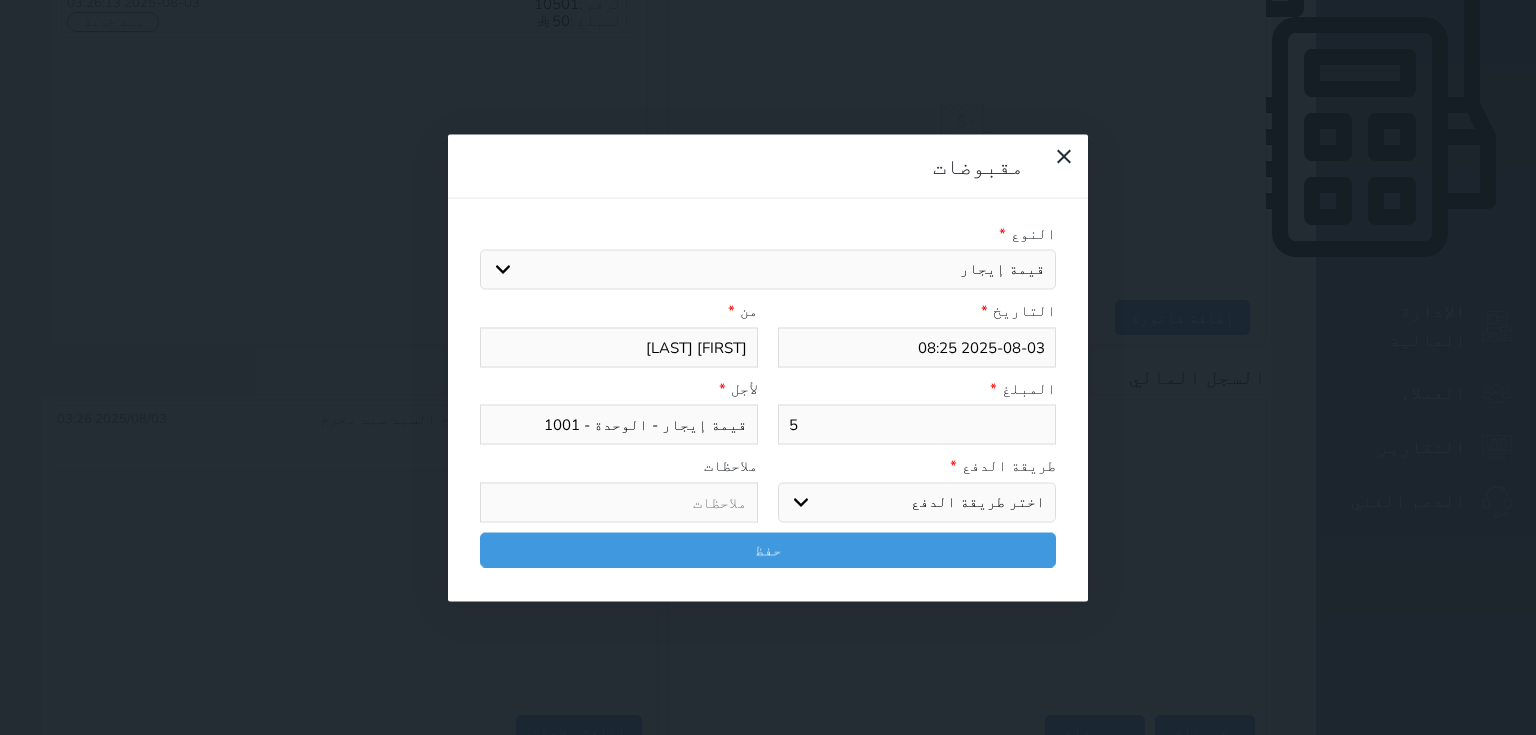 type on "50" 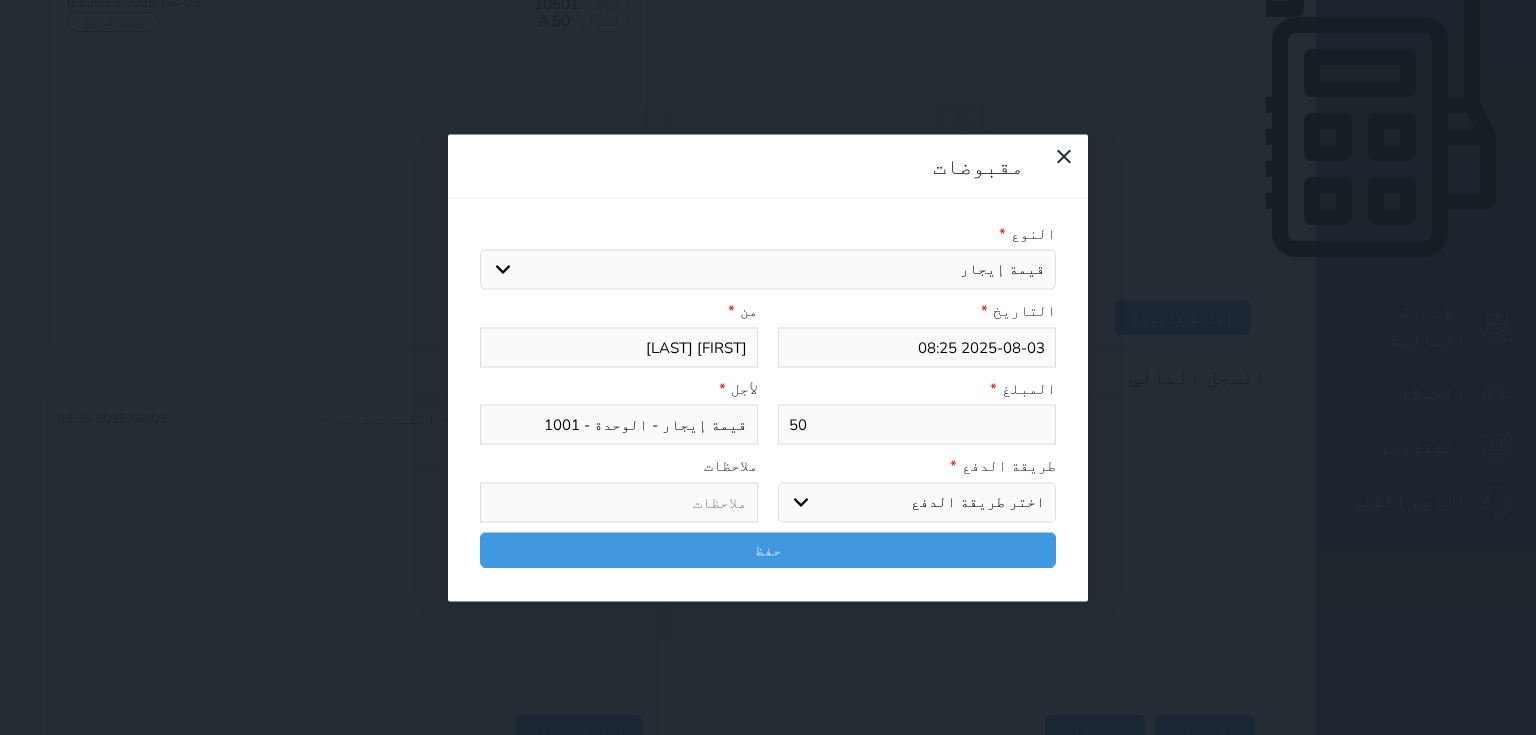 type on "500" 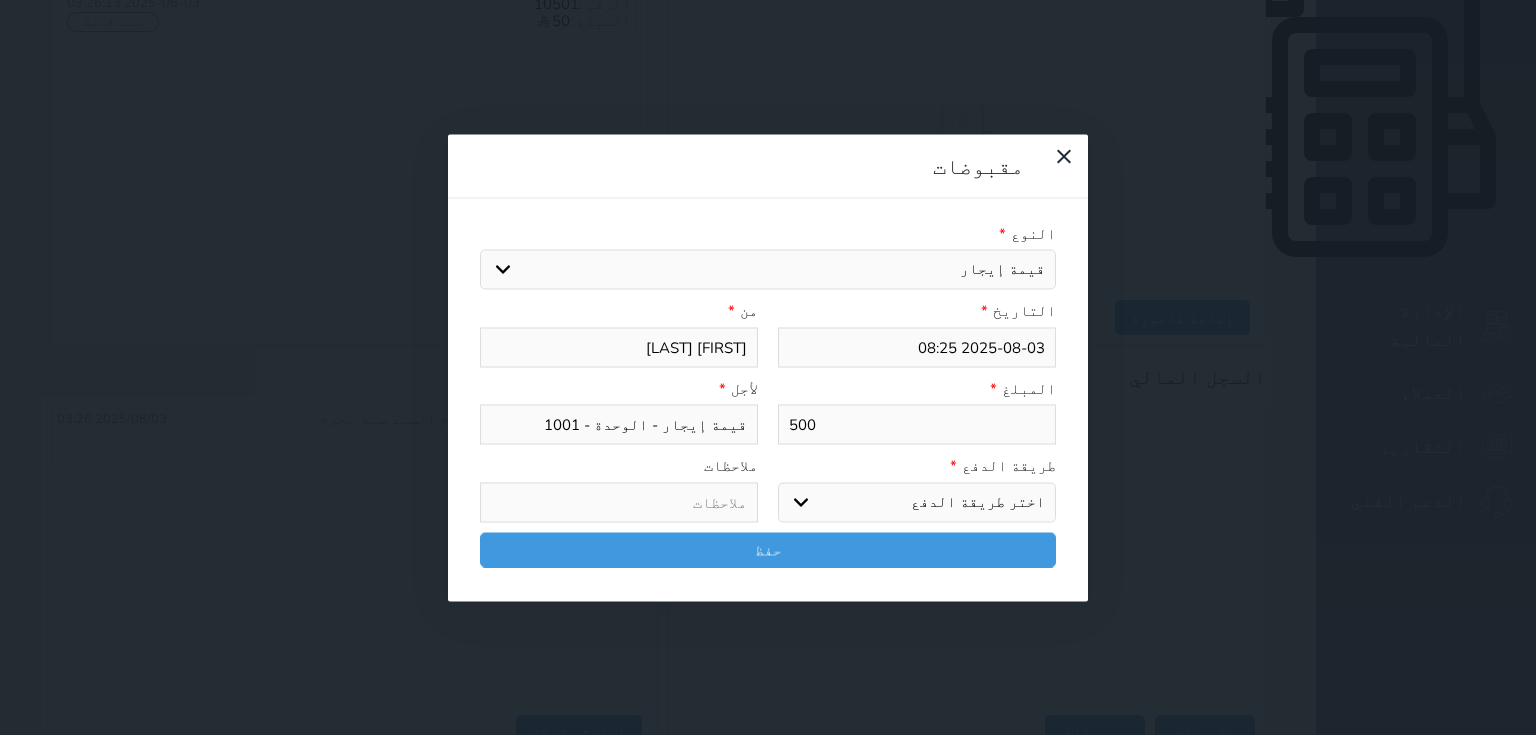 type on "500" 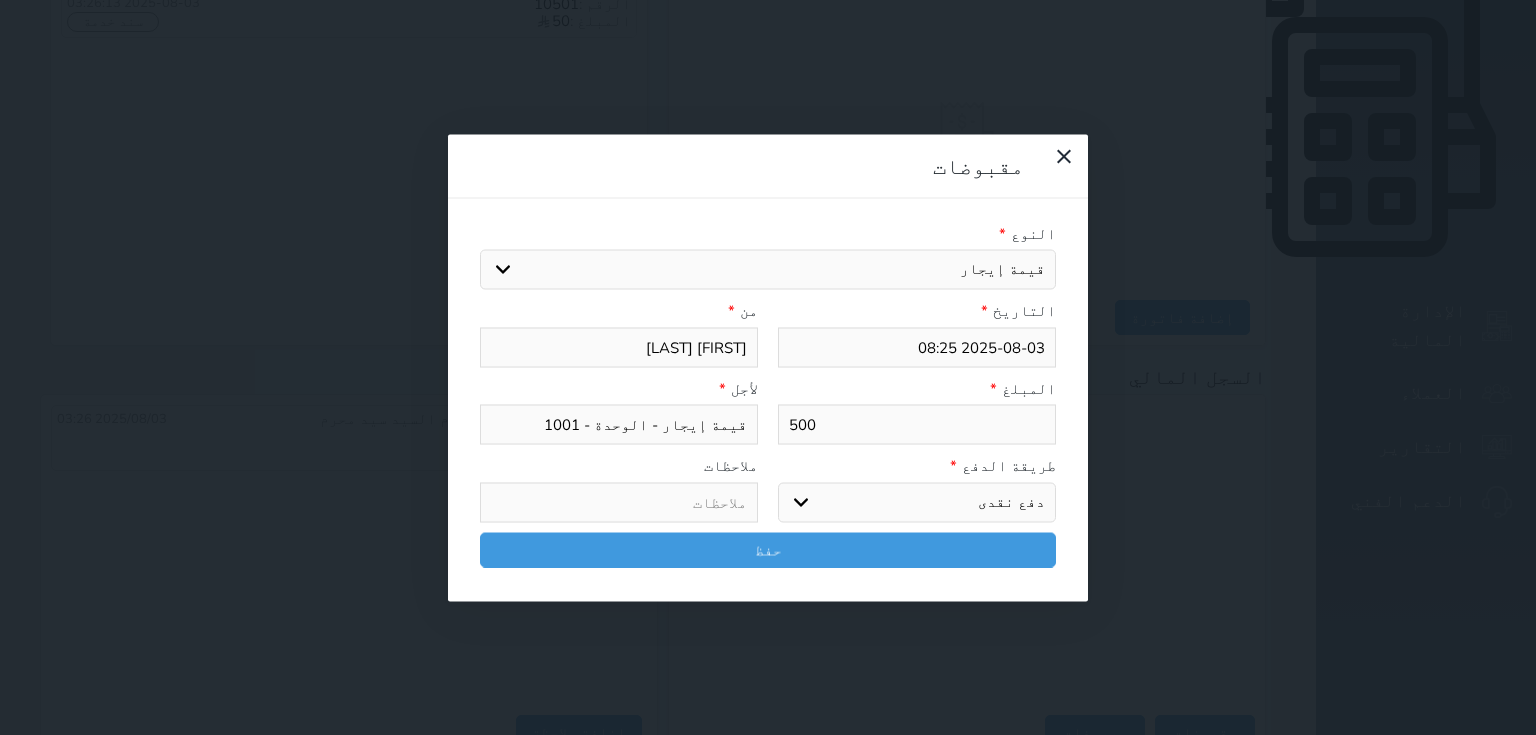 click on "اختر طريقة الدفع   دفع نقدى   تحويل بنكى   مدى   بطاقة ائتمان   آجل" at bounding box center [917, 502] 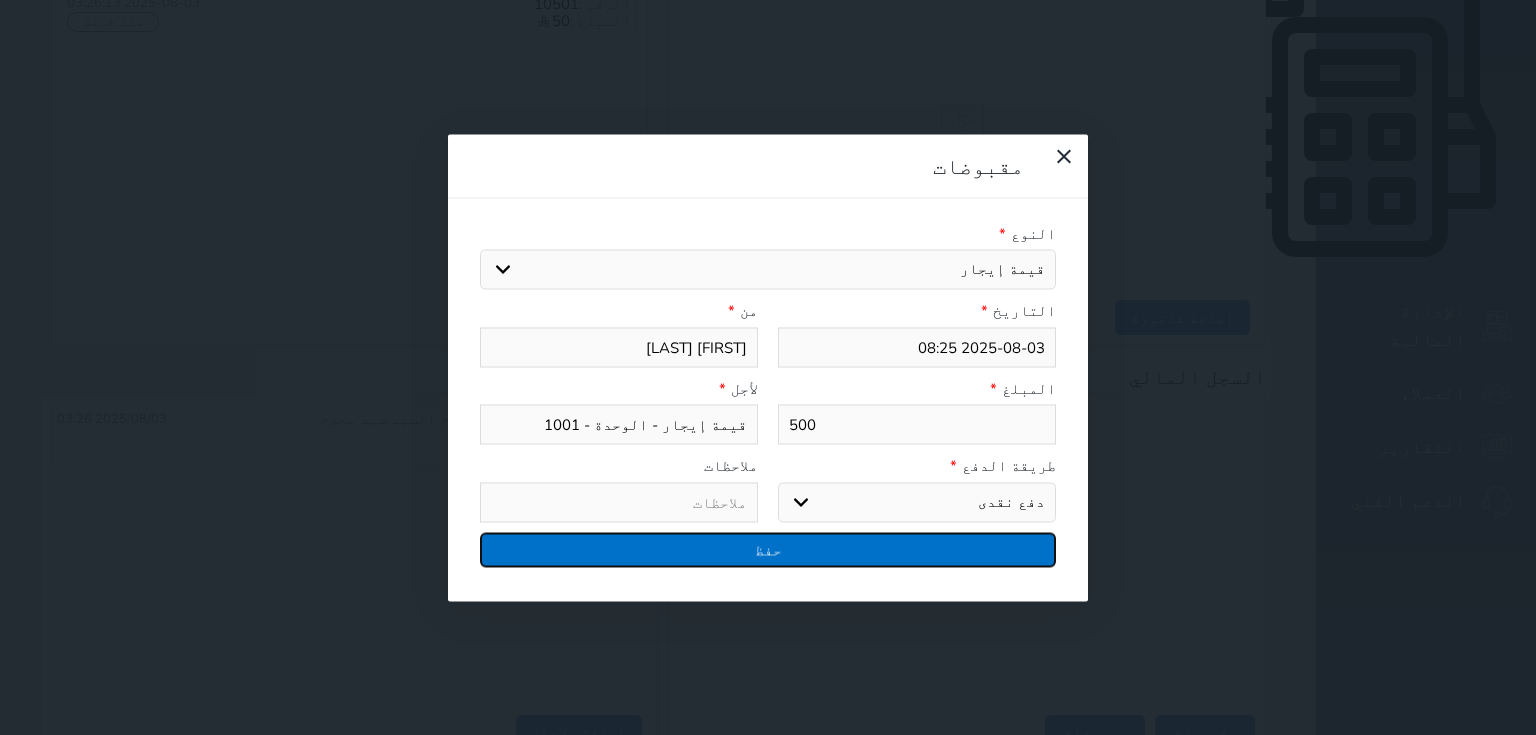 click on "حفظ" at bounding box center (768, 549) 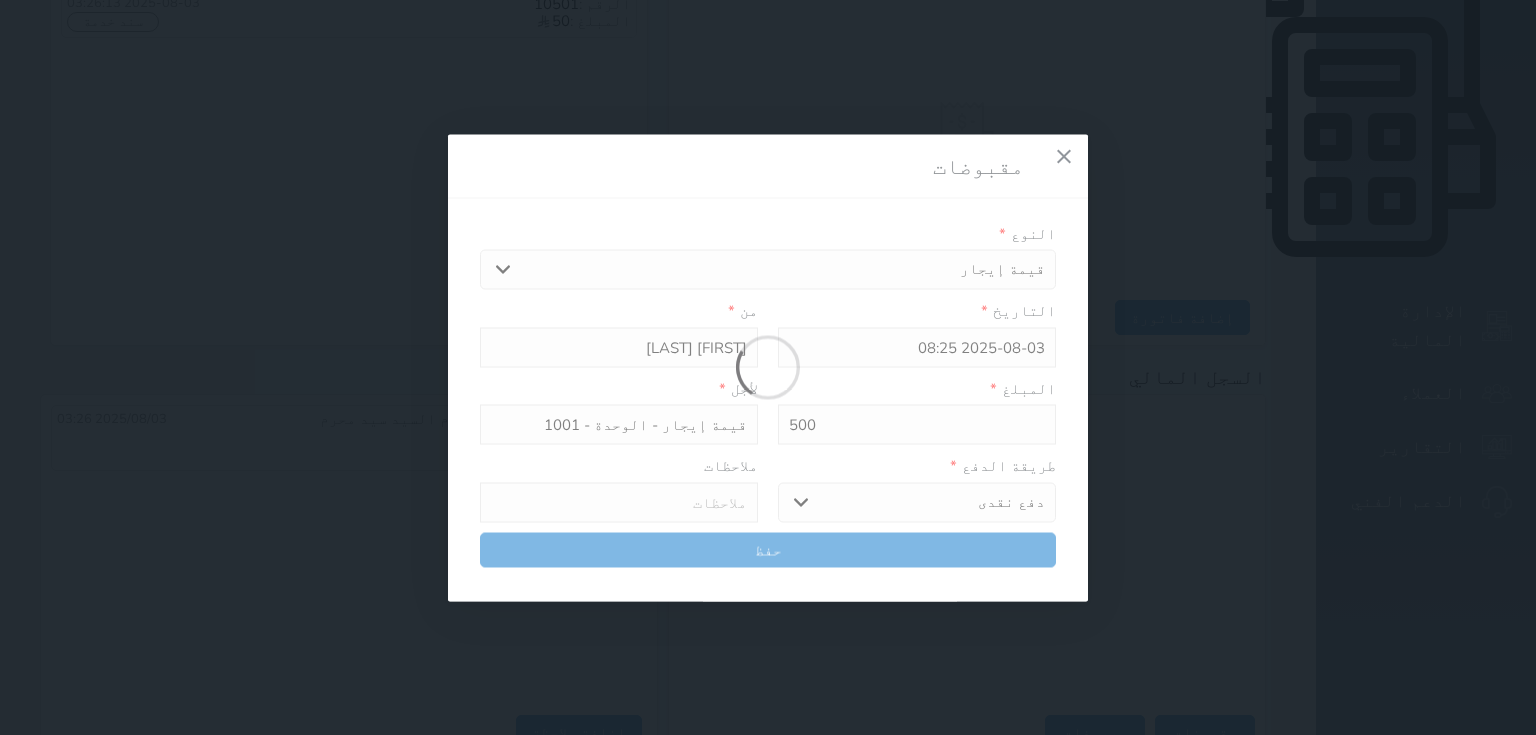 select 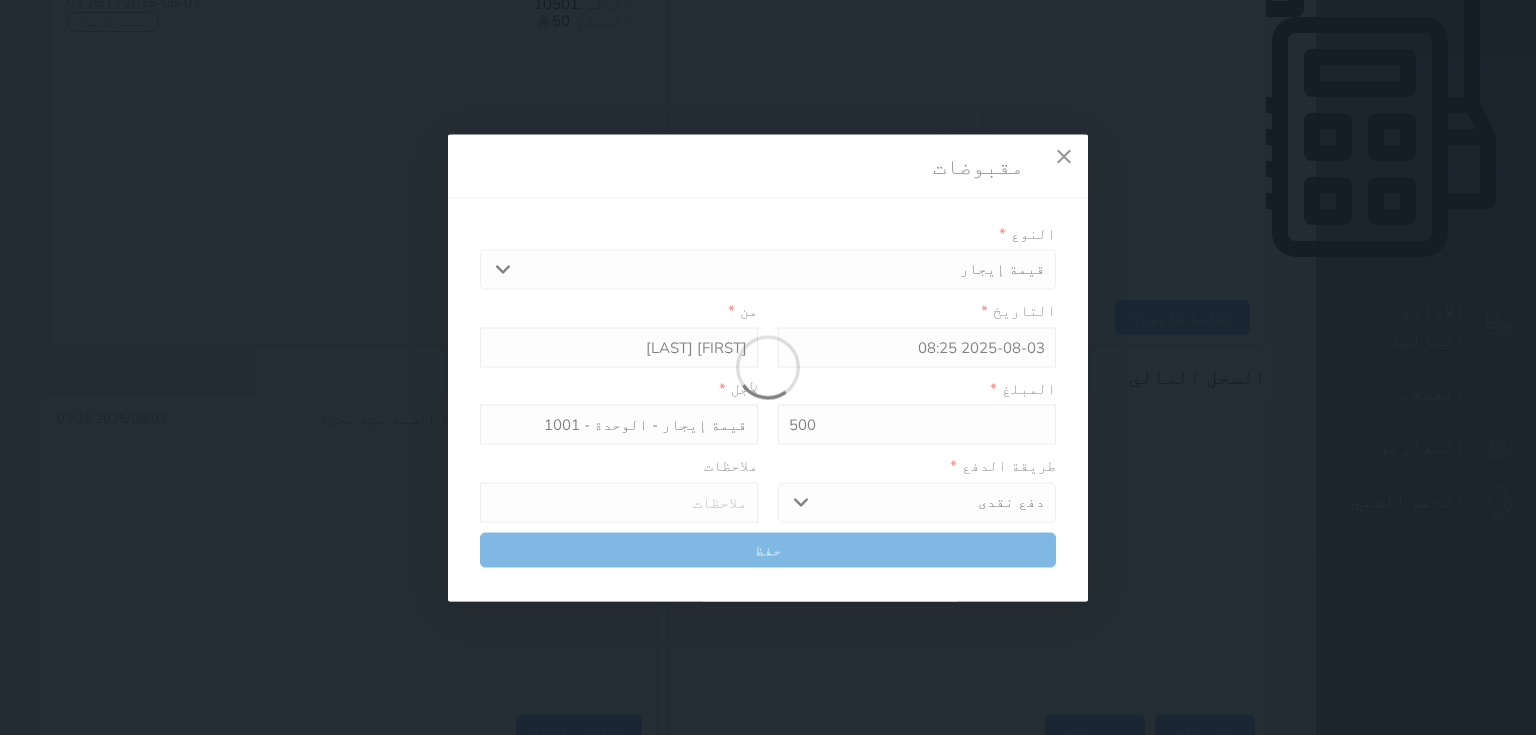 type 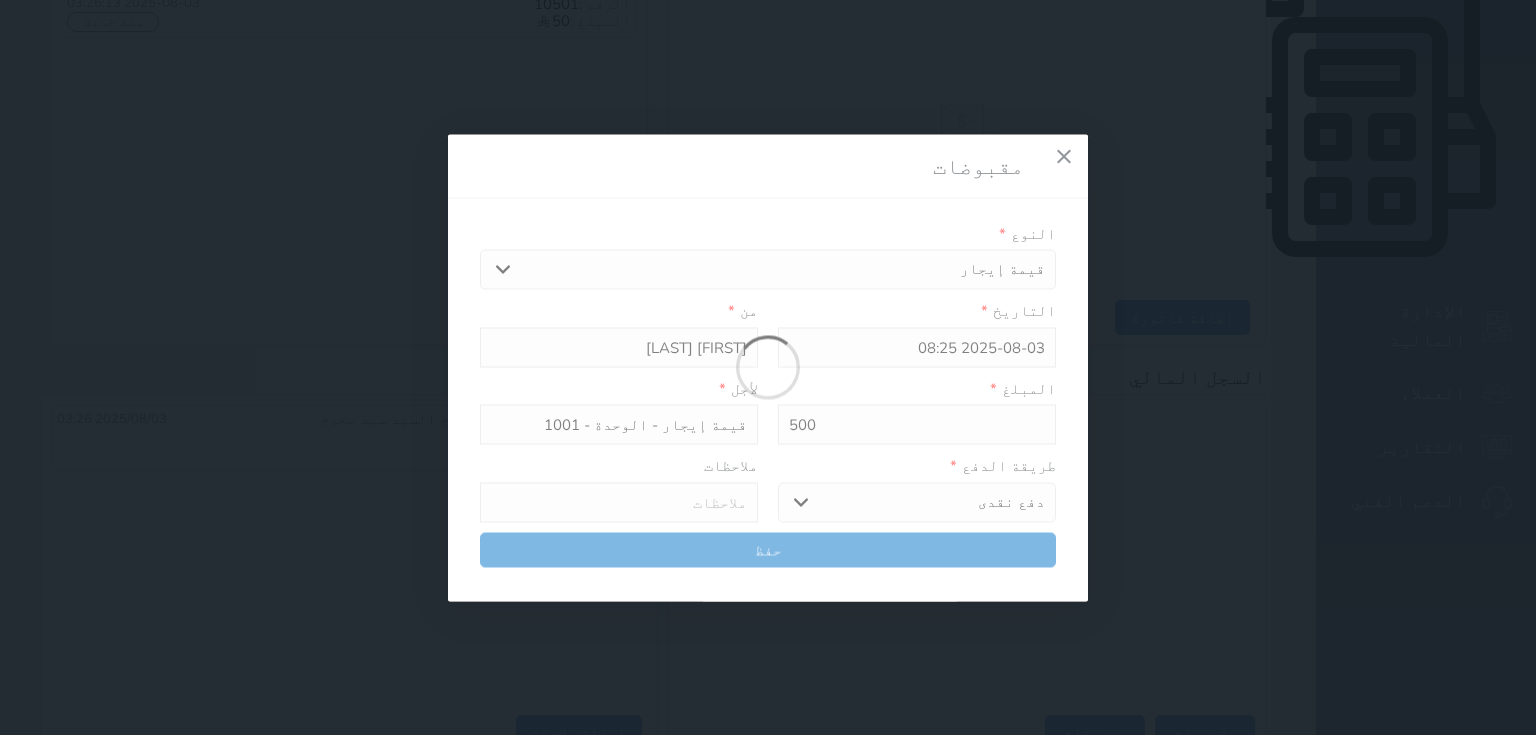 type on "0" 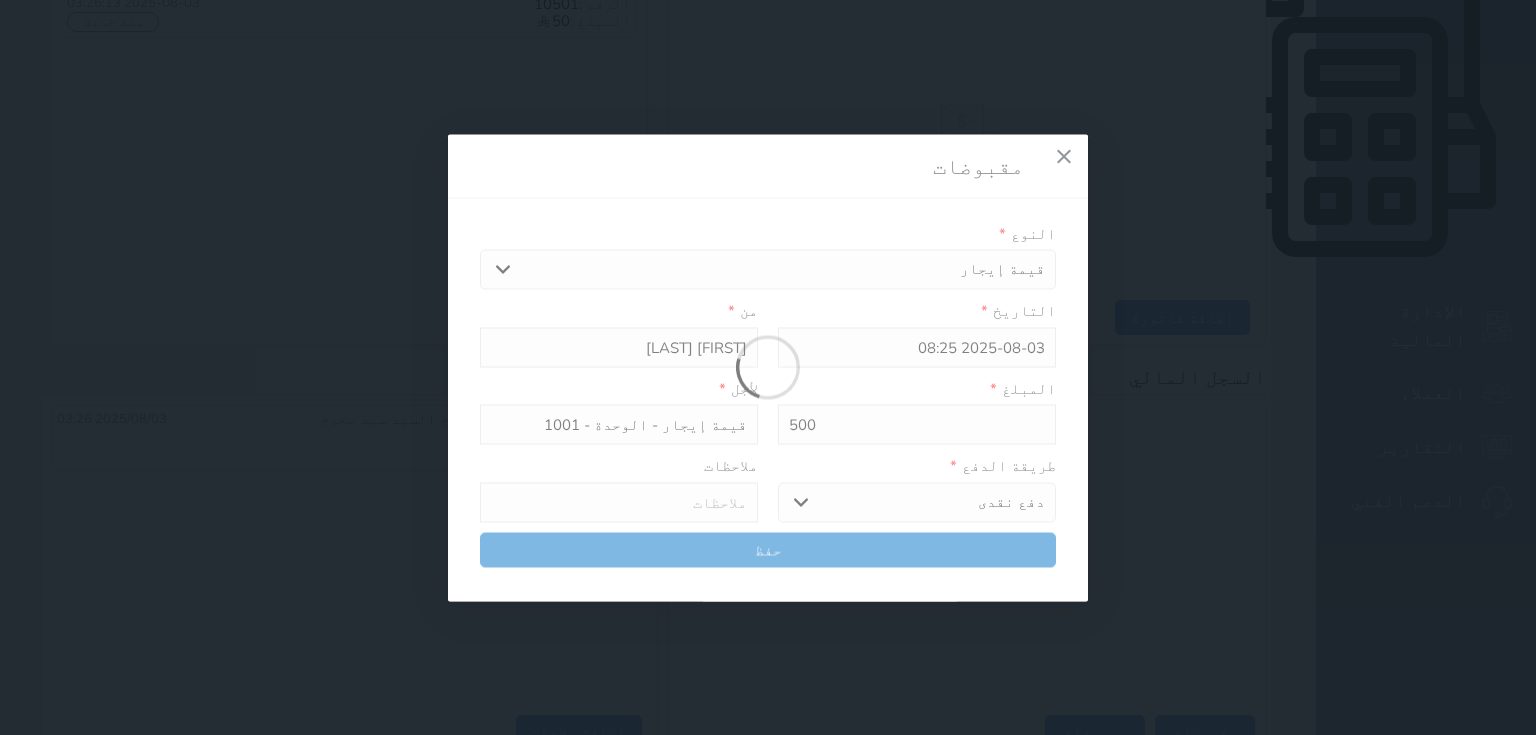 select 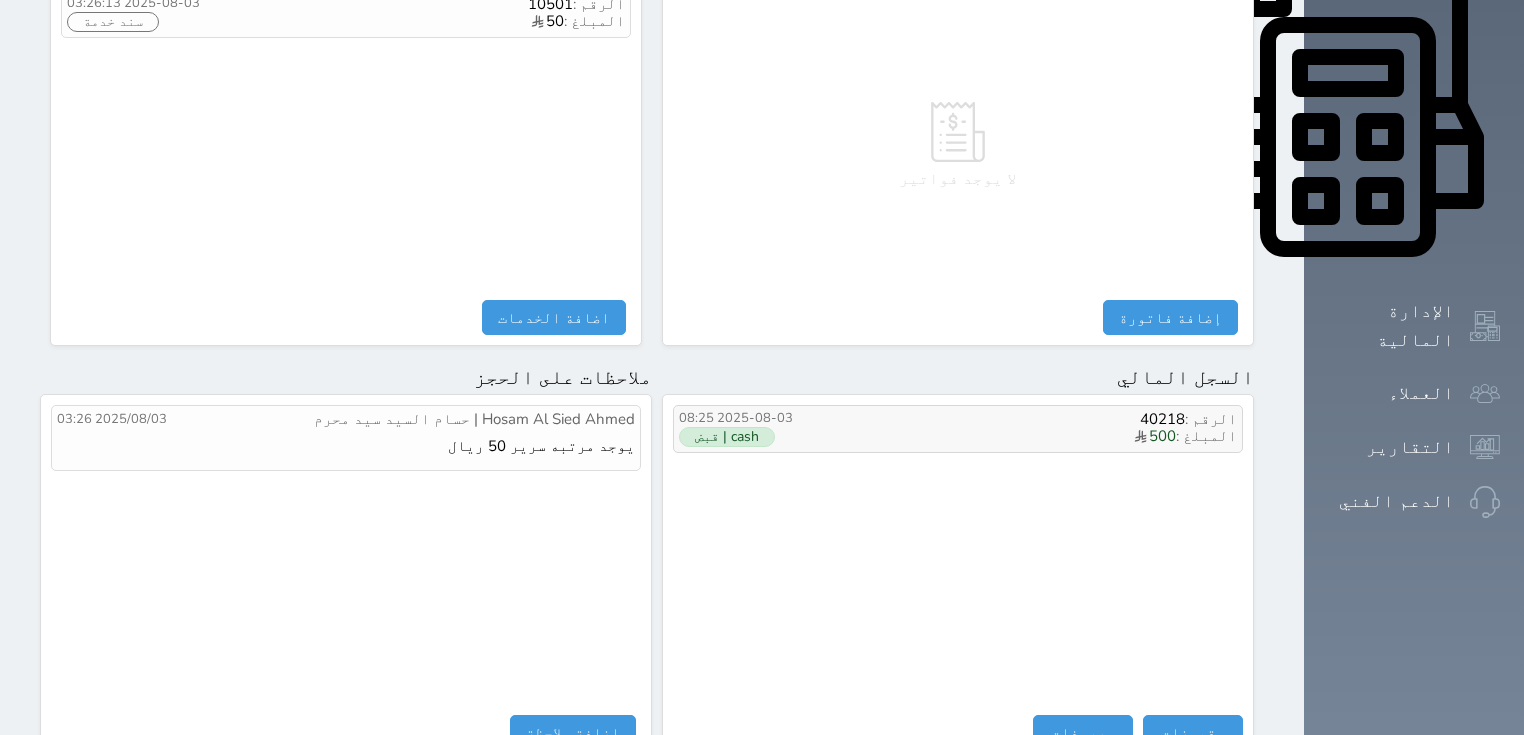 click on "cash | قبض" at bounding box center (762, 437) 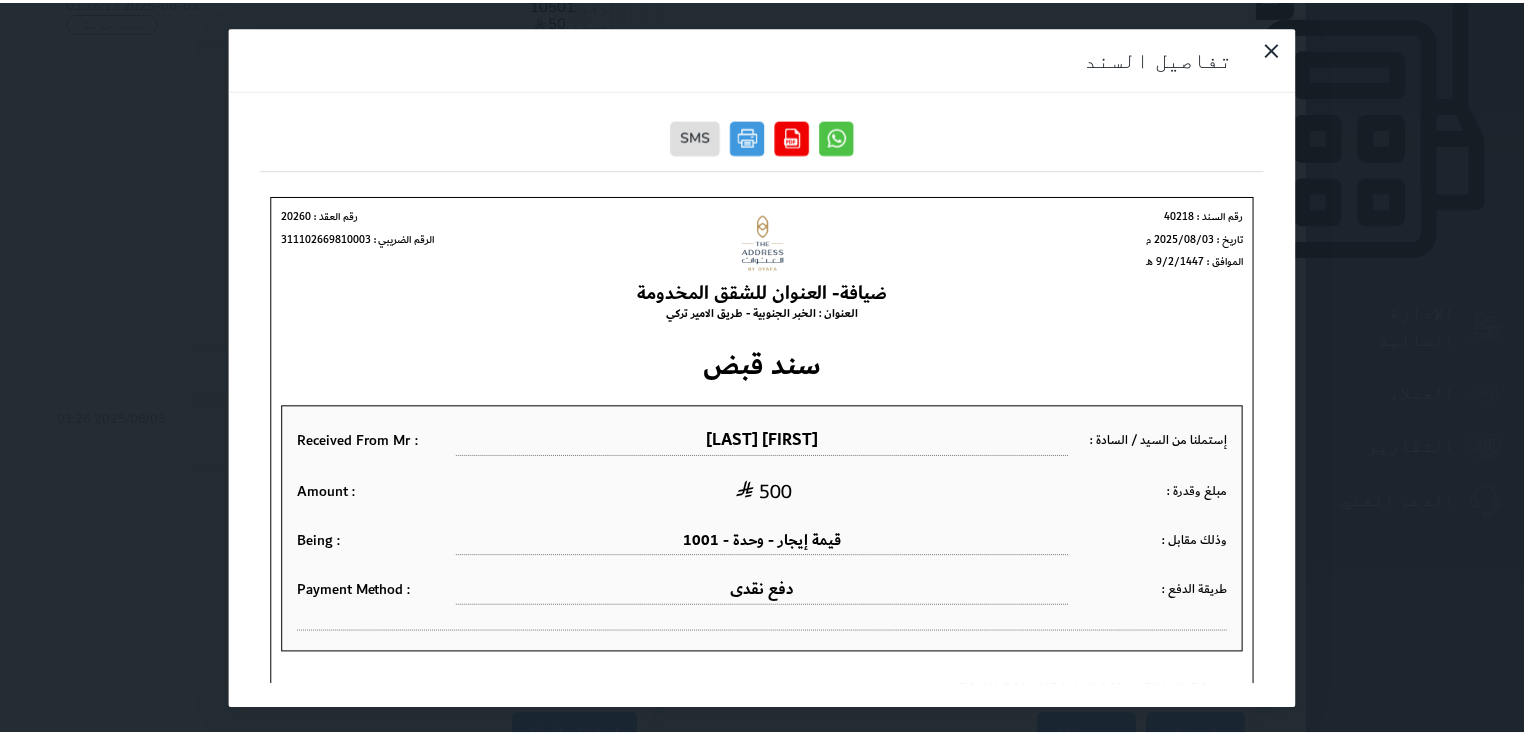 scroll, scrollTop: 0, scrollLeft: 0, axis: both 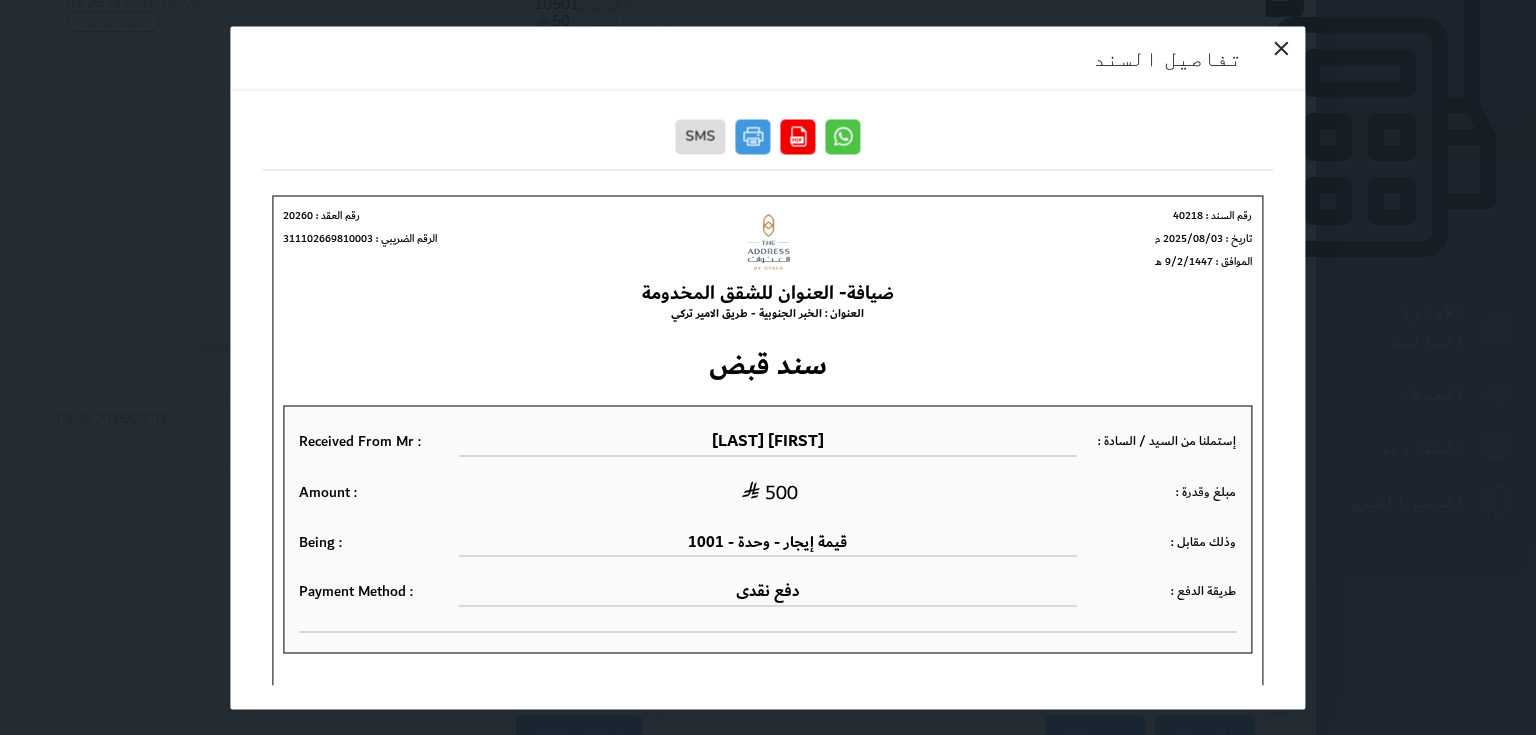 click on "تفاصيل السند
SMS" at bounding box center (768, 367) 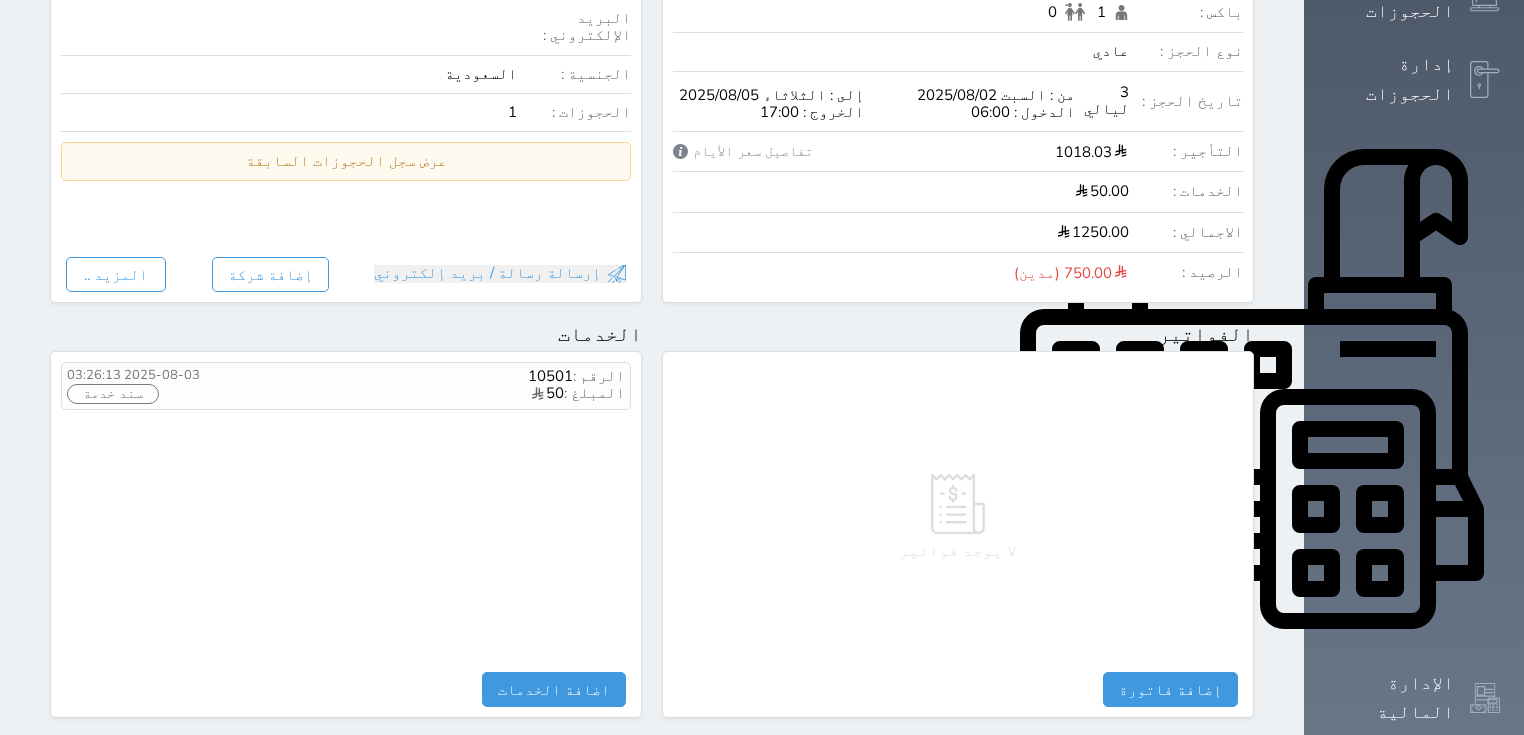 scroll, scrollTop: 0, scrollLeft: 0, axis: both 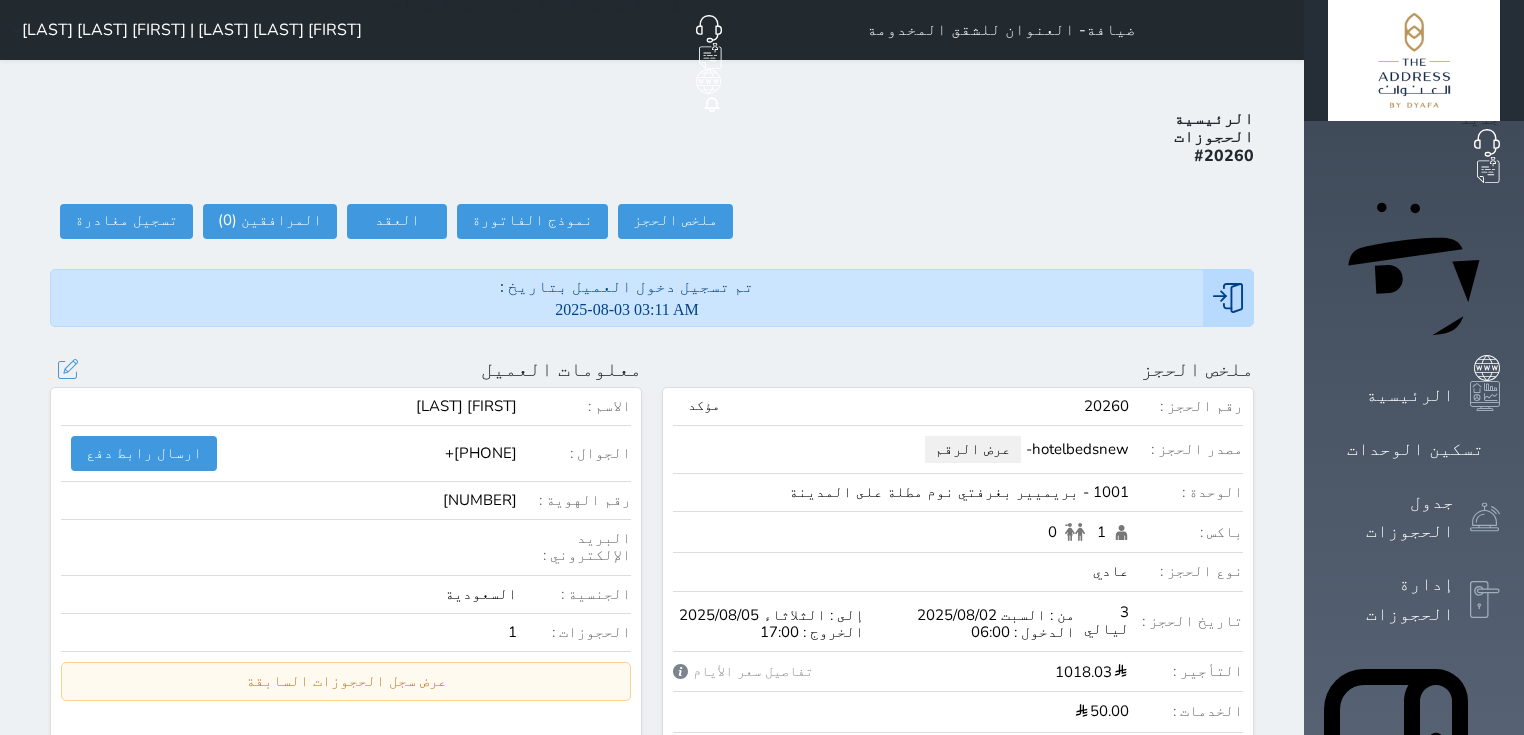 click on "السعودية" at bounding box center (289, 594) 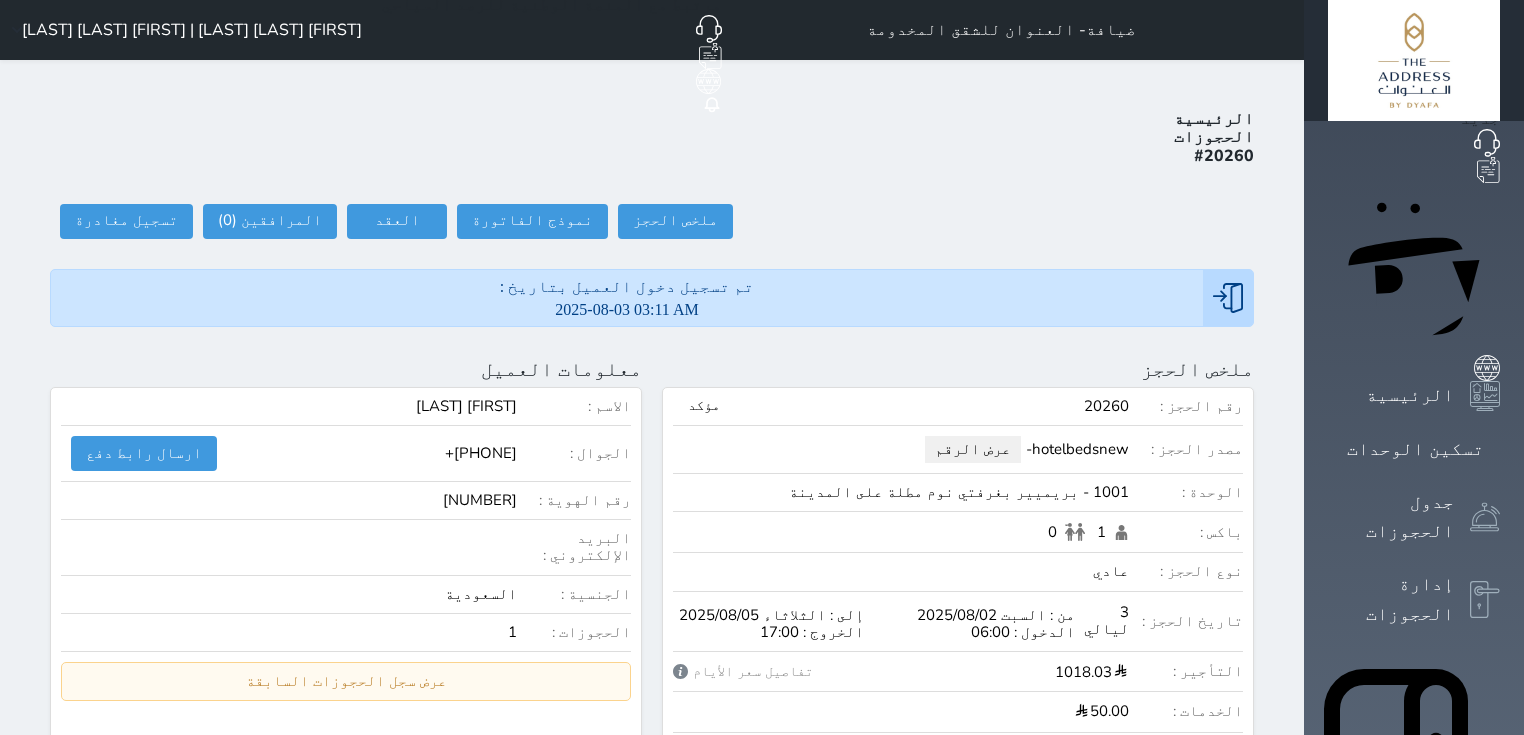 click at bounding box center [1485, 1218] 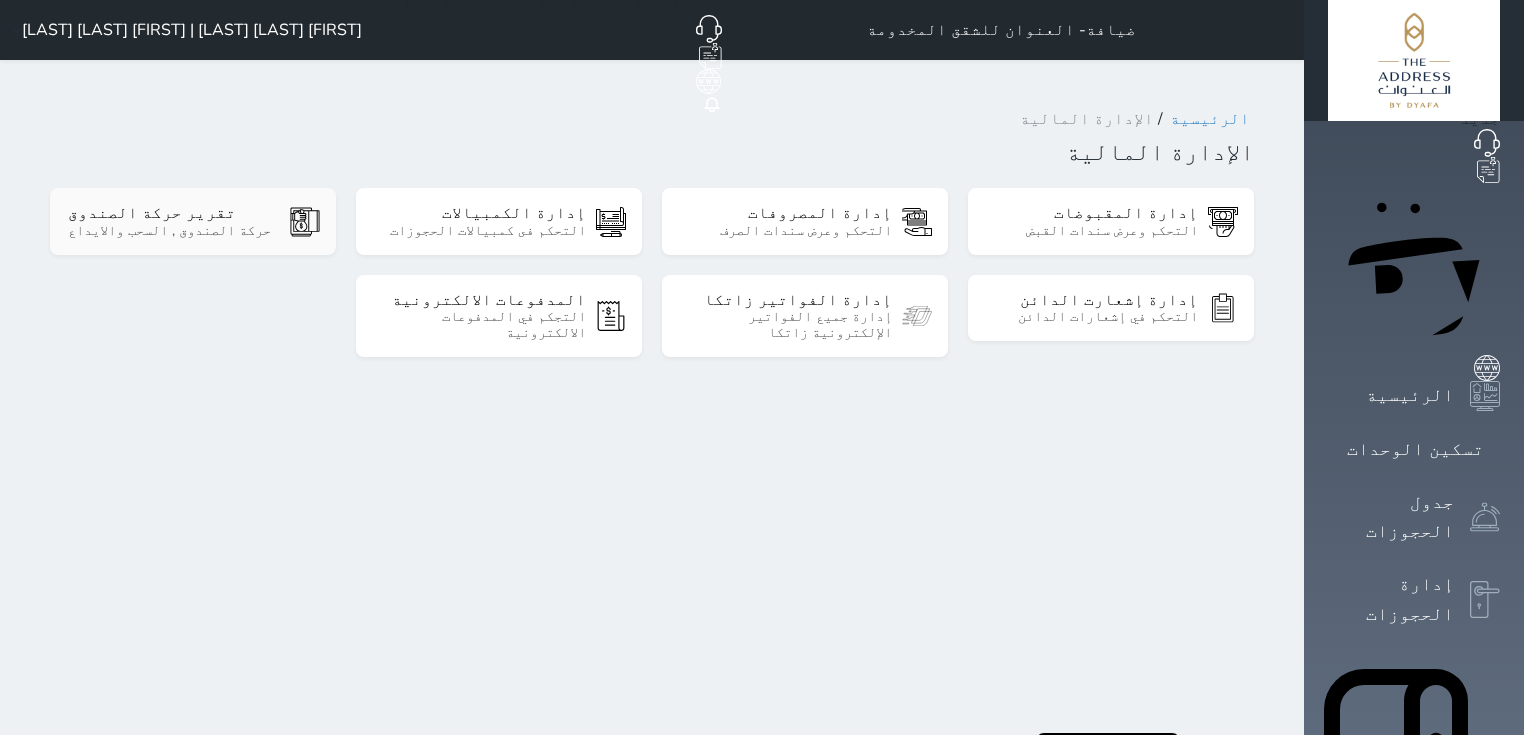 click on "تقرير حركة الصندوق
حركة الصندوق , السحب والايداع" at bounding box center (193, 221) 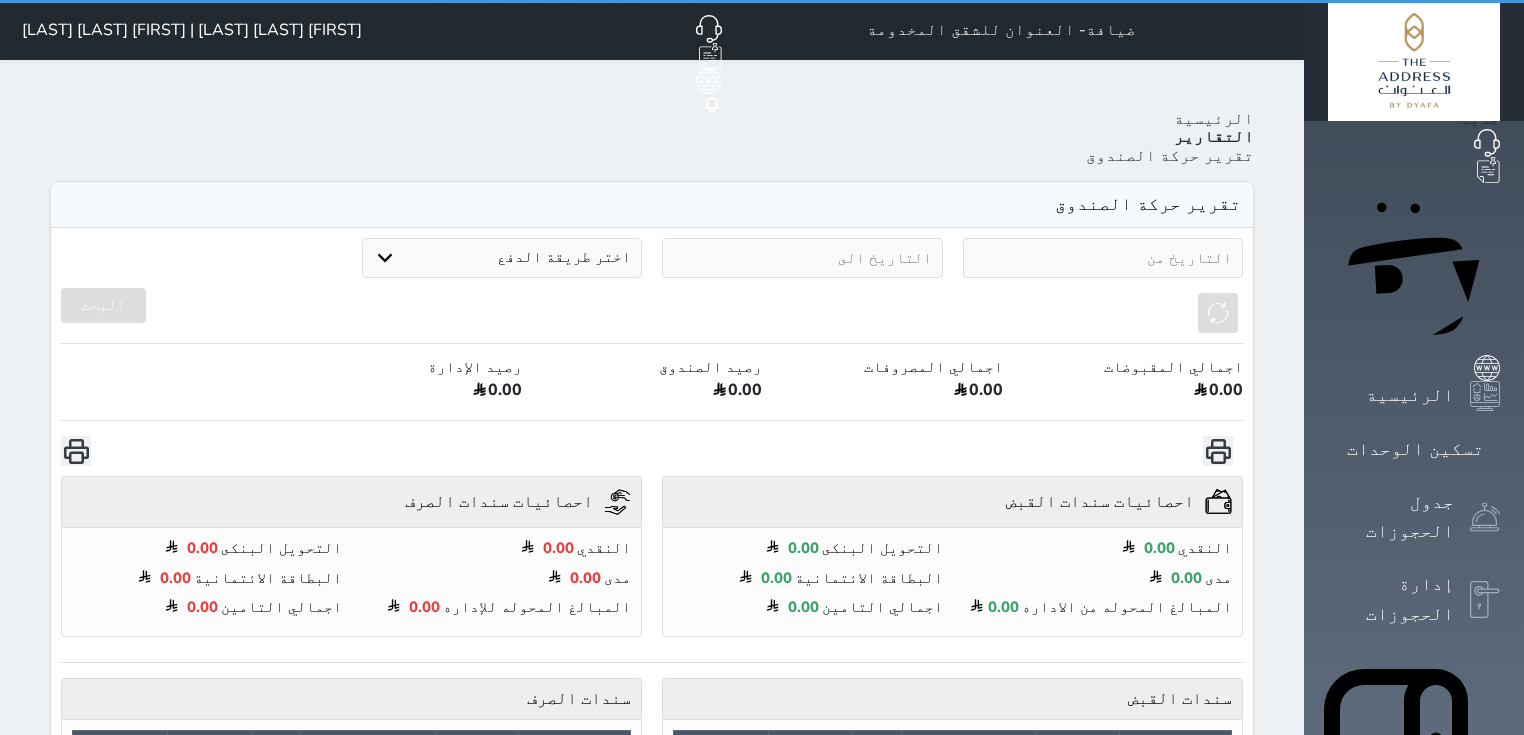 select on "7" 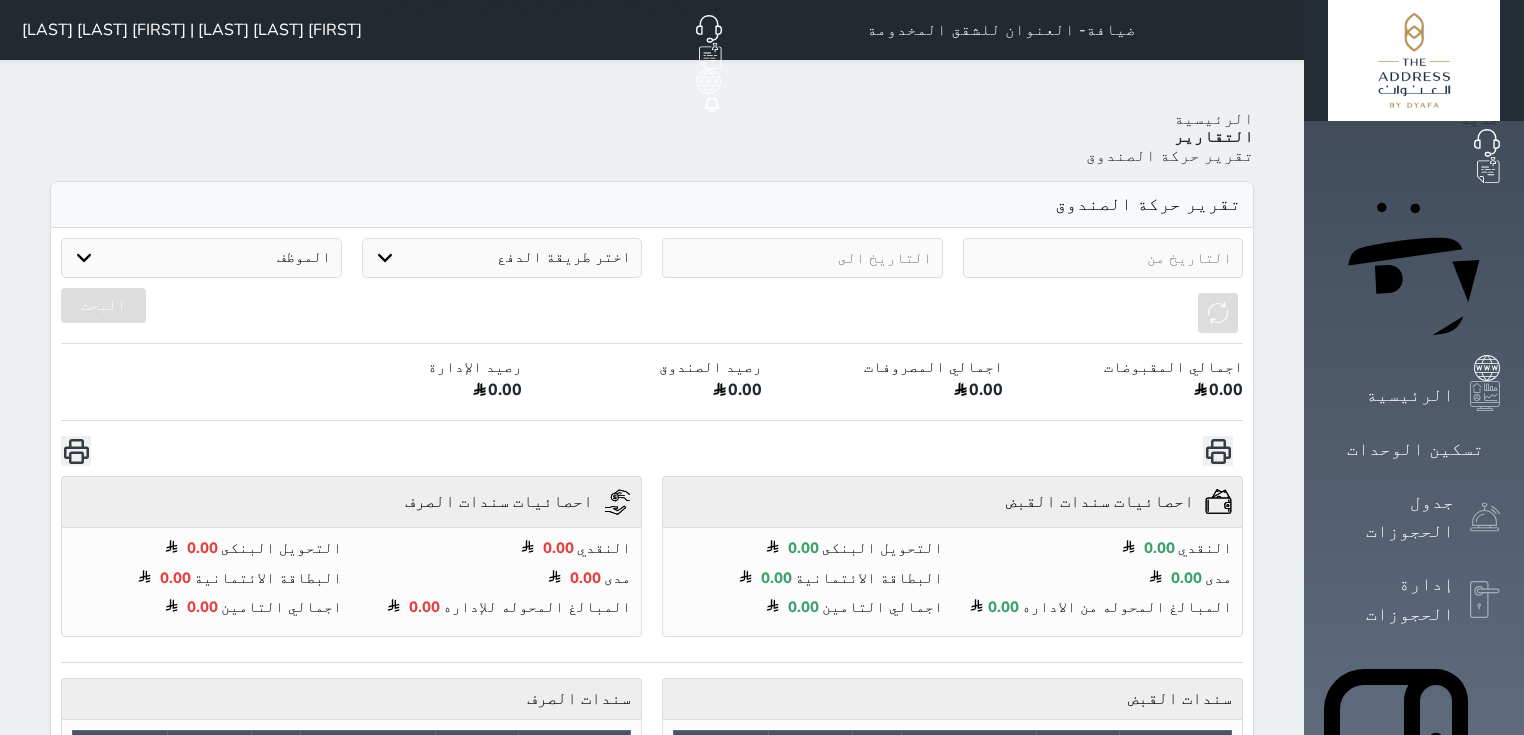 click at bounding box center [1103, 258] 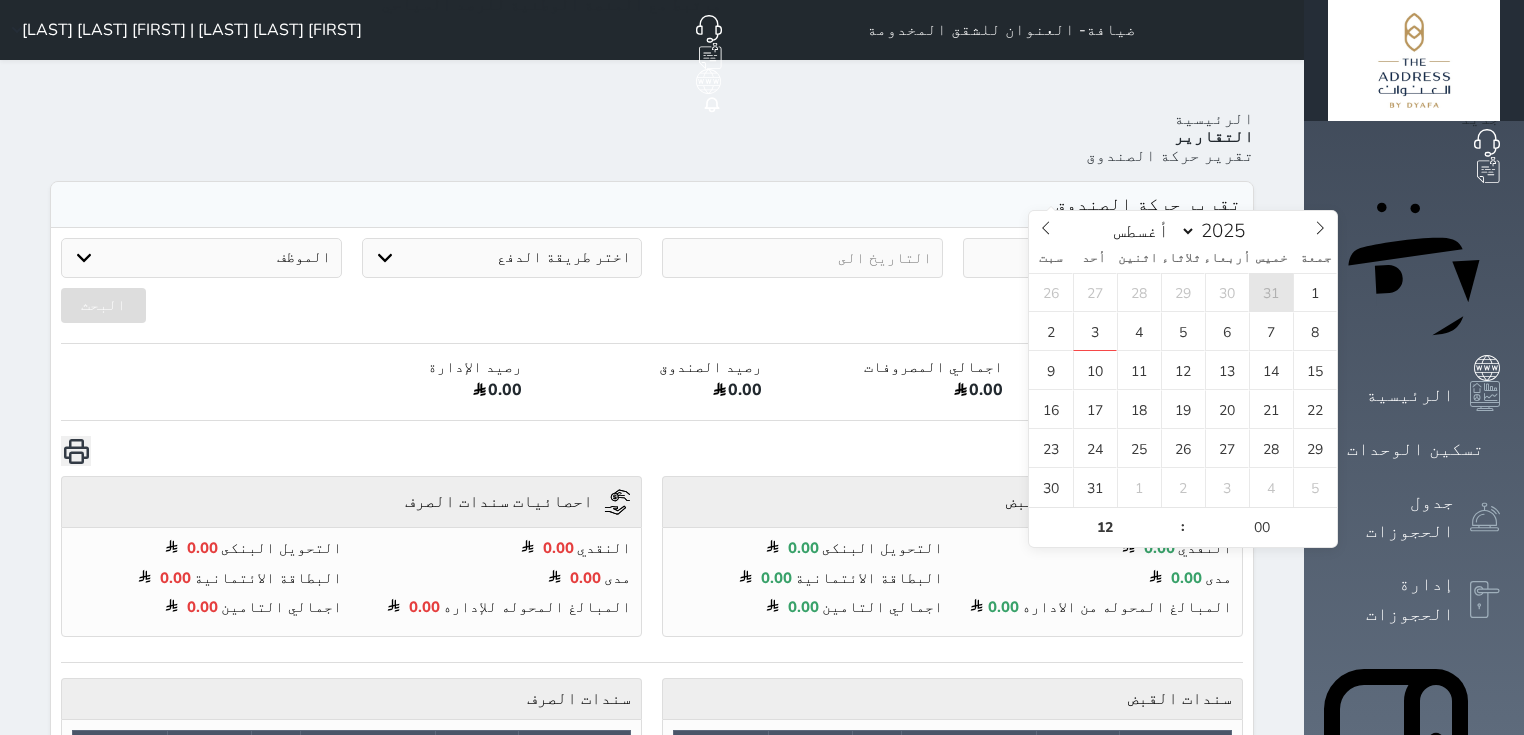 click on "31" at bounding box center [1271, 292] 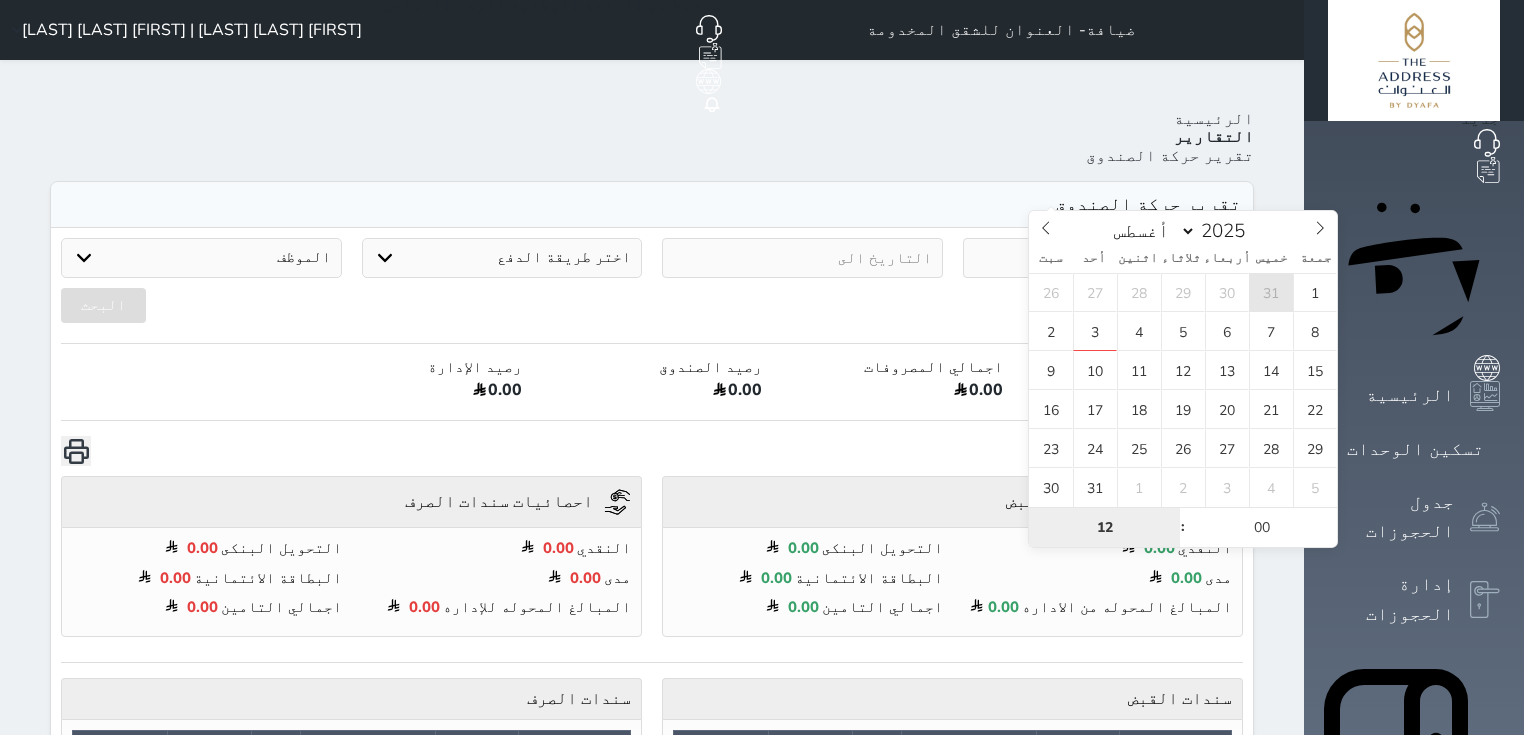 select on "6" 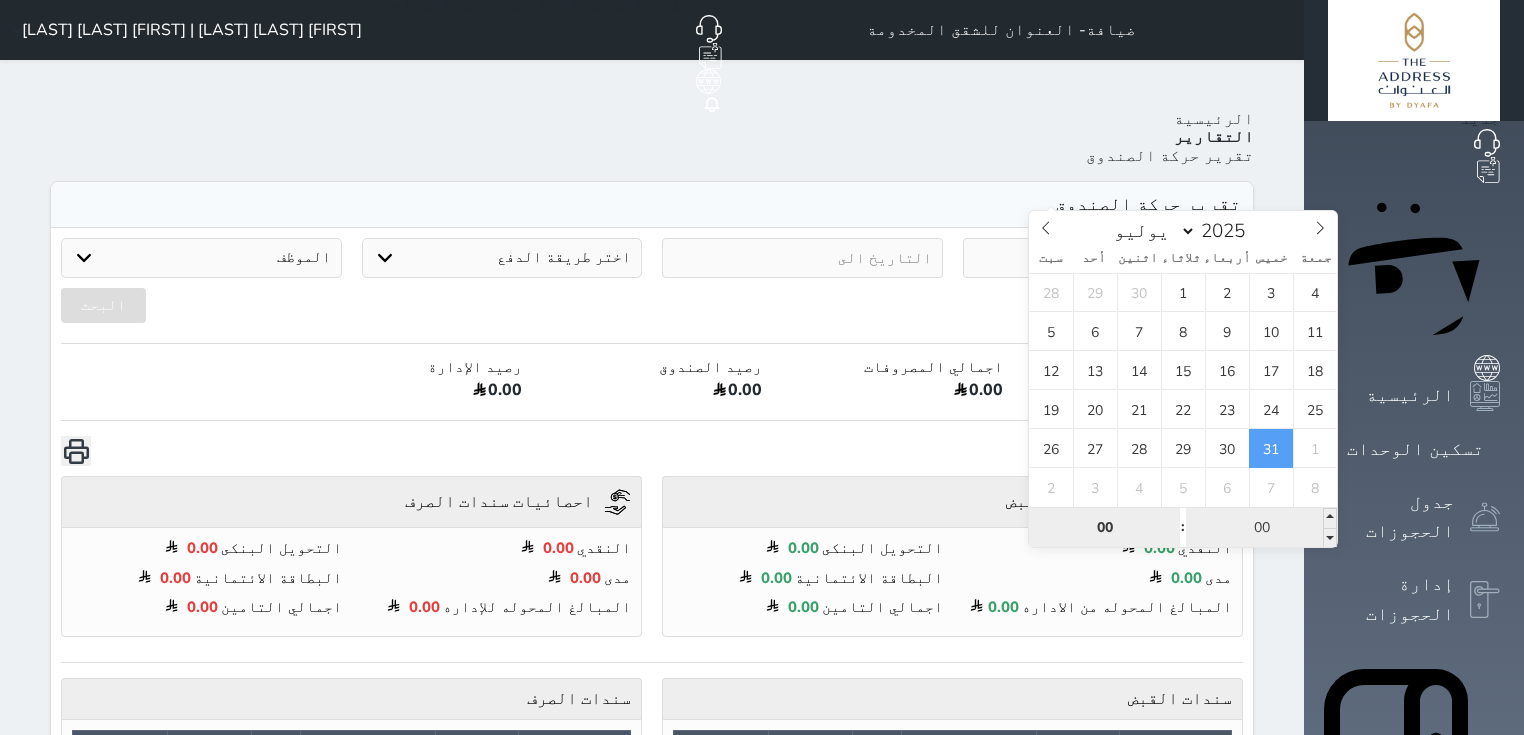 type on "00" 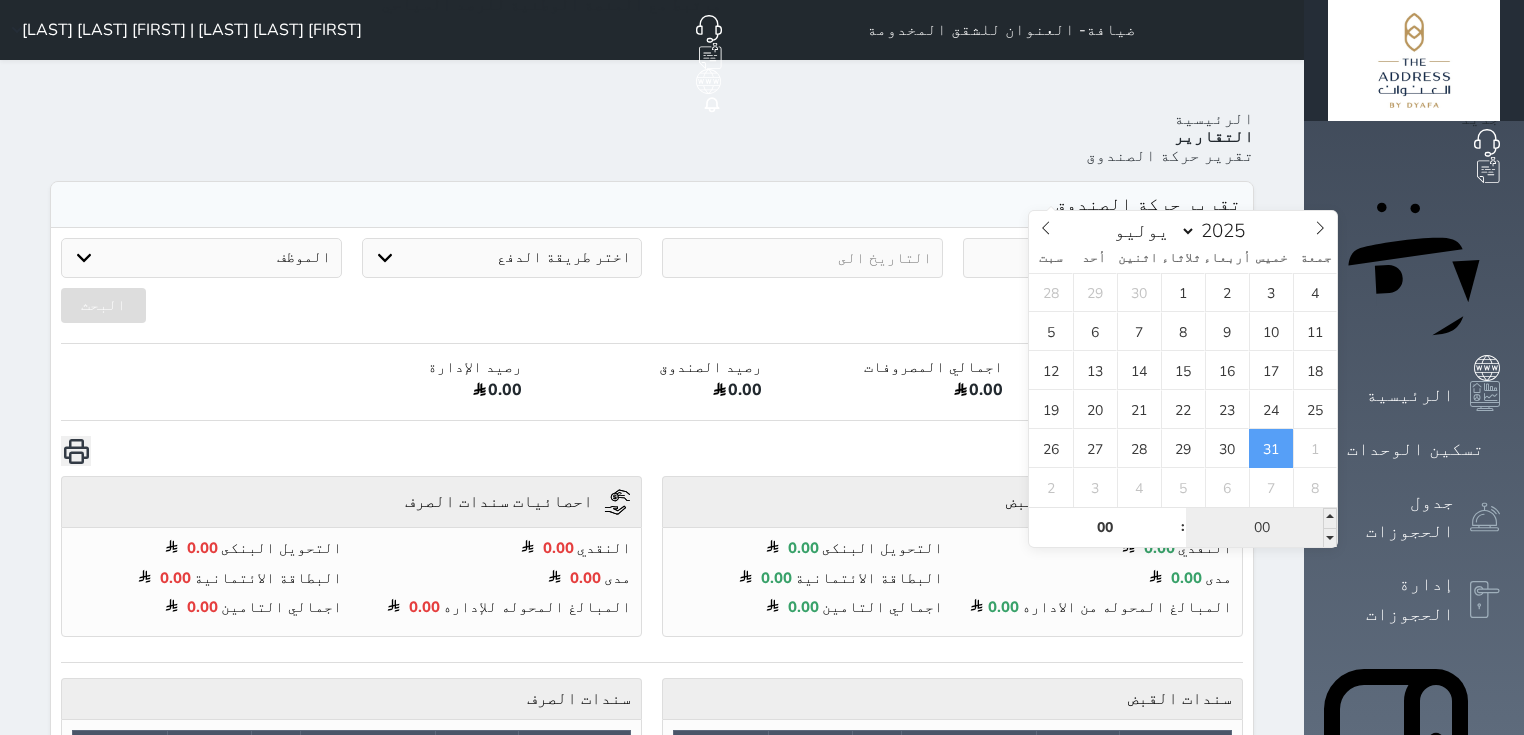 type on "2025-07-31 00:00" 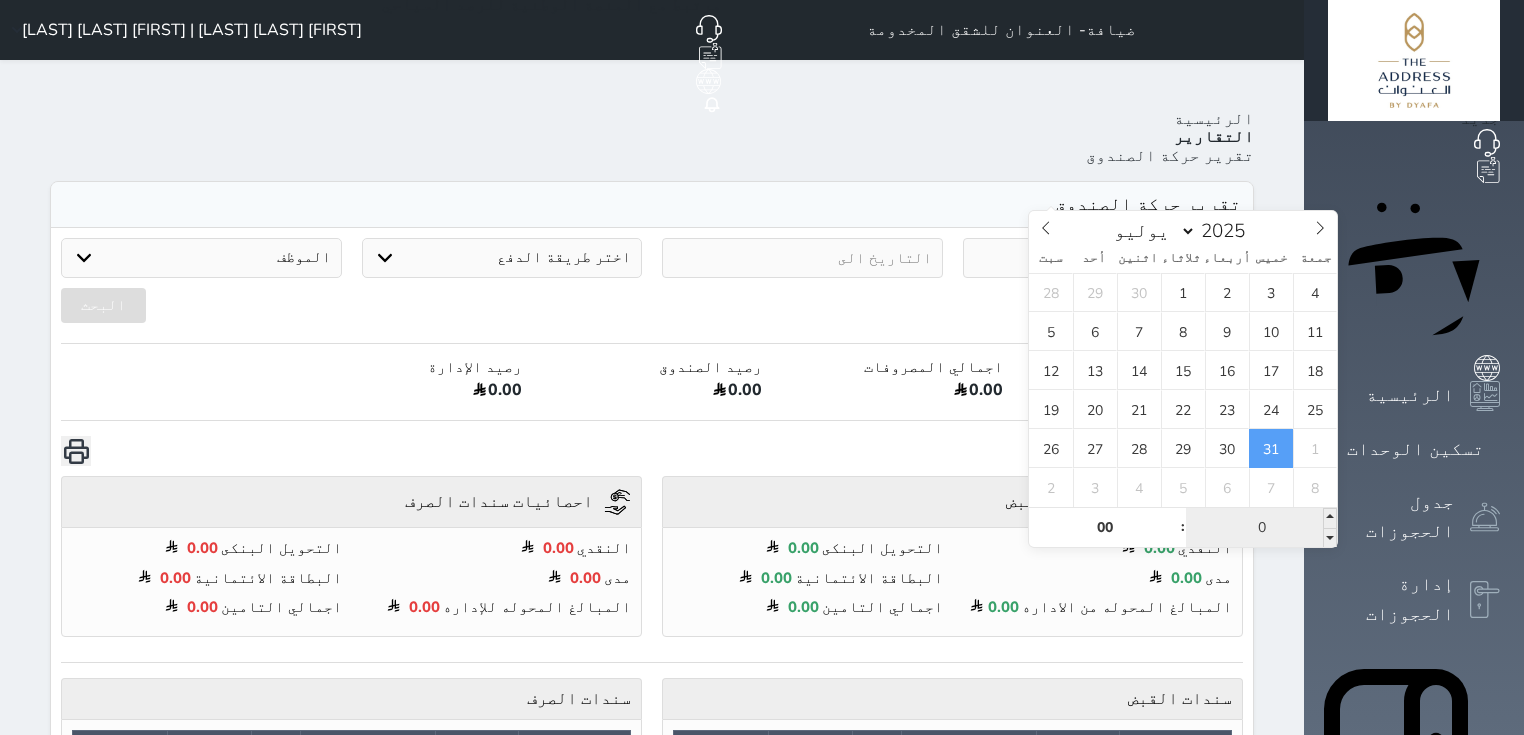 type on "01" 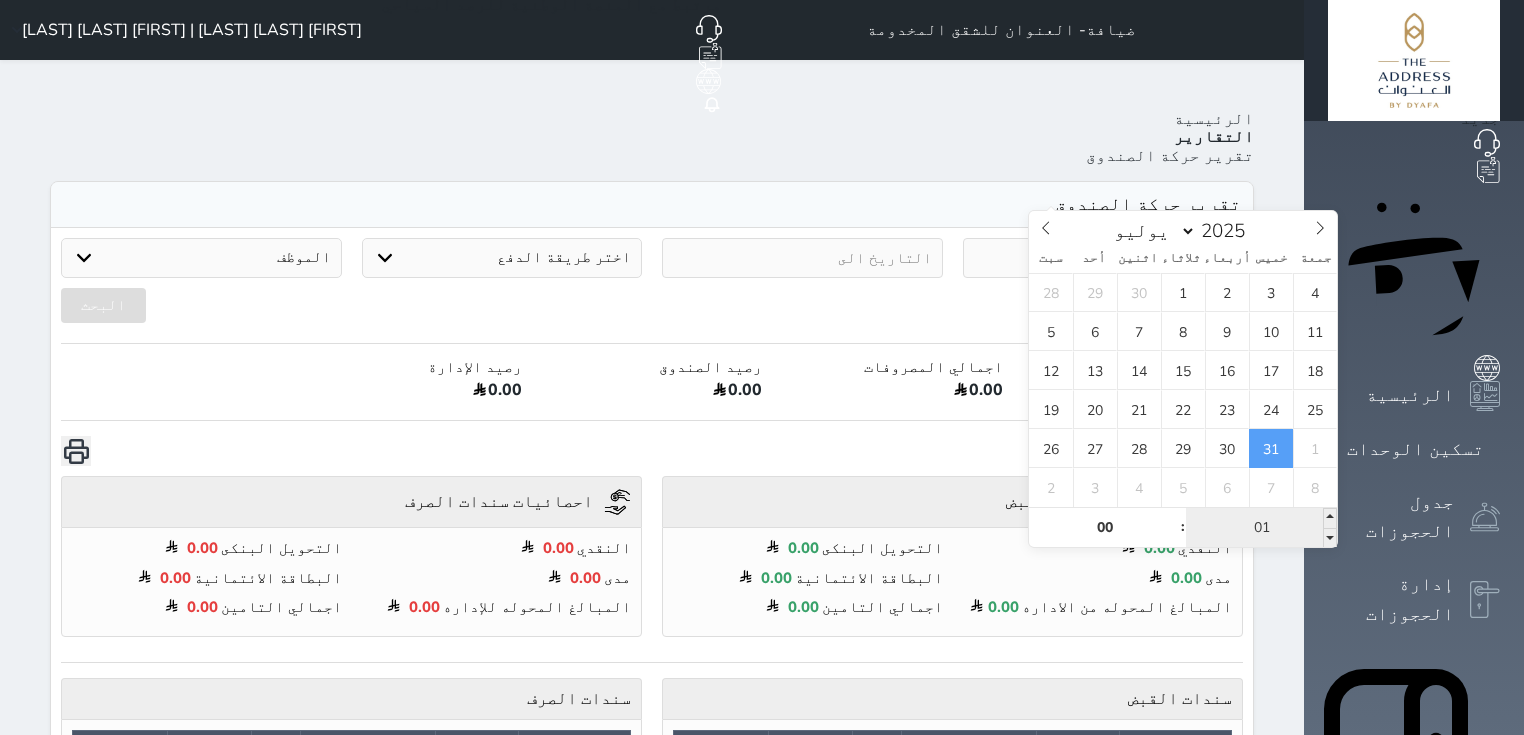 type on "2025-07-31 00:01" 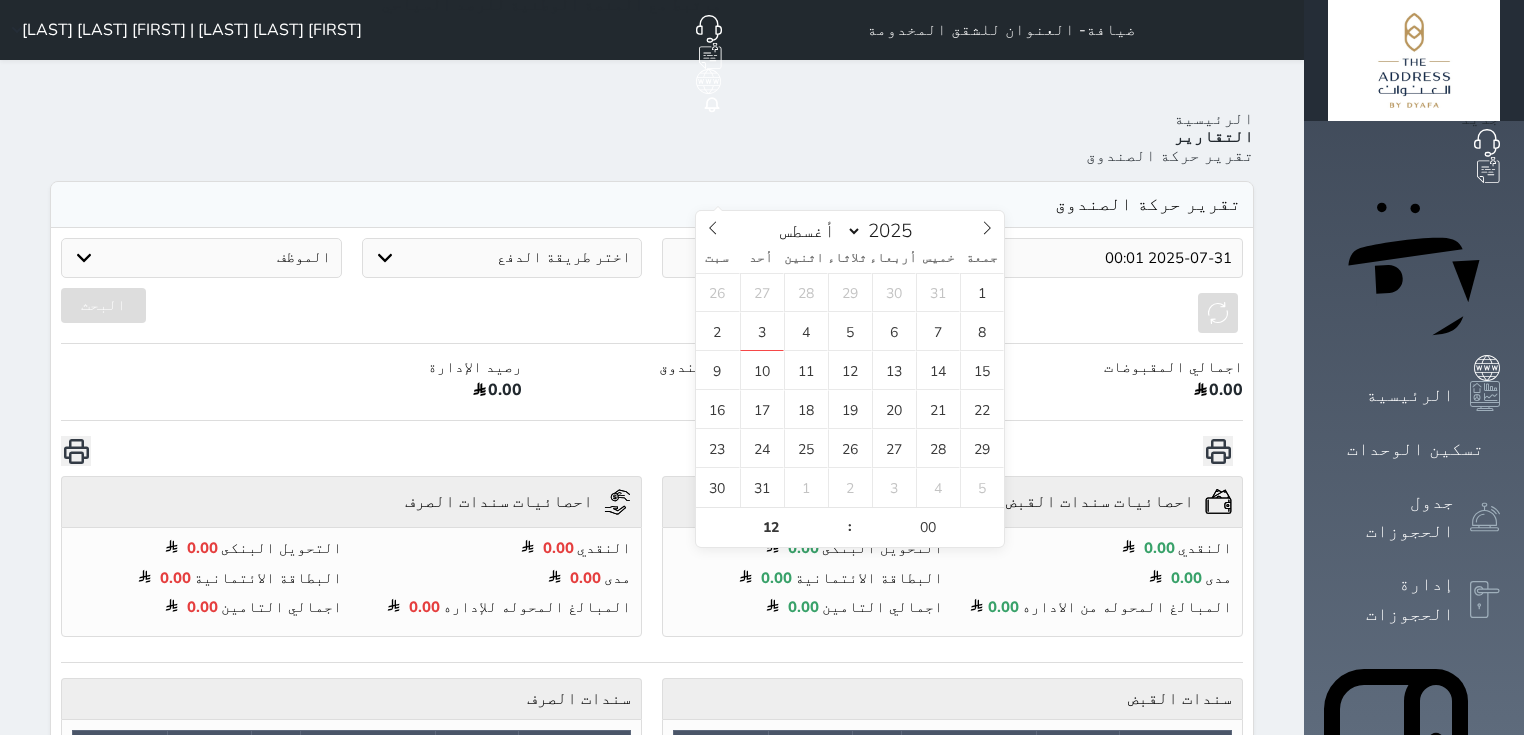 click at bounding box center (802, 258) 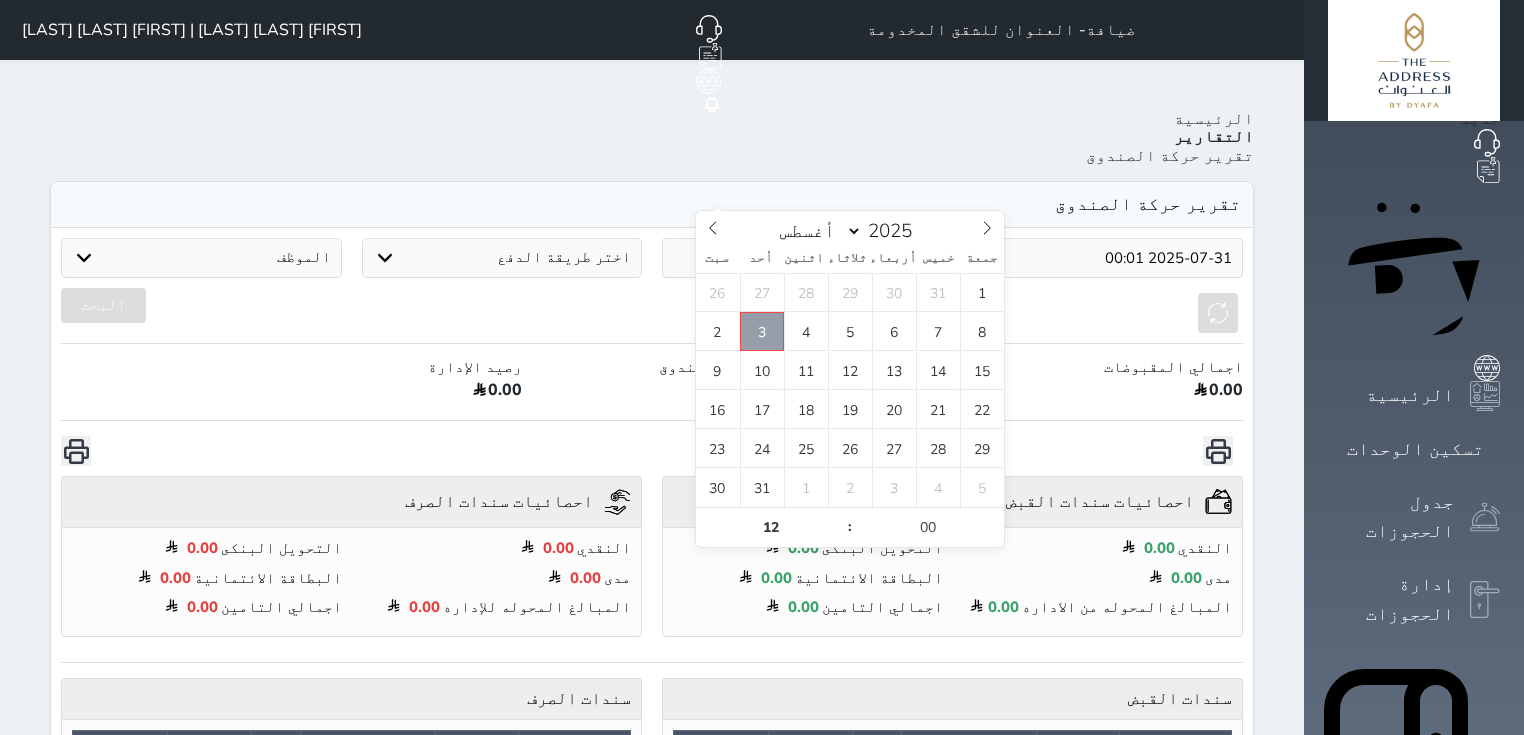 click on "3" at bounding box center (762, 331) 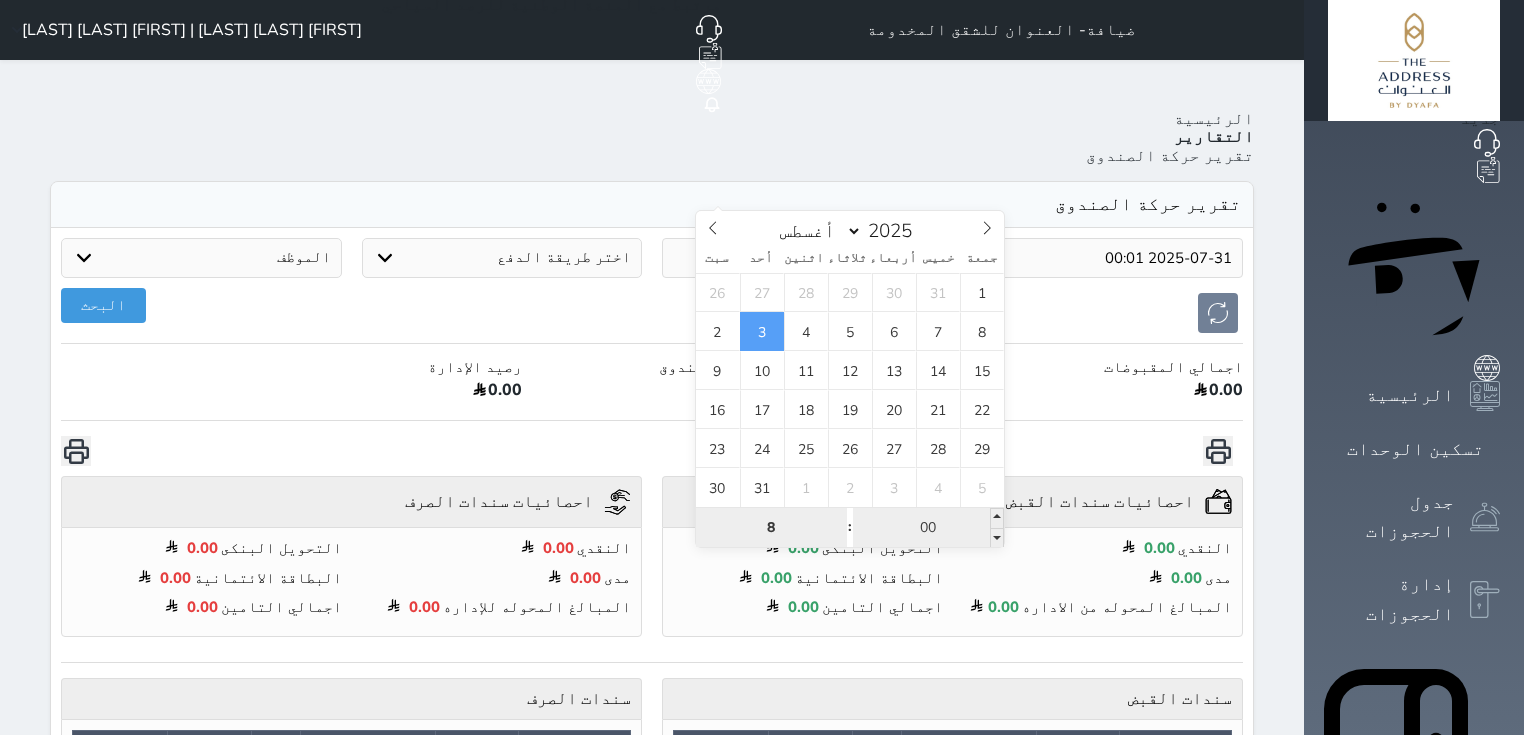 type on "8" 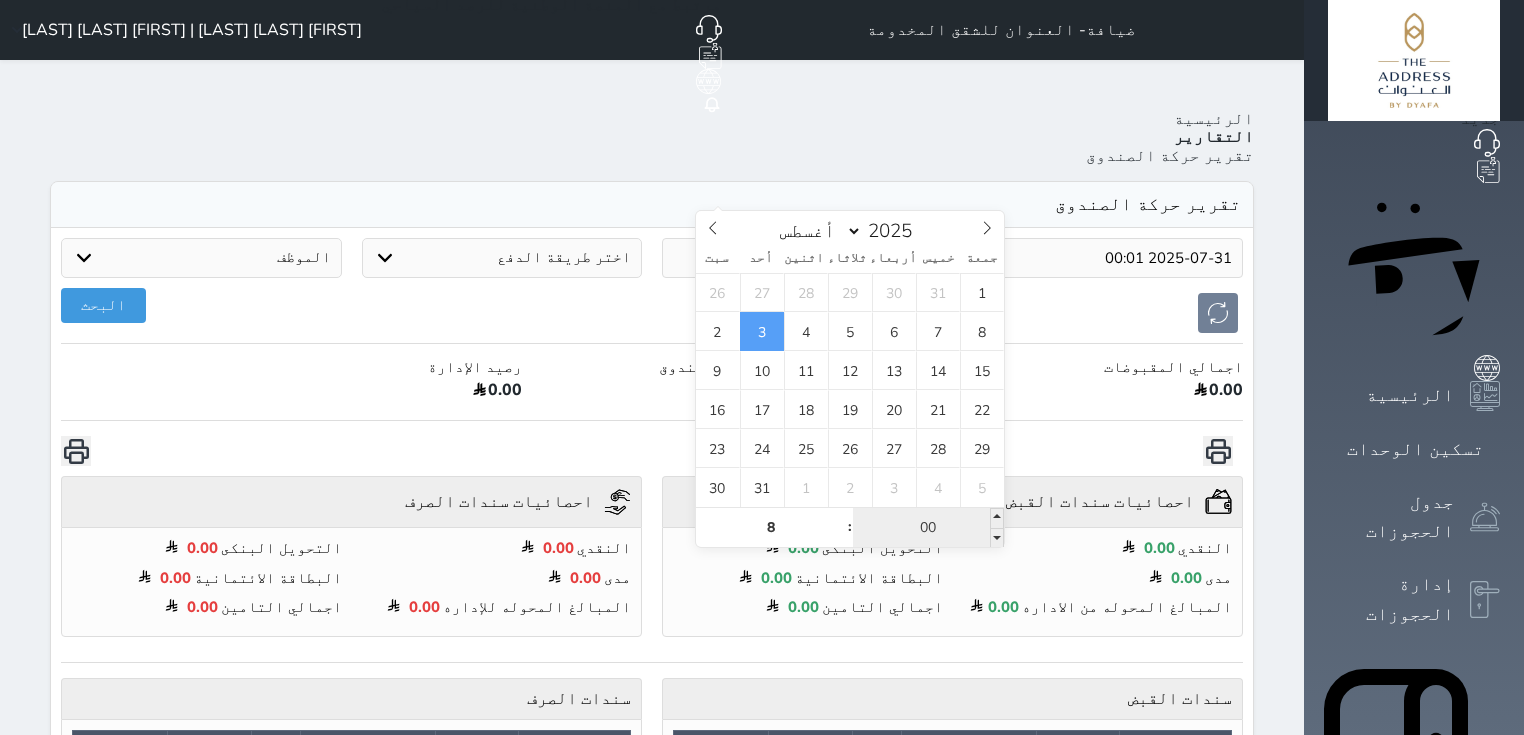 type on "2025-08-03 08:00" 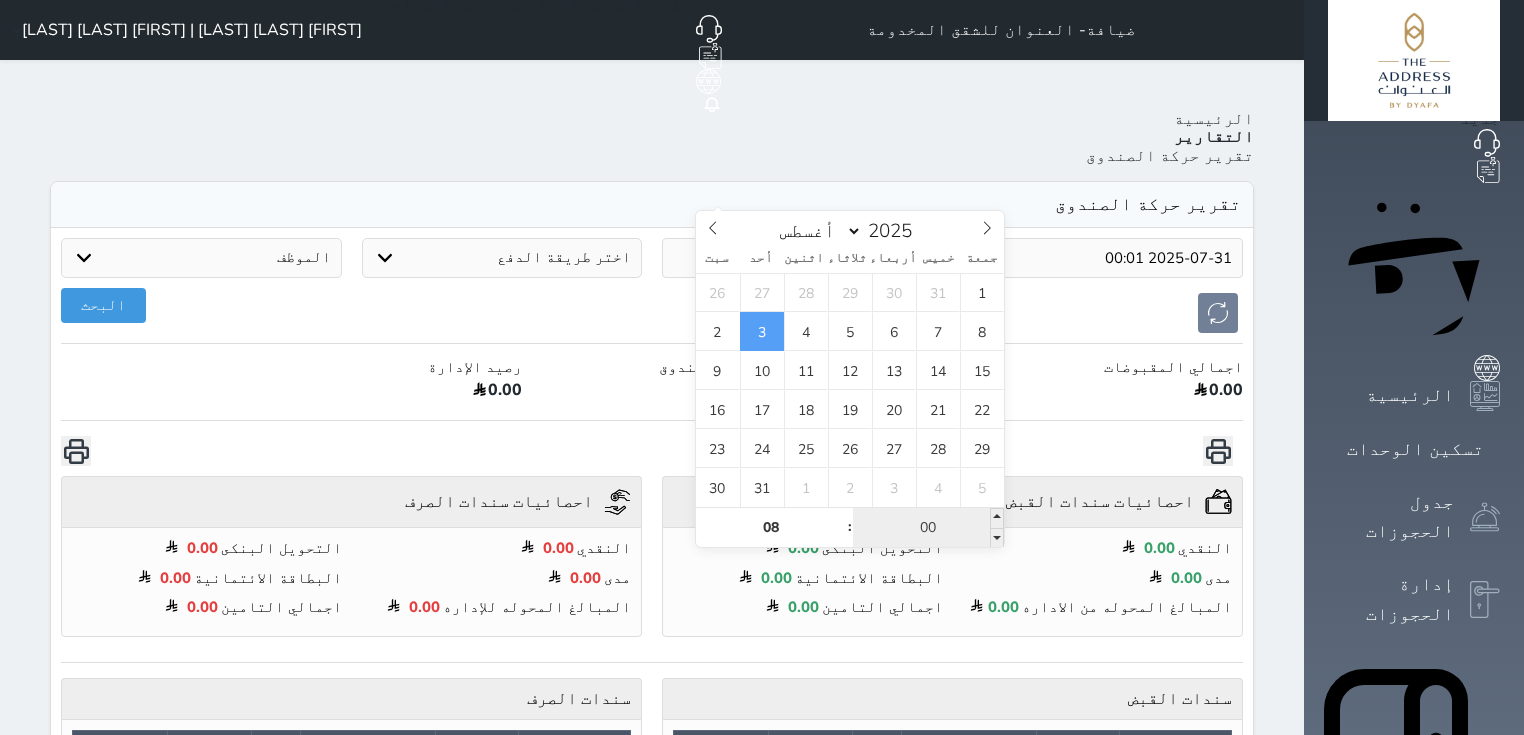 click on "00" at bounding box center [928, 528] 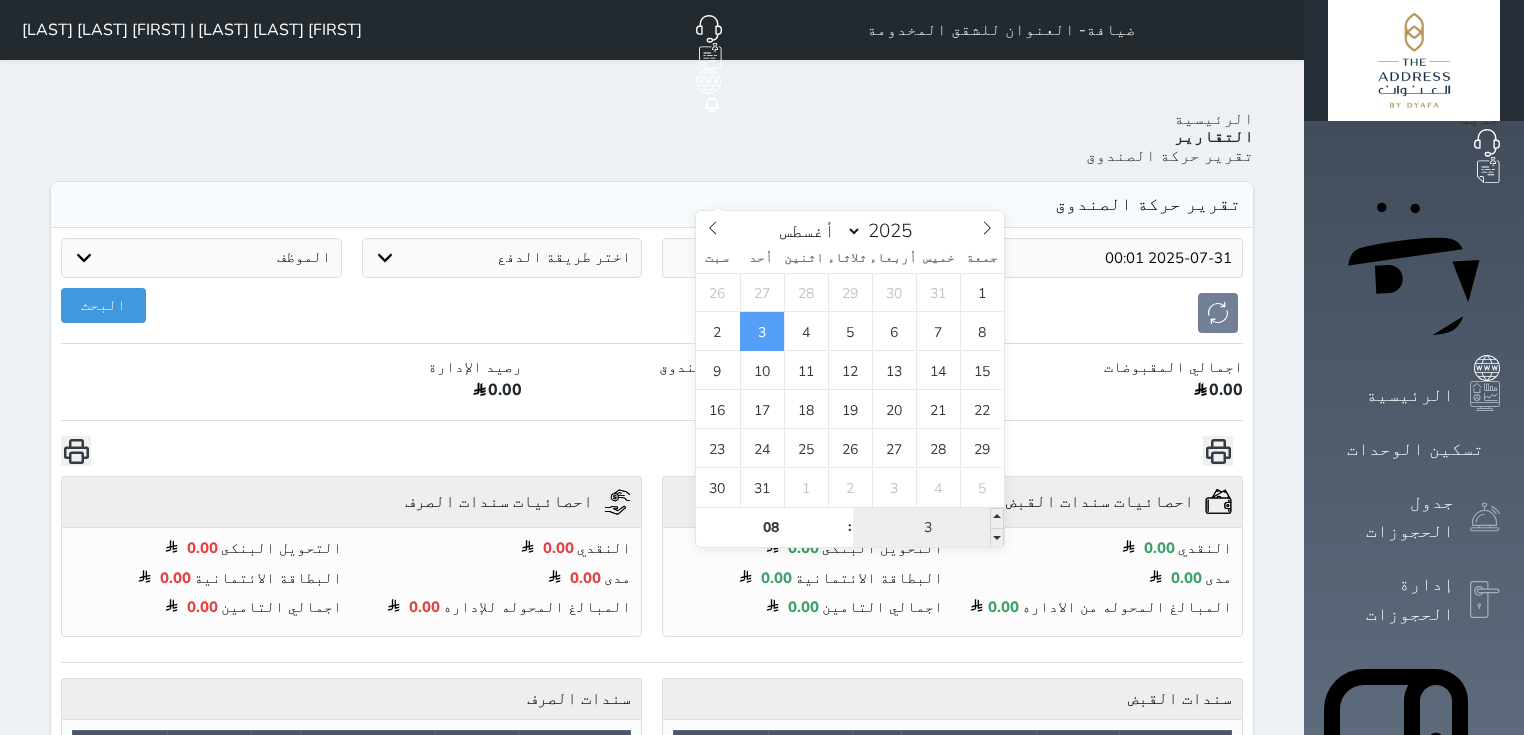 type on "36" 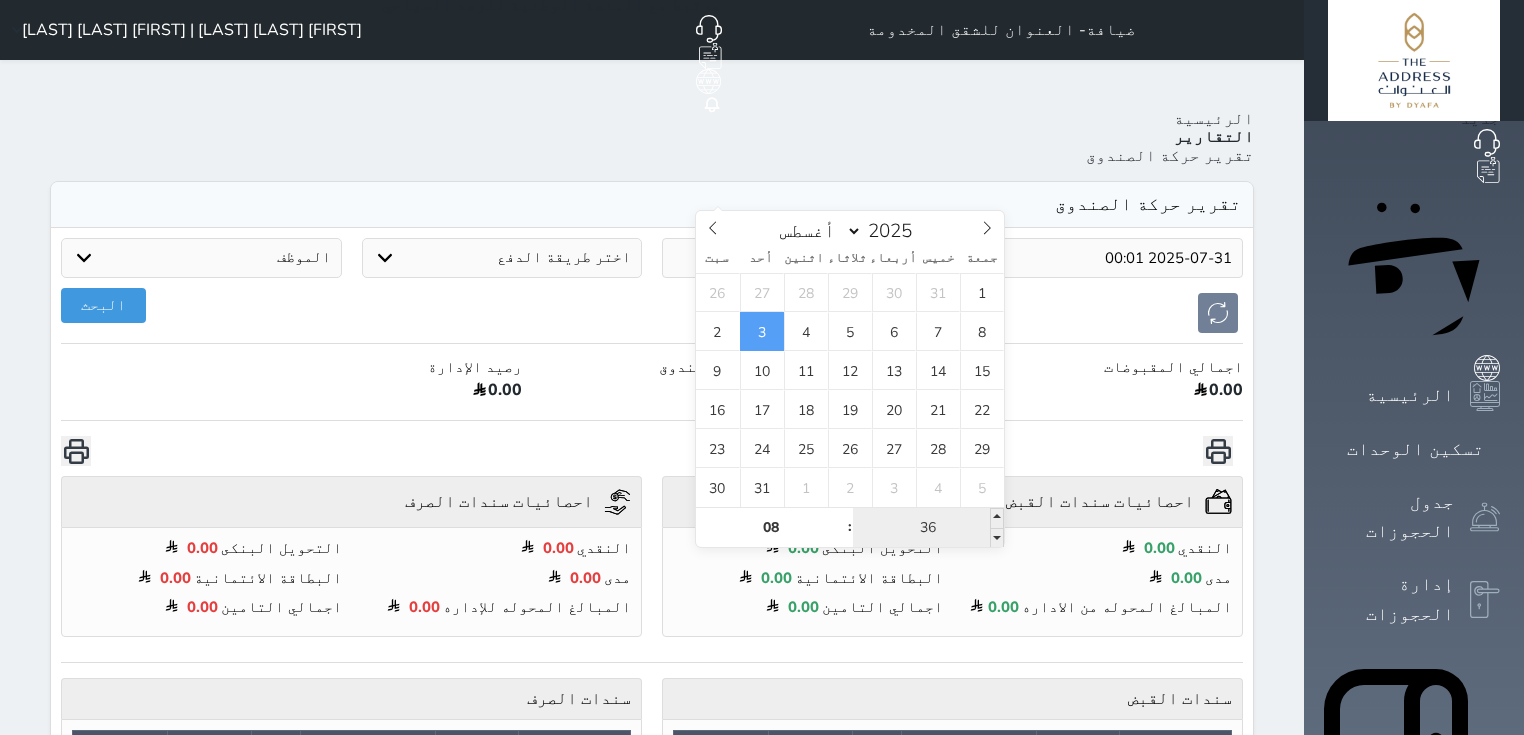 type on "2025-08-03 08:36" 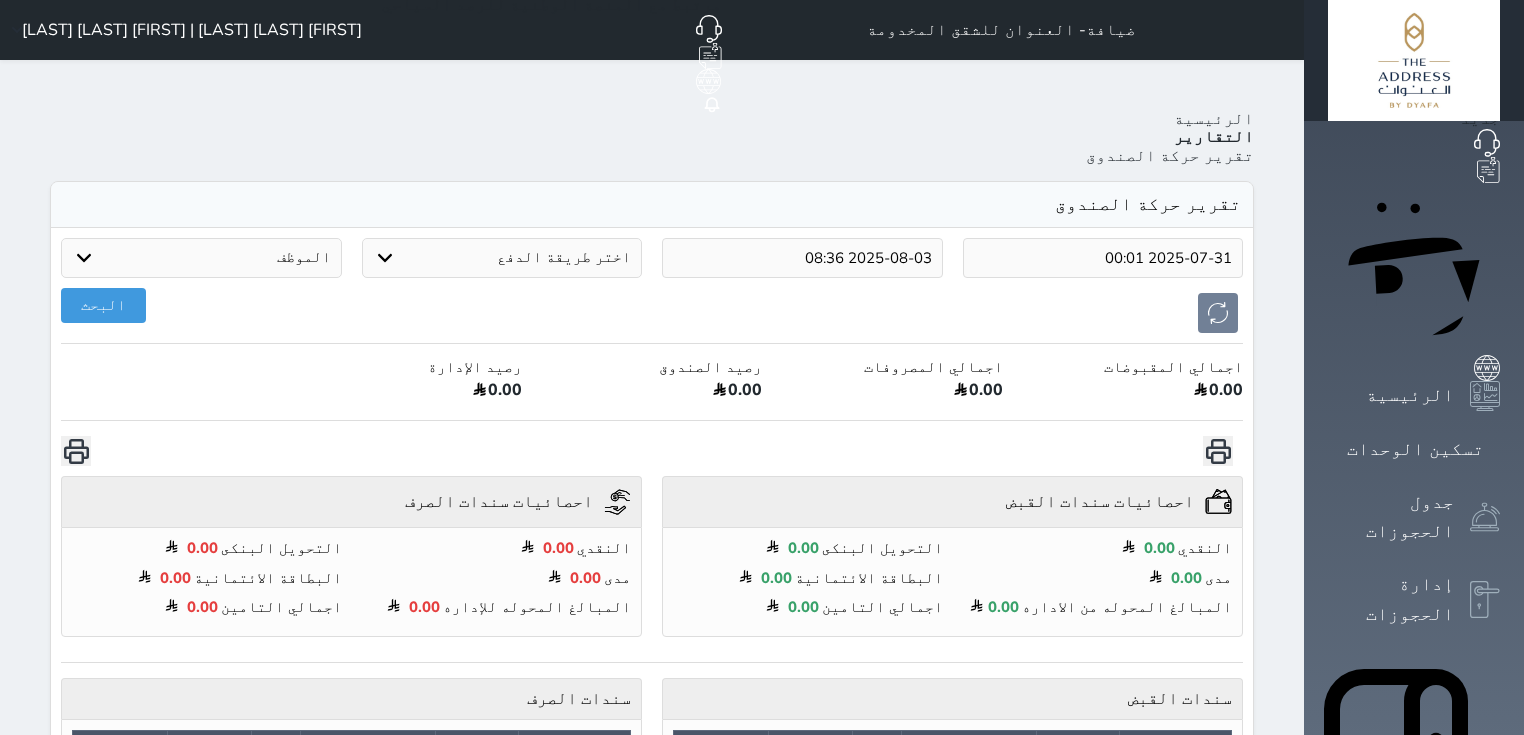 click on "اختر طريقة الدفع   دفع نقدى   تحويل بنكى   مدى   بطاقة ائتمان   آجل" at bounding box center [502, 258] 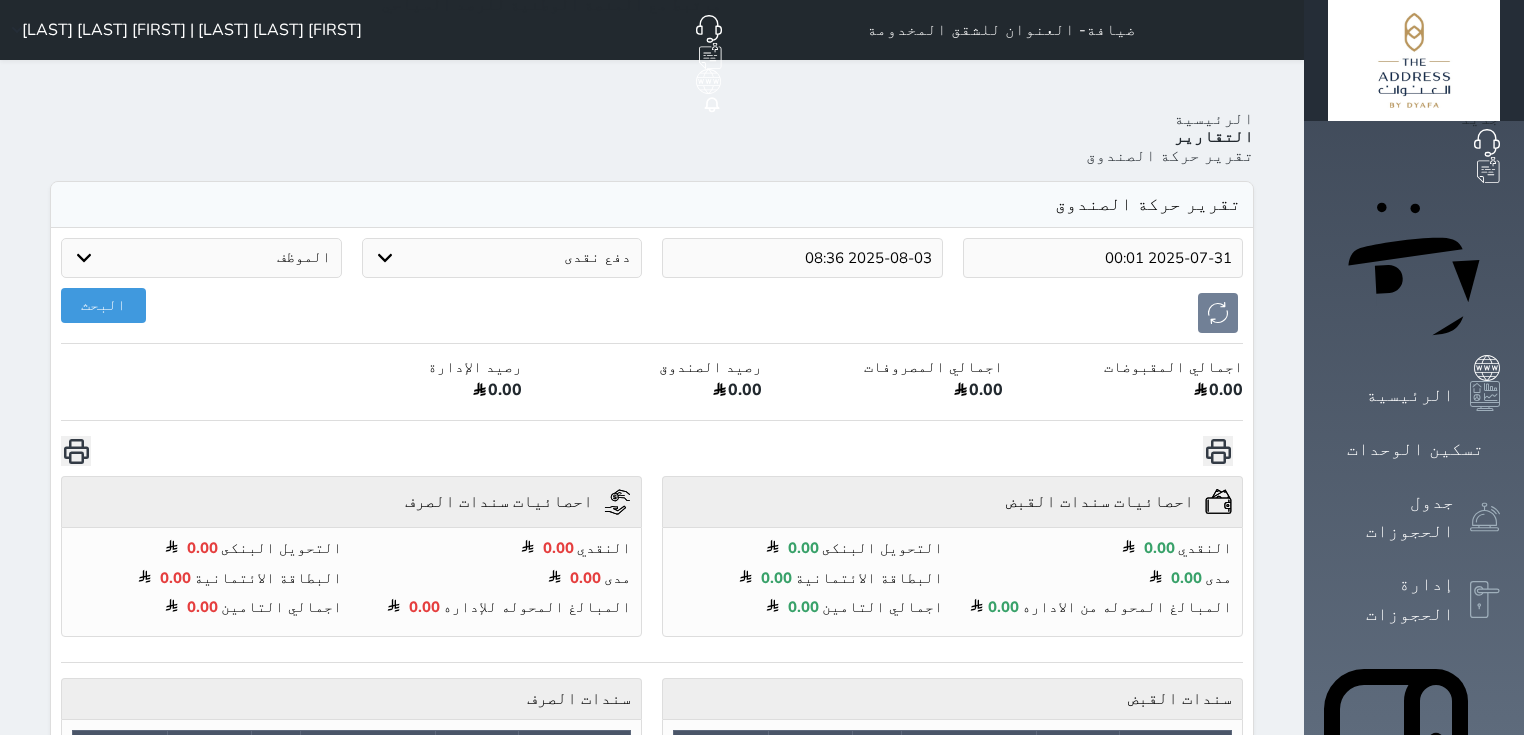 click on "اختر طريقة الدفع   دفع نقدى   تحويل بنكى   مدى   بطاقة ائتمان   آجل" at bounding box center [502, 258] 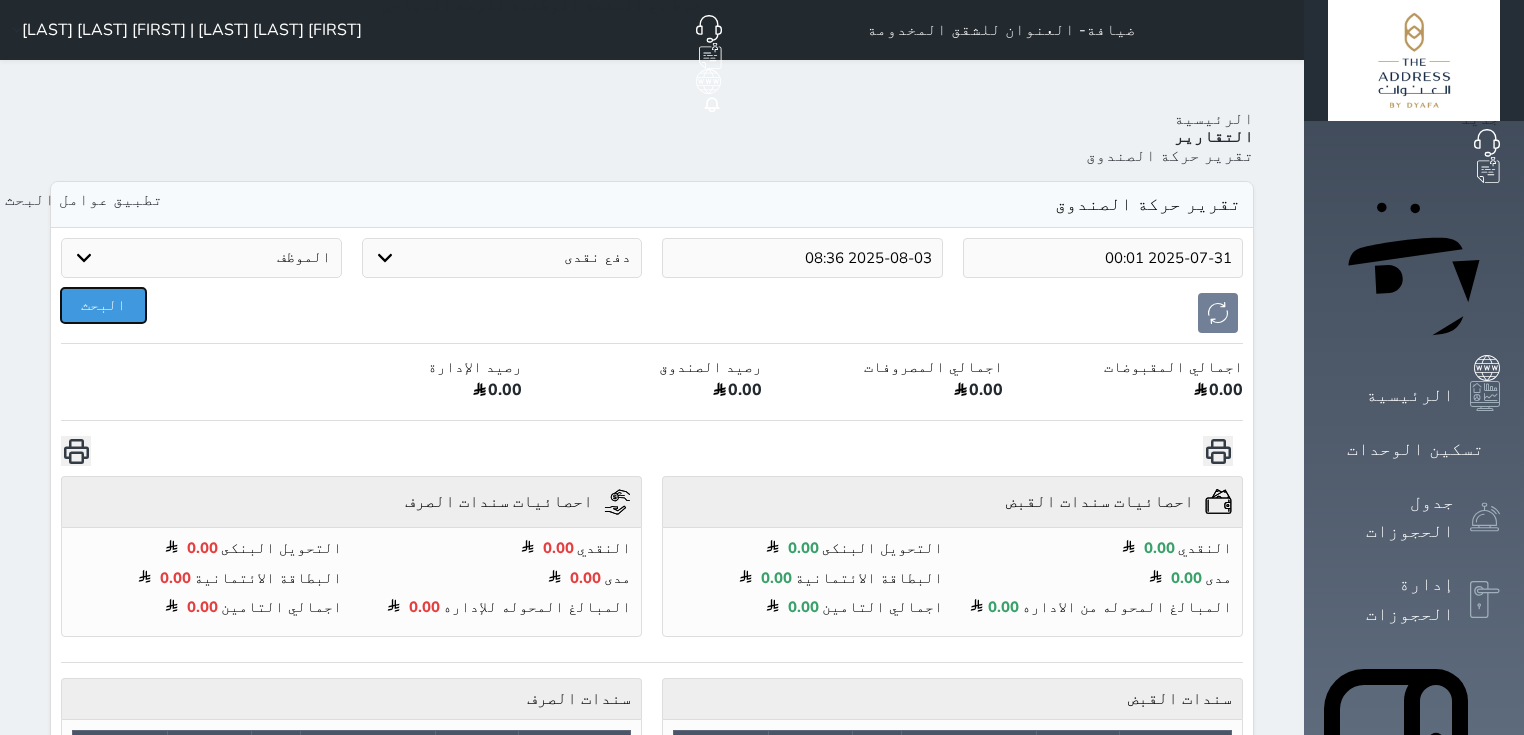 click on "البحث" at bounding box center (103, 305) 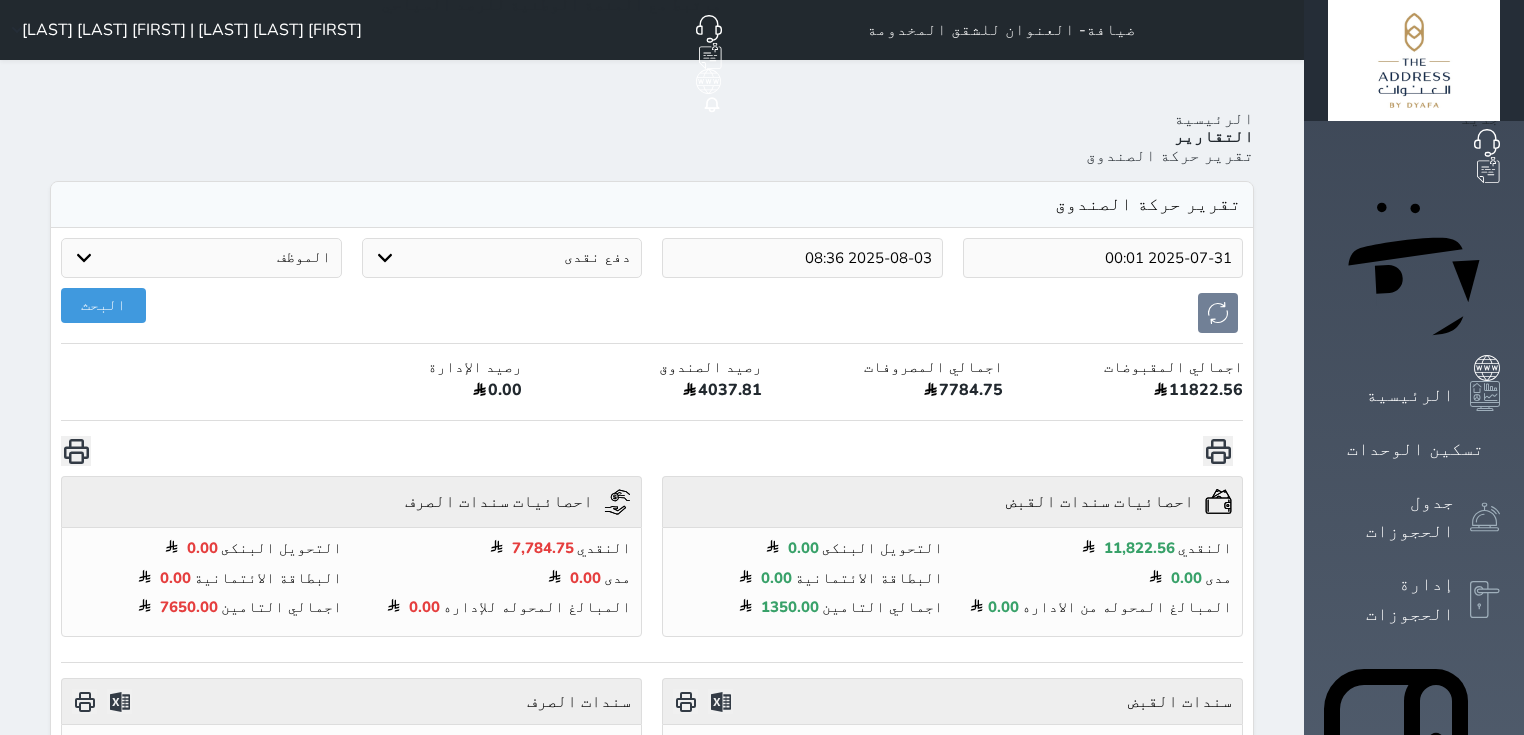 click on "اختر طريقة الدفع   دفع نقدى   تحويل بنكى   مدى   بطاقة ائتمان   آجل" at bounding box center [502, 258] 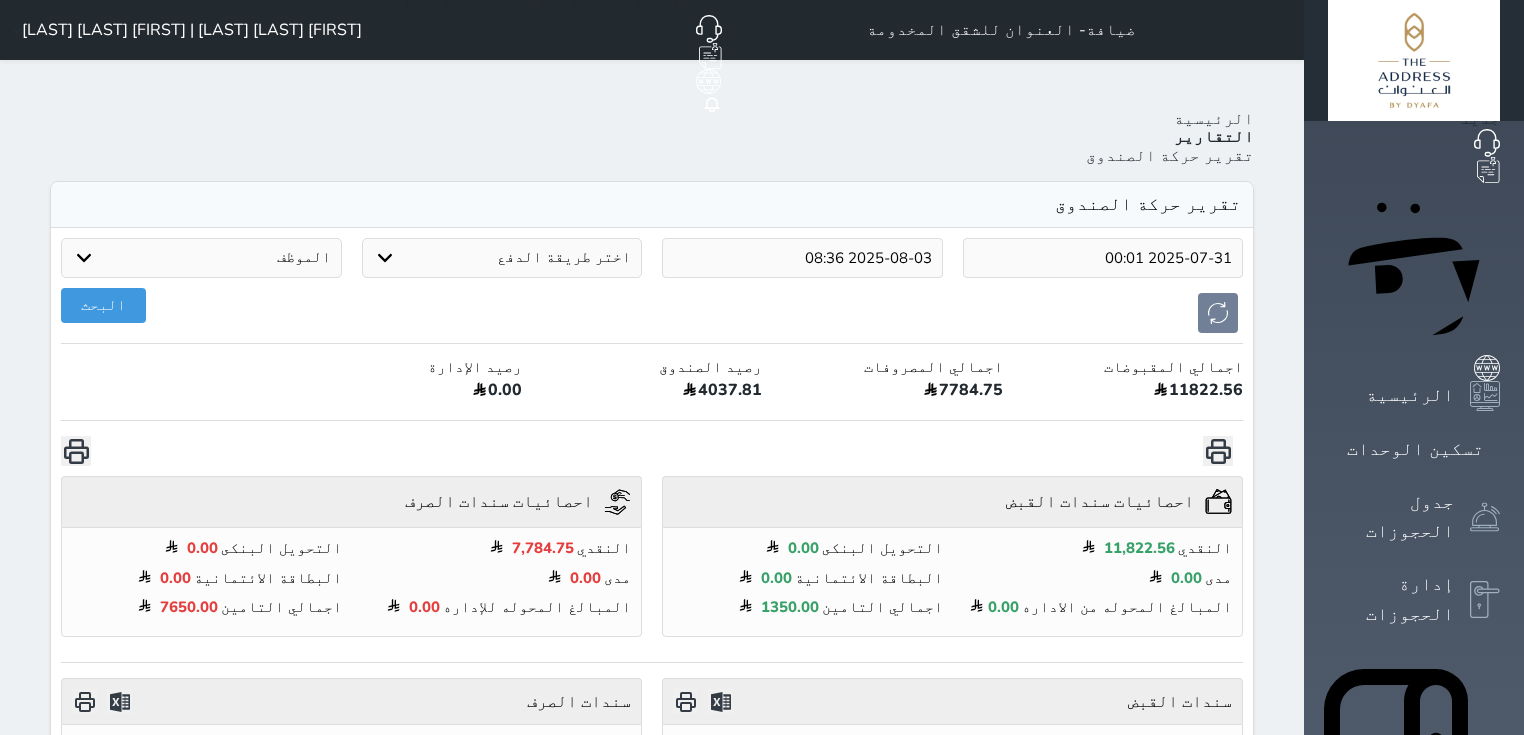 click on "اختر طريقة الدفع   دفع نقدى   تحويل بنكى   مدى   بطاقة ائتمان   آجل" at bounding box center (502, 258) 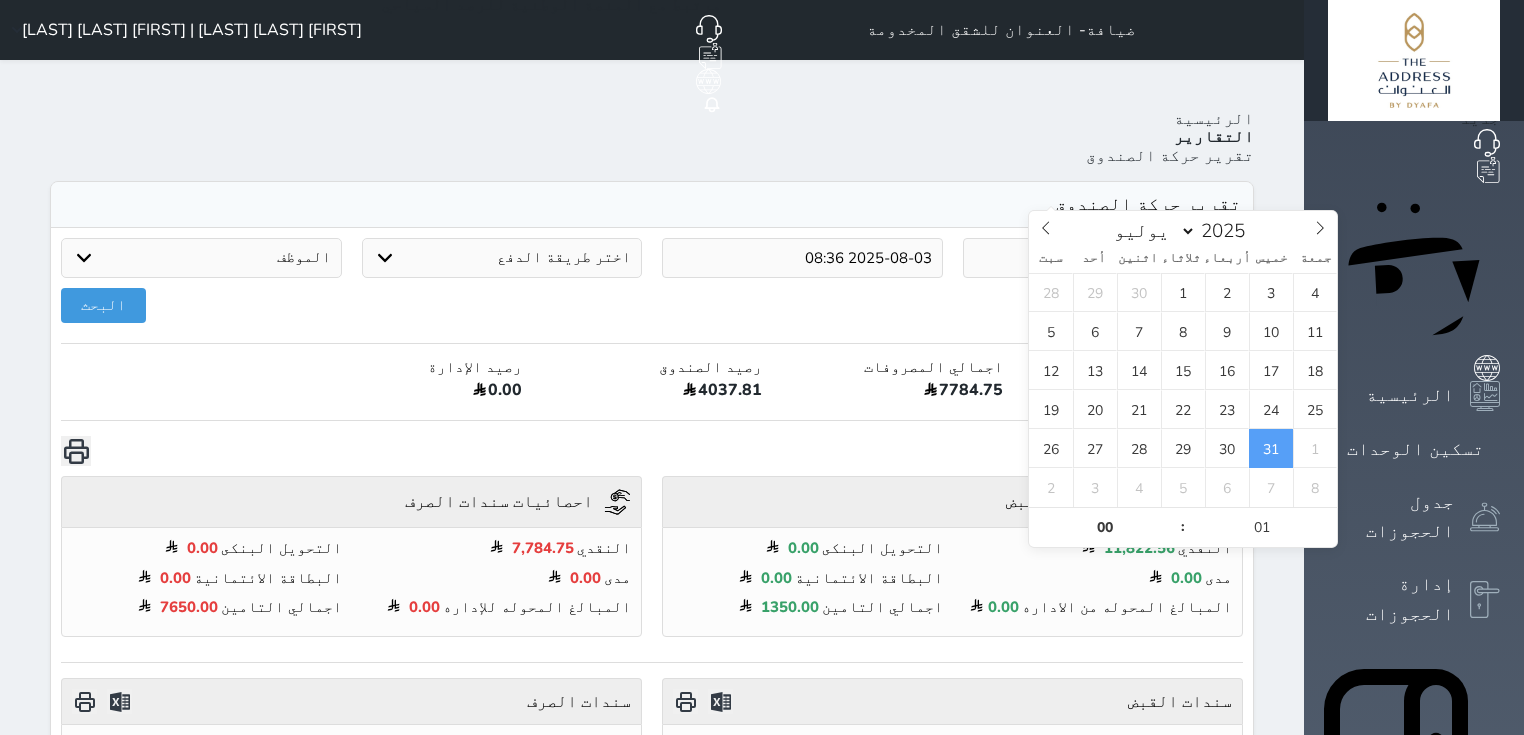 click on "2025-07-31 00:01" at bounding box center [1103, 258] 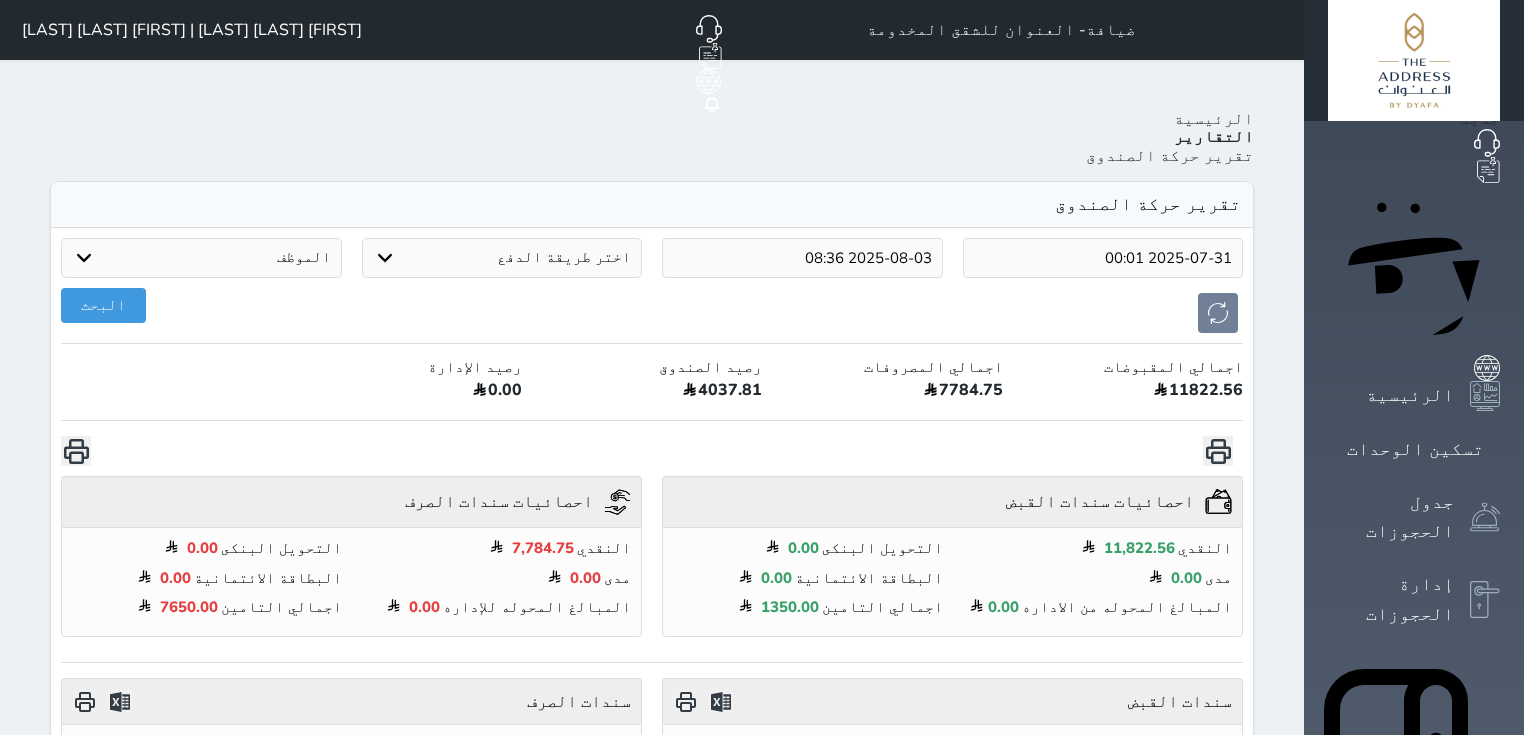 click on "البحث" at bounding box center [652, 313] 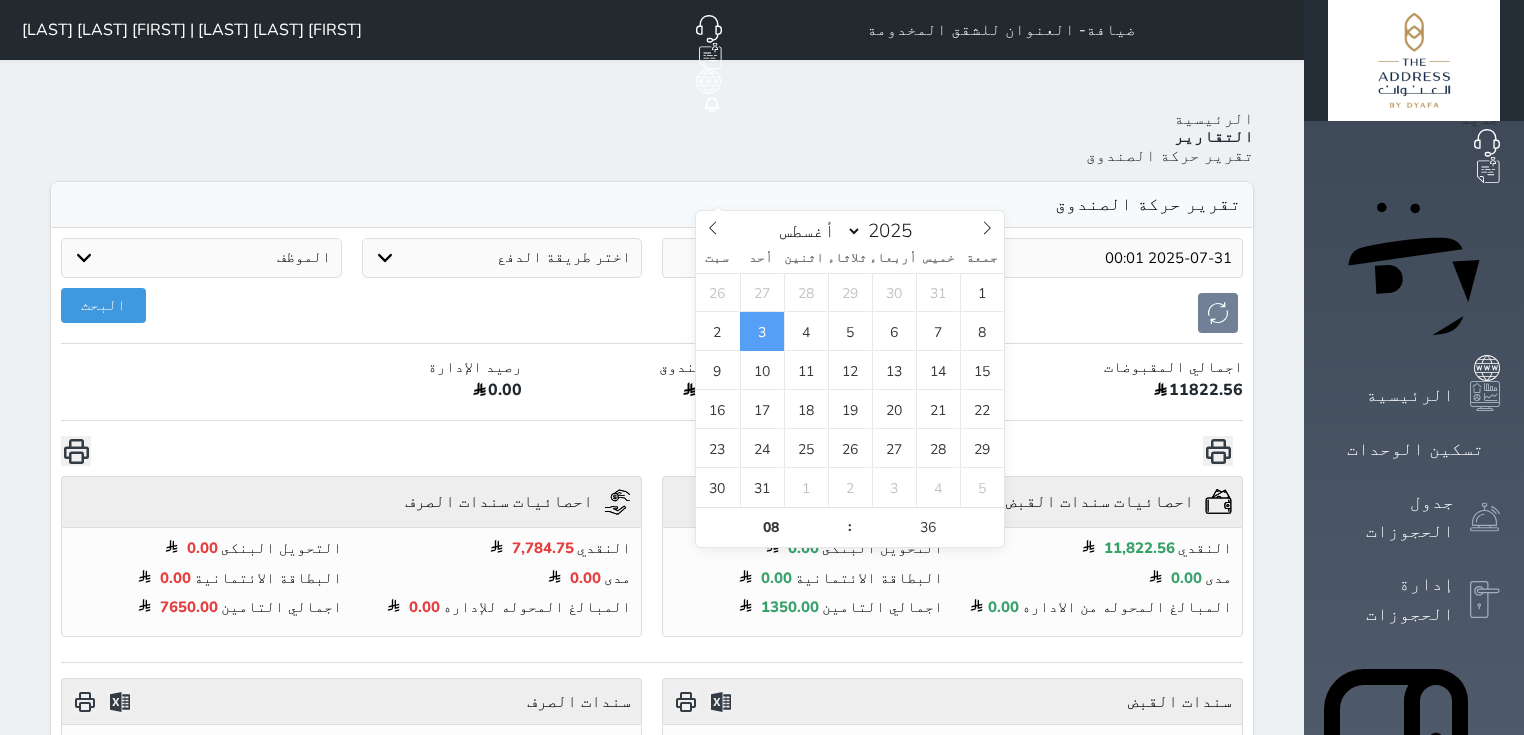 click on "2025-08-03 08:36" at bounding box center [802, 258] 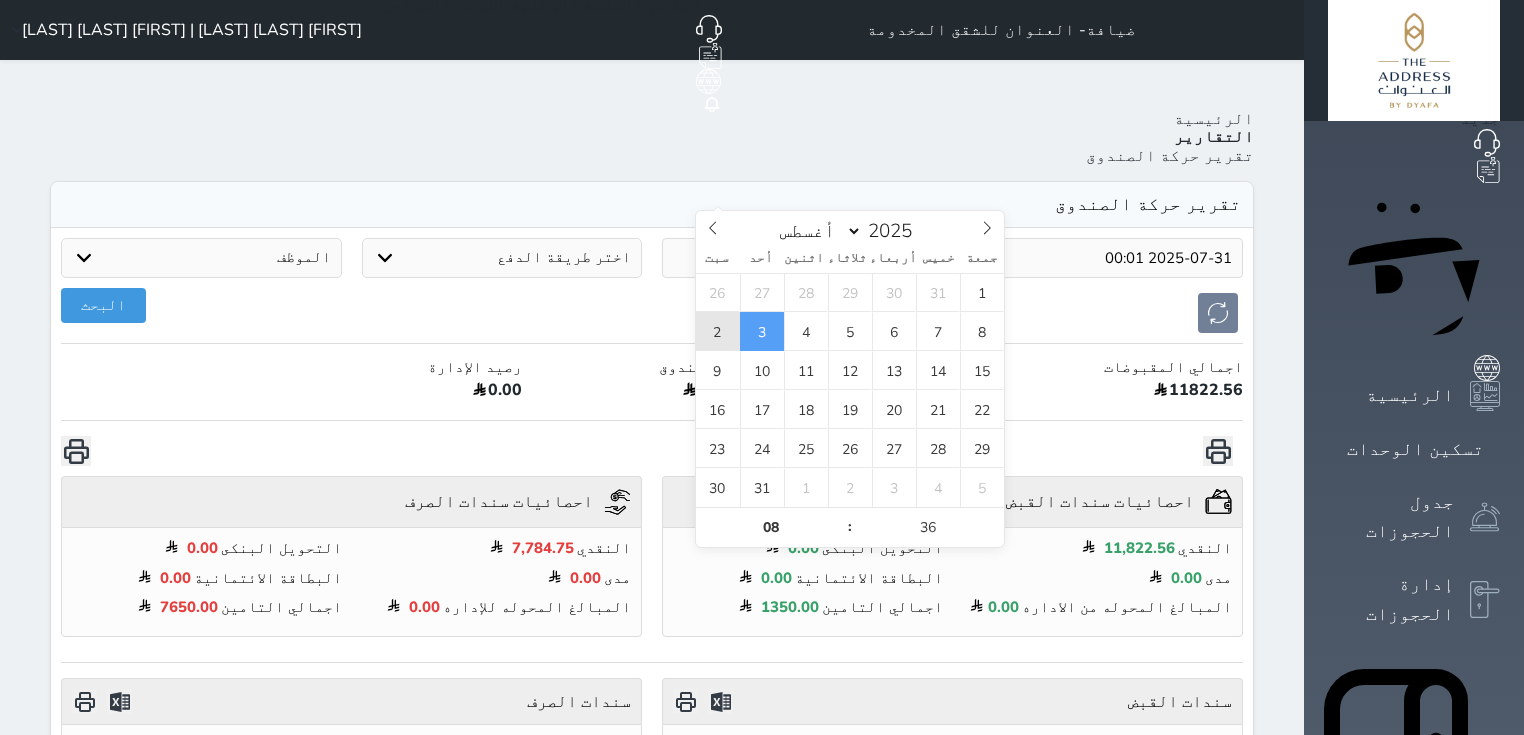 click on "2" at bounding box center [718, 331] 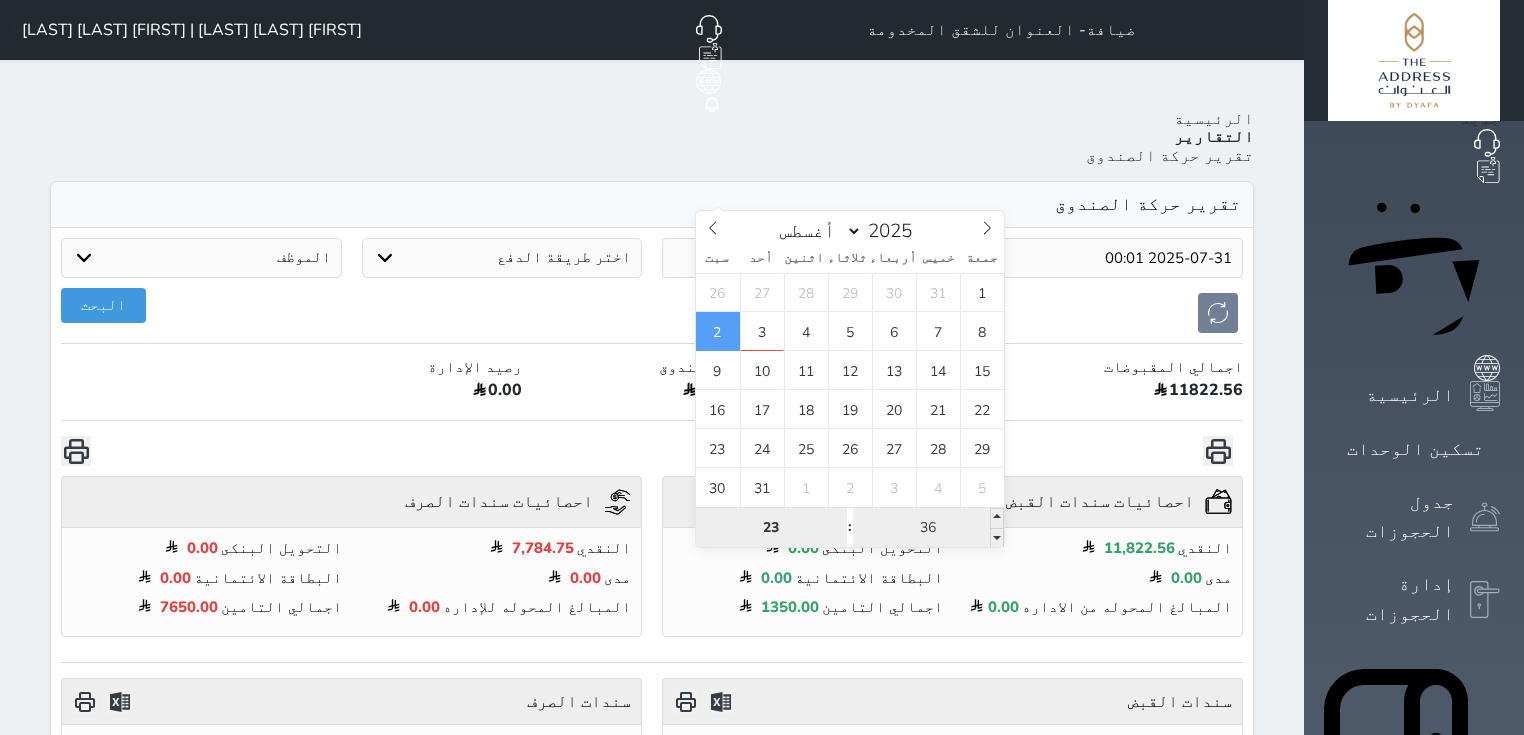type on "23" 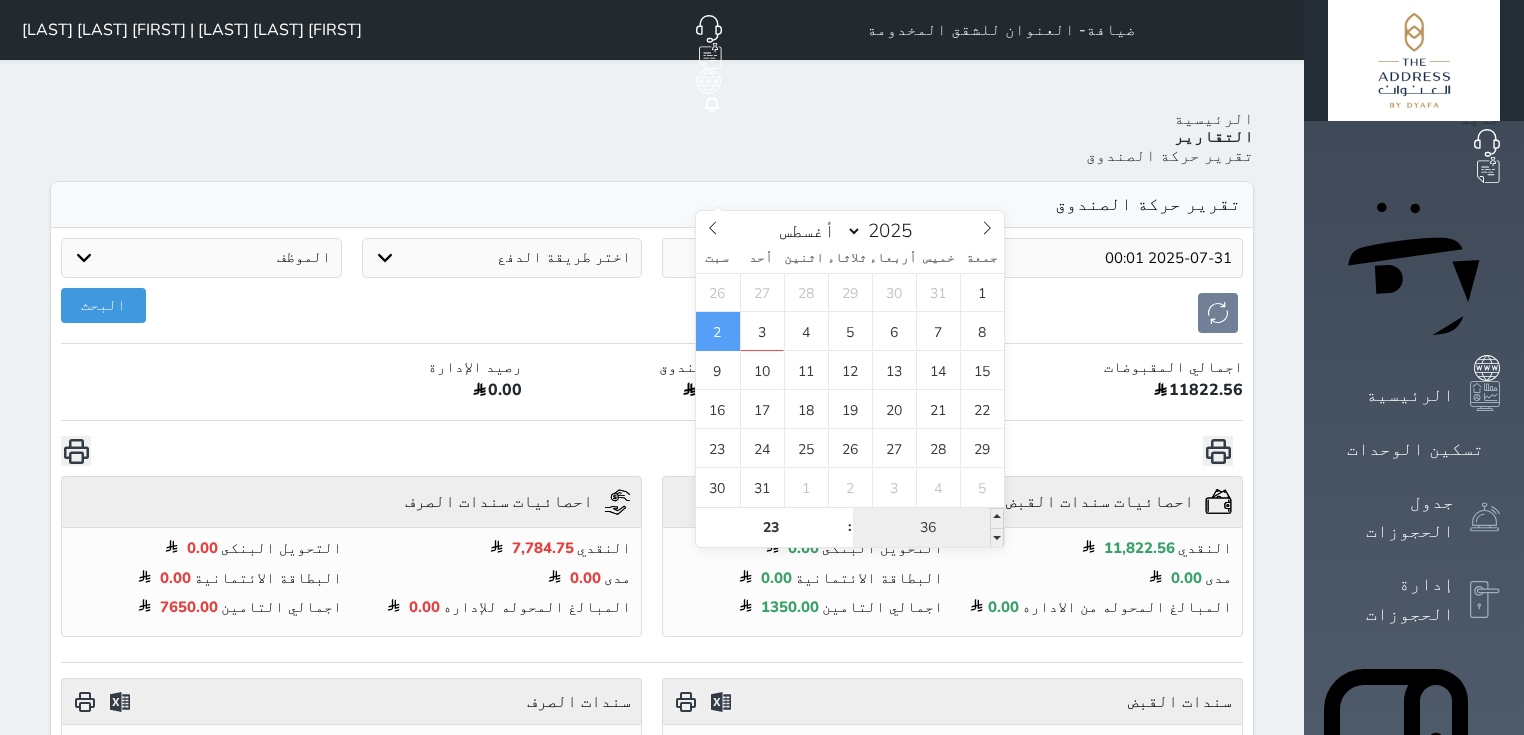 type on "2025-08-02 23:36" 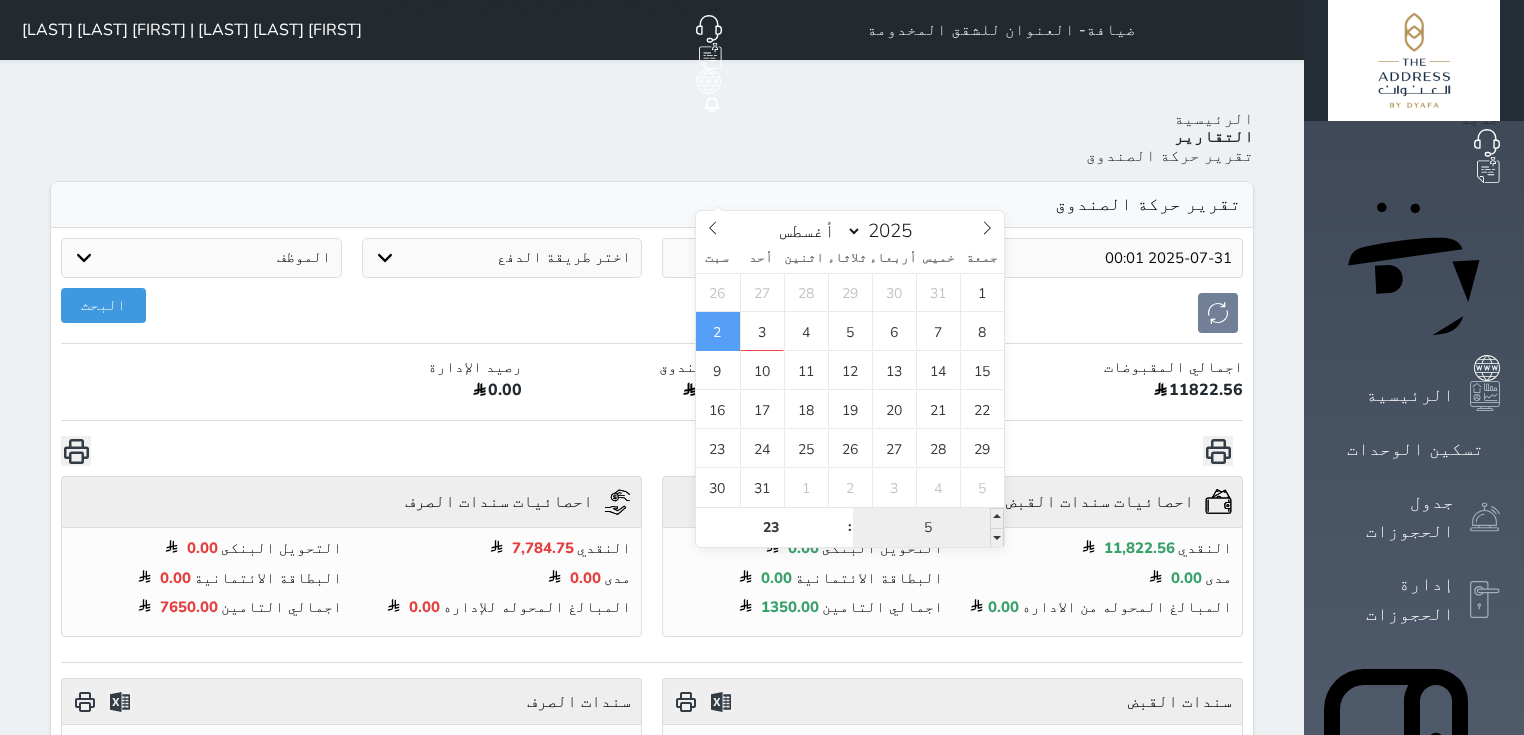 type on "59" 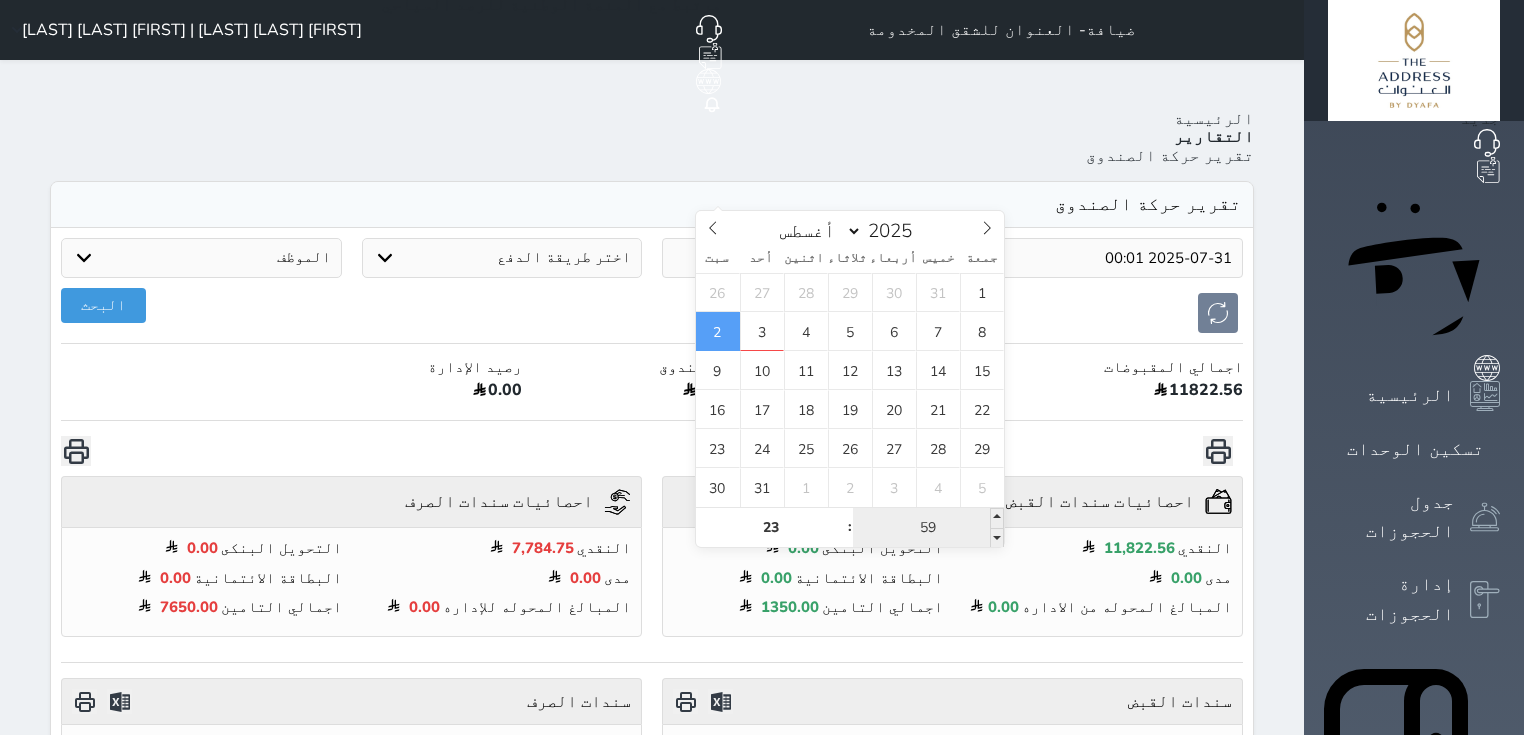 type on "2025-08-02 23:59" 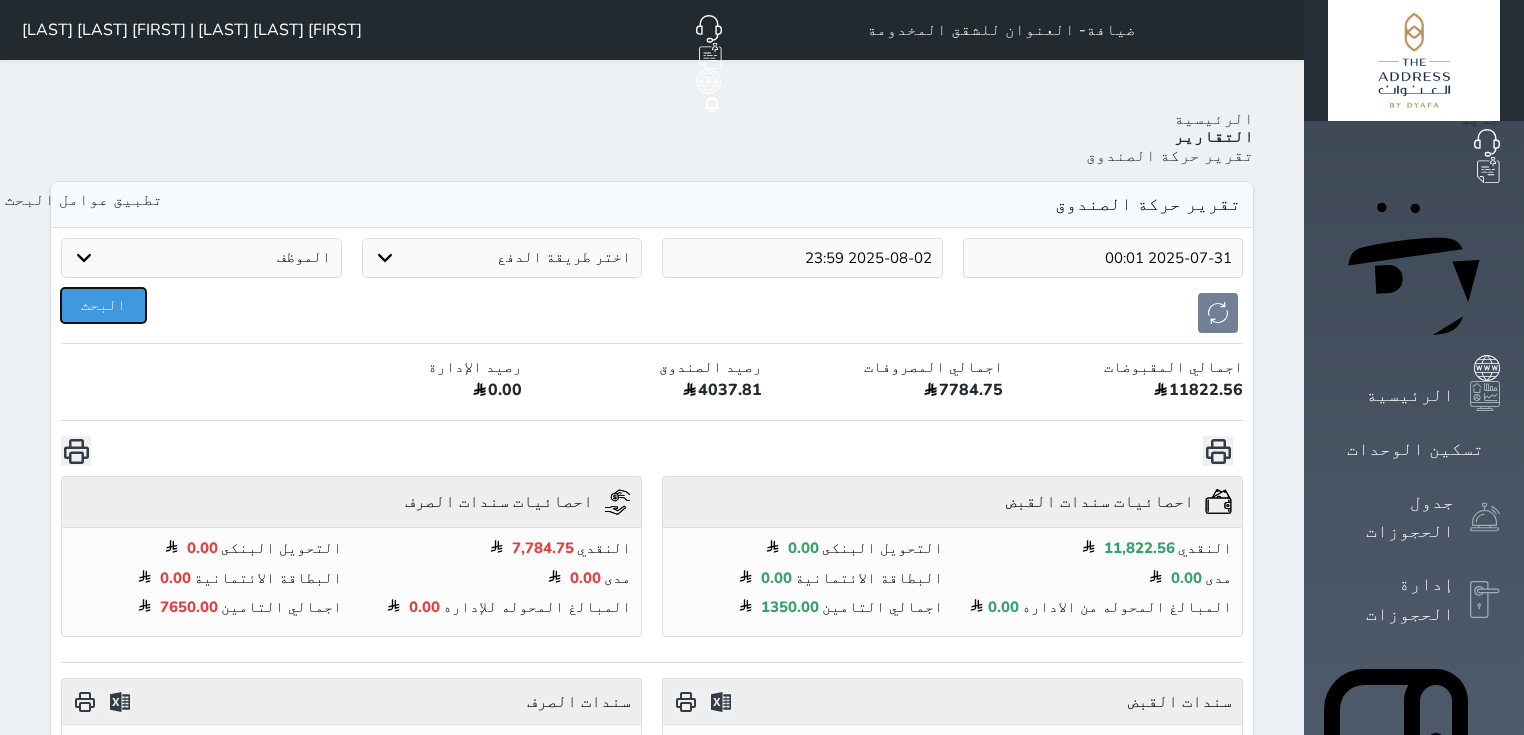 click on "البحث" at bounding box center [103, 305] 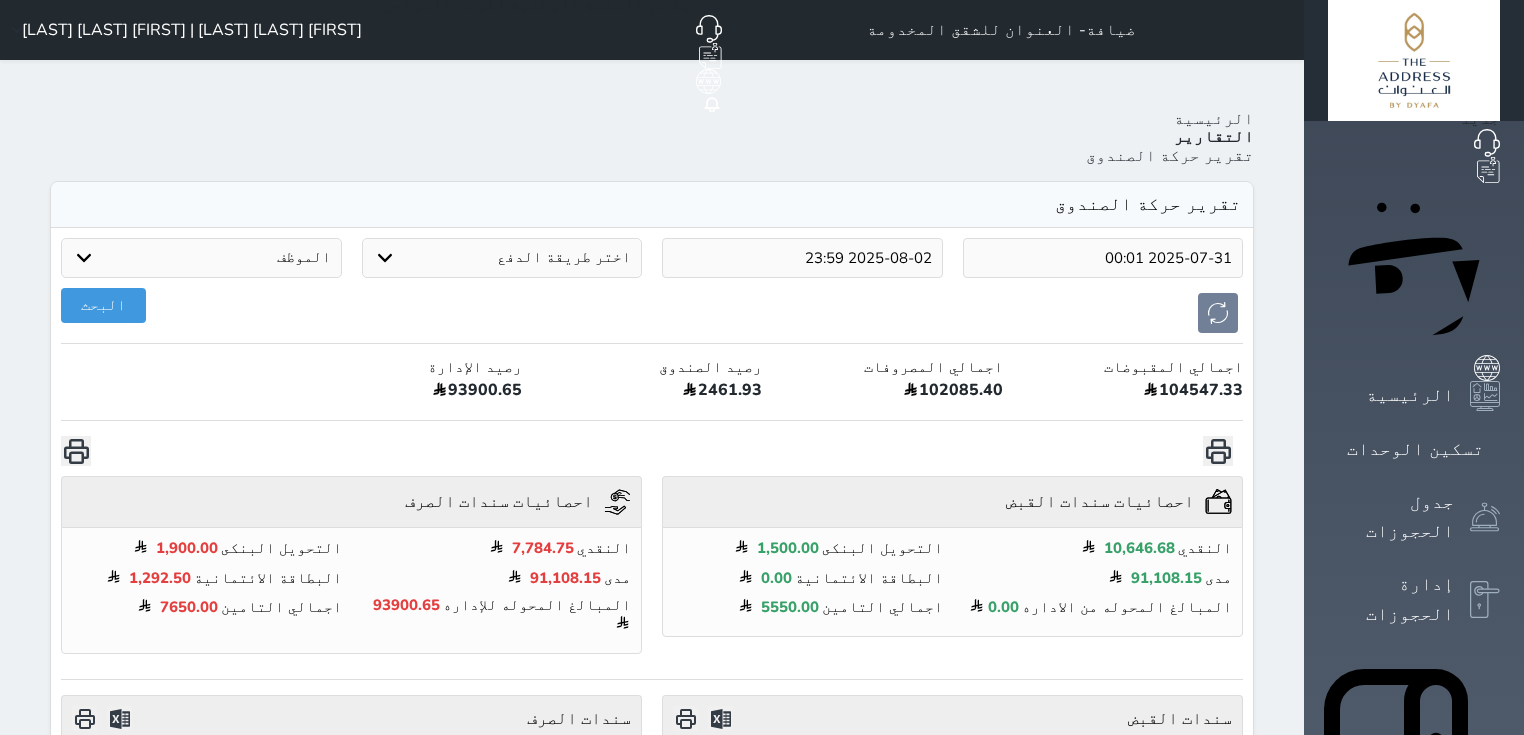 click at bounding box center (652, 451) 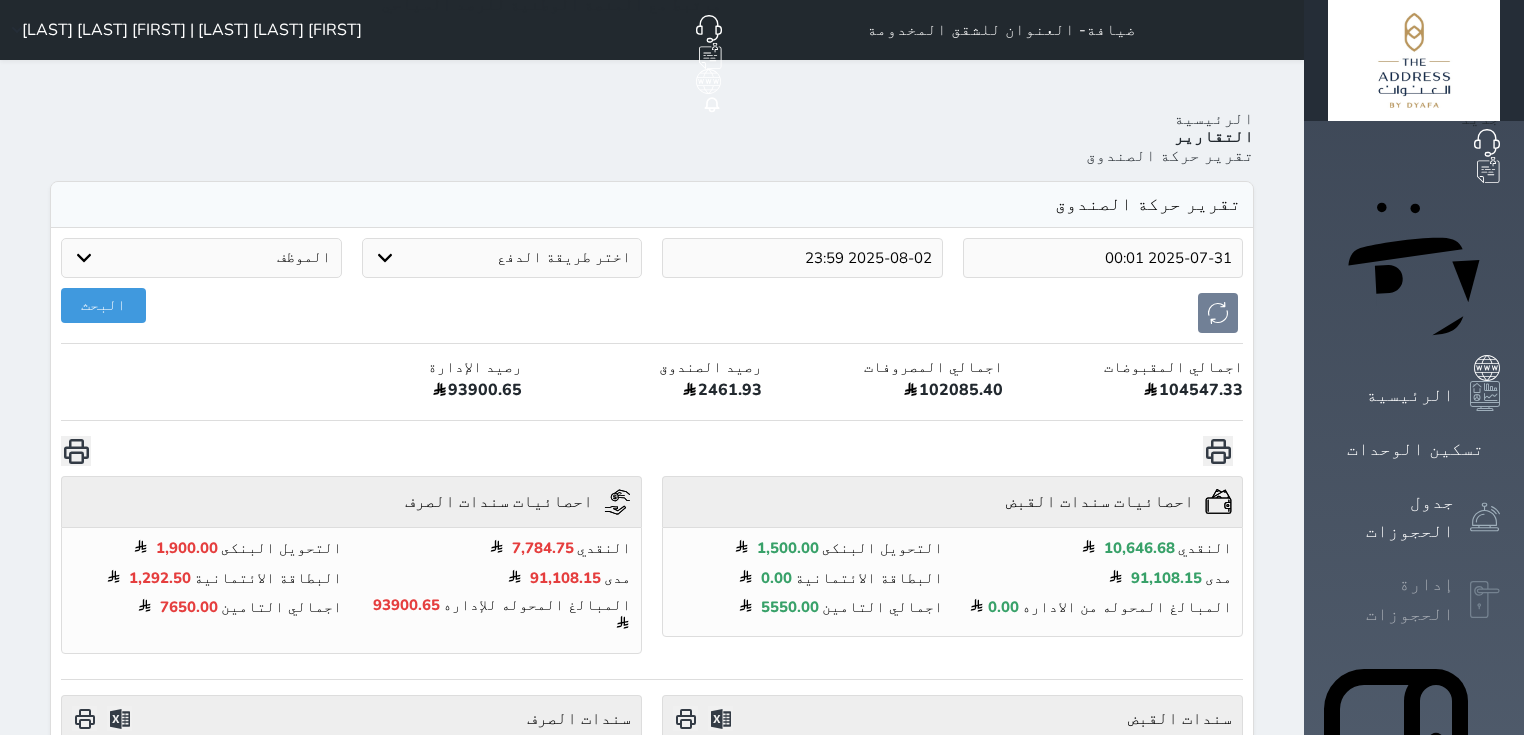 click 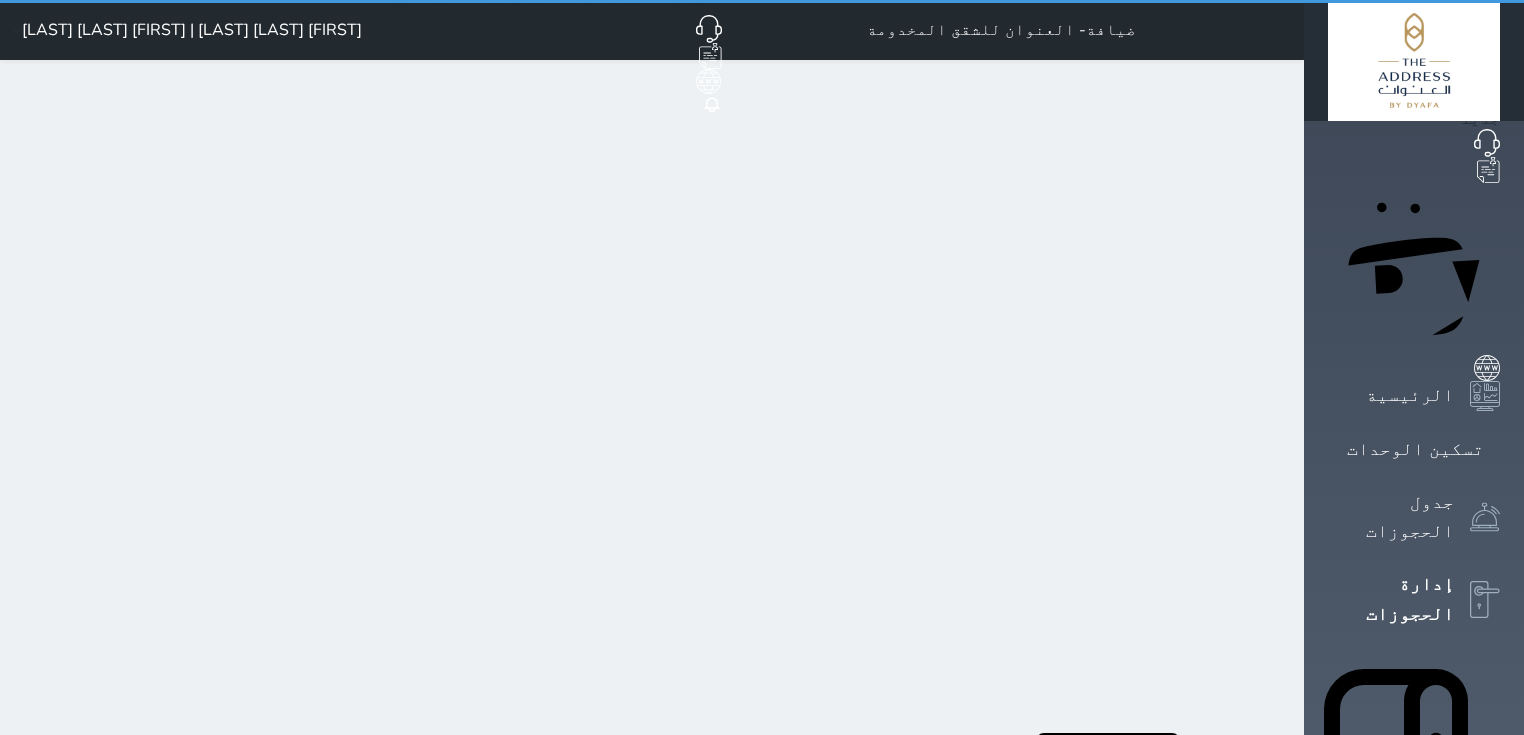 select on "open_all" 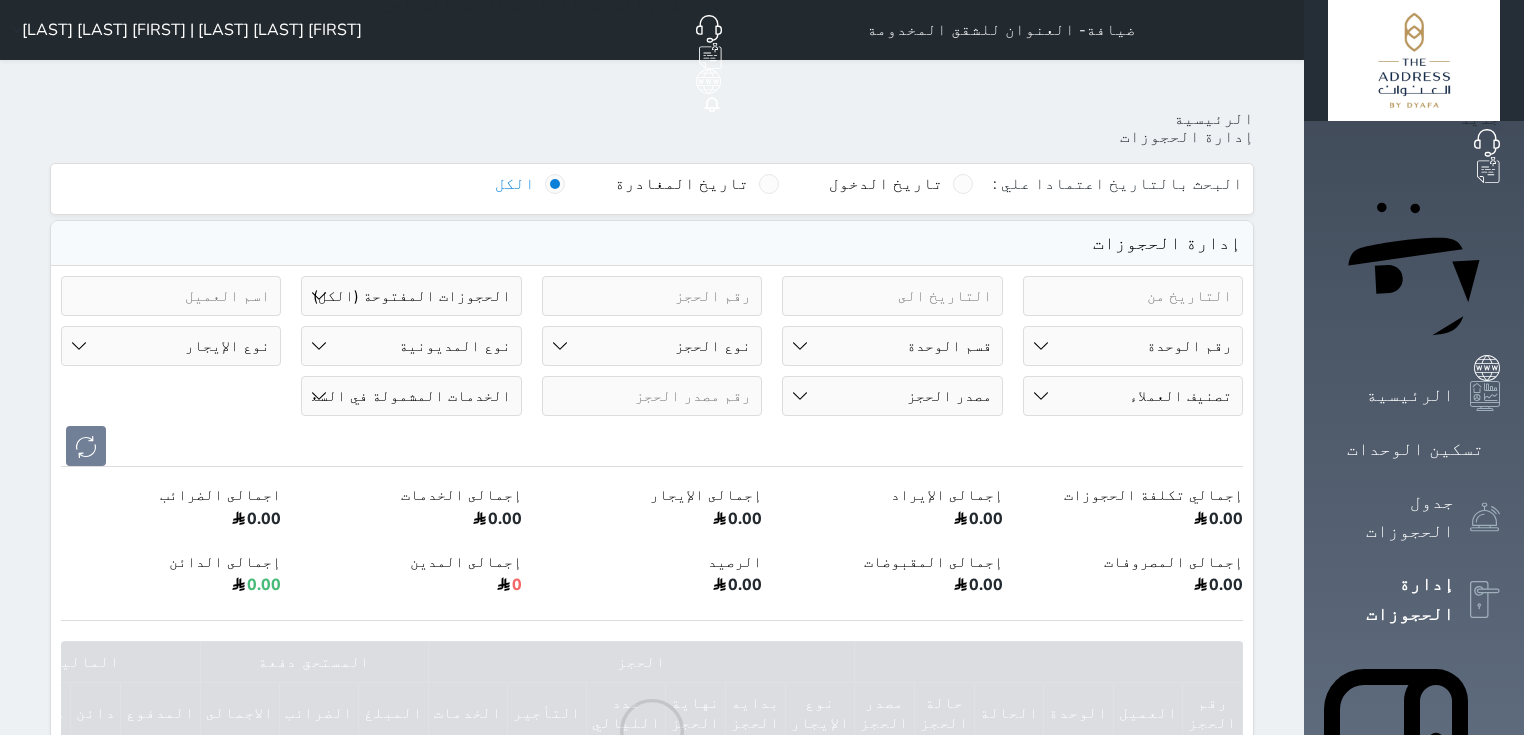 click on "رقم الوحدة
101 - غرفتي نوم مطلة على المدينة
102 - غرفتي نوم مطلة على البحر
103 - ديلوكس استديو
104 - ديلوكس استديو
105 - غرفتي نوم مطلة على البحر
106 - غرفتي نوم مطلة على المدينة
201 - غرفتي نوم مطلة على المدينة
202 - غرفتي نوم مطلة على البحر
203 - ديلوكس استديو
204 - ديلوكس استديو
205 - غرفتي نوم مطلة على البحر
206 - غرفتي نوم مطلة على المدينة
301 - غرفتي نوم مطلة على المدينة" at bounding box center (1133, 346) 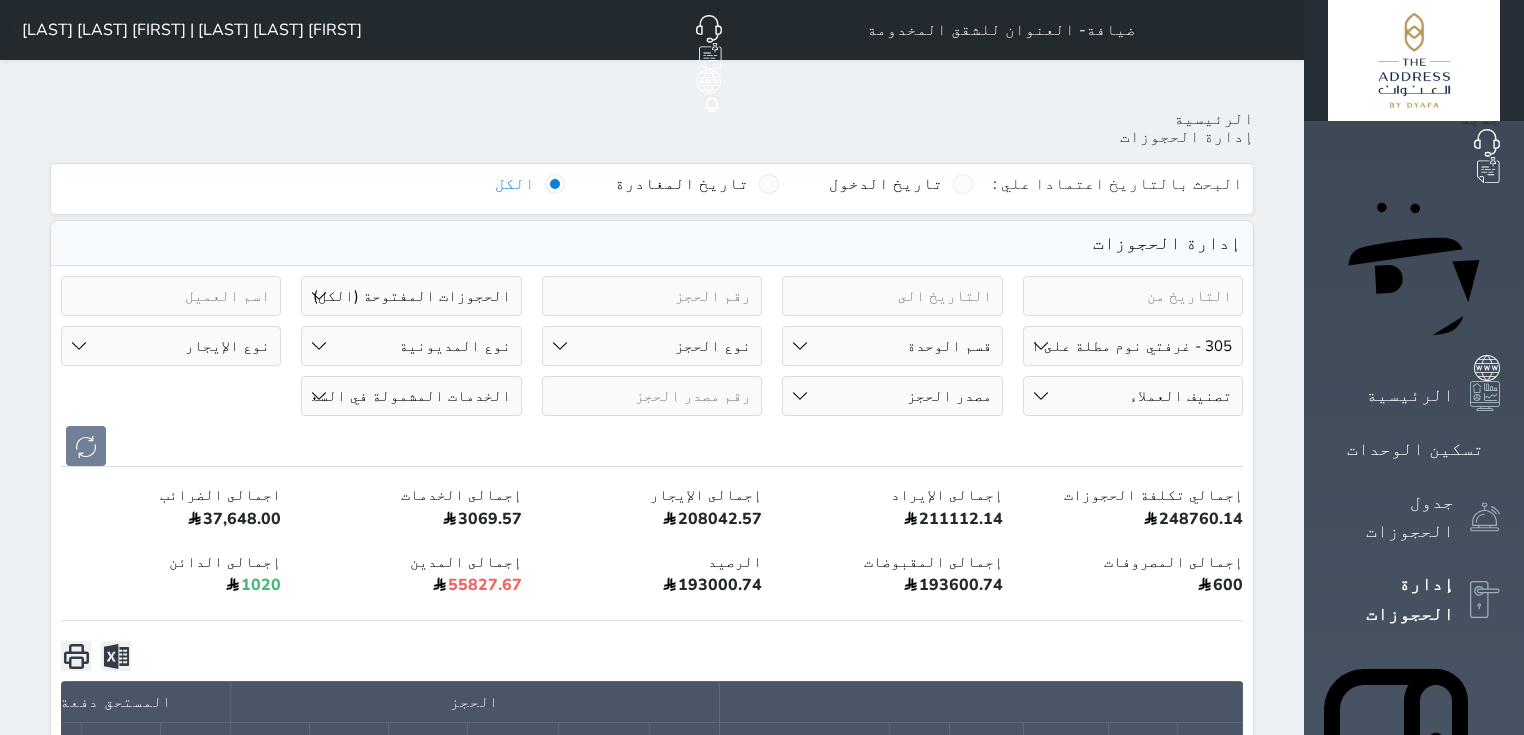 click on "رقم الوحدة
101 - غرفتي نوم مطلة على المدينة
102 - غرفتي نوم مطلة على البحر
103 - ديلوكس استديو
104 - ديلوكس استديو
105 - غرفتي نوم مطلة على البحر
106 - غرفتي نوم مطلة على المدينة
201 - غرفتي نوم مطلة على المدينة
202 - غرفتي نوم مطلة على البحر
203 - ديلوكس استديو
204 - ديلوكس استديو
205 - غرفتي نوم مطلة على البحر
206 - غرفتي نوم مطلة على المدينة
301 - غرفتي نوم مطلة على المدينة" at bounding box center [1133, 346] 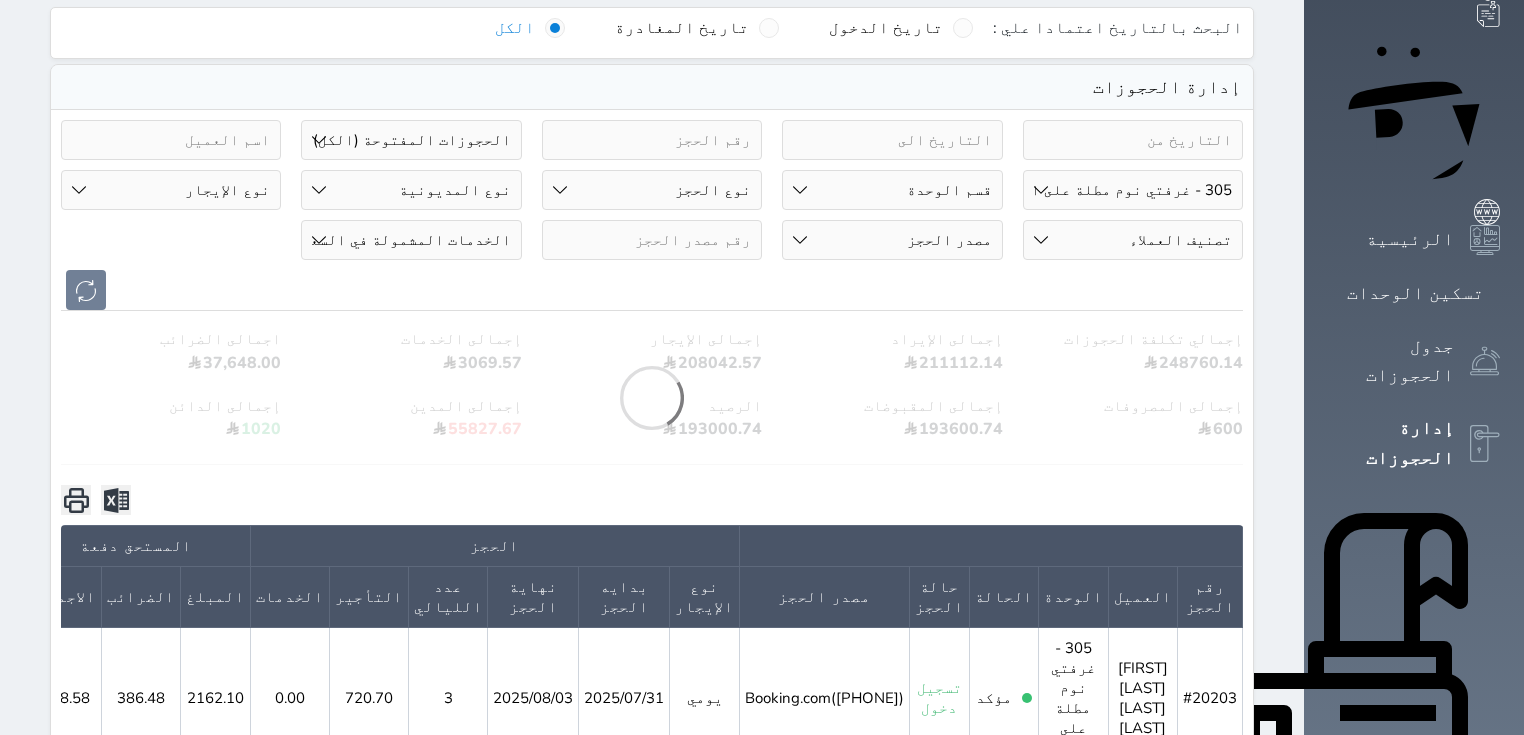 scroll, scrollTop: 191, scrollLeft: 0, axis: vertical 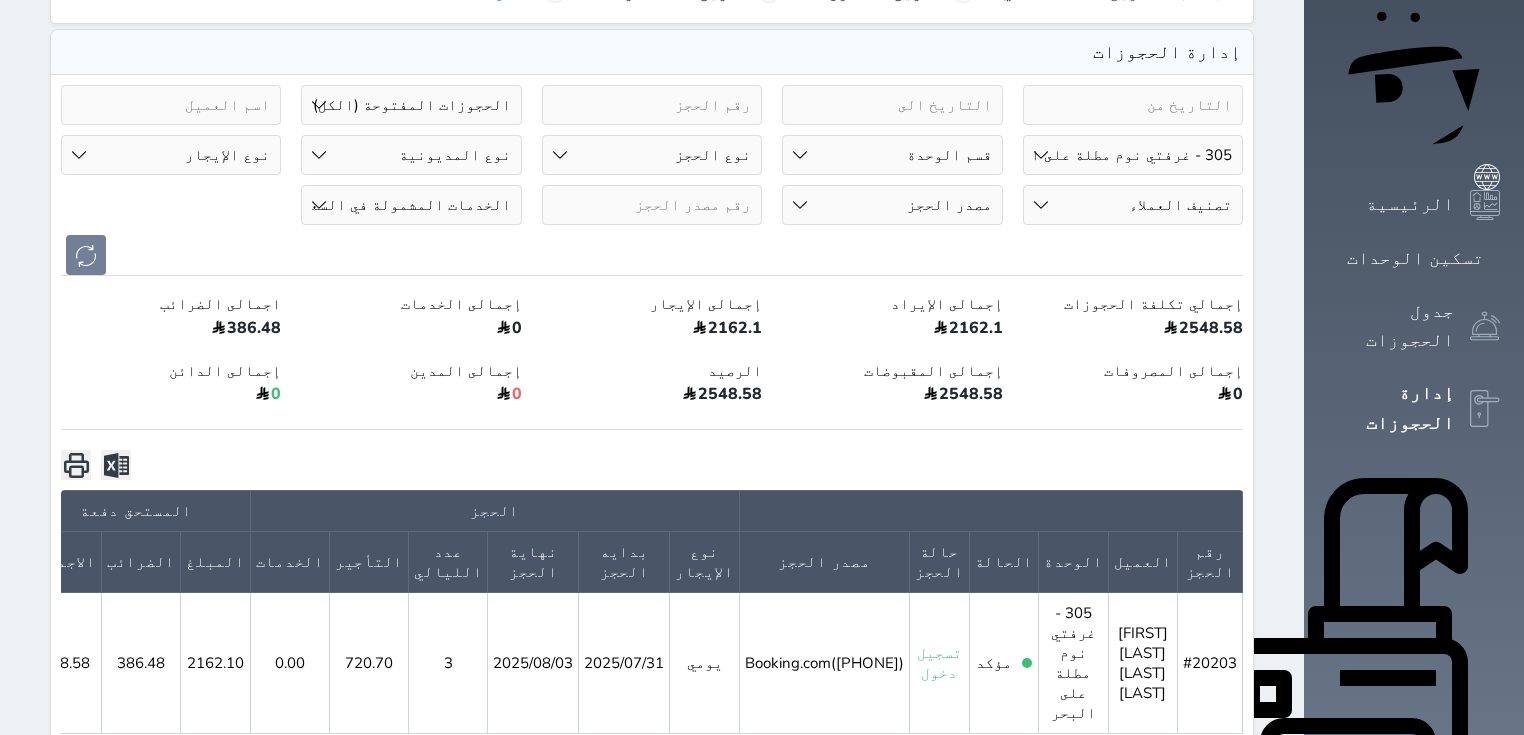 click on "رقم الوحدة
101 - غرفتي نوم مطلة على المدينة
102 - غرفتي نوم مطلة على البحر
103 - ديلوكس استديو
104 - ديلوكس استديو
105 - غرفتي نوم مطلة على البحر
106 - غرفتي نوم مطلة على المدينة
201 - غرفتي نوم مطلة على المدينة
202 - غرفتي نوم مطلة على البحر
203 - ديلوكس استديو
204 - ديلوكس استديو
205 - غرفتي نوم مطلة على البحر
206 - غرفتي نوم مطلة على المدينة
301 - غرفتي نوم مطلة على المدينة" at bounding box center [1133, 155] 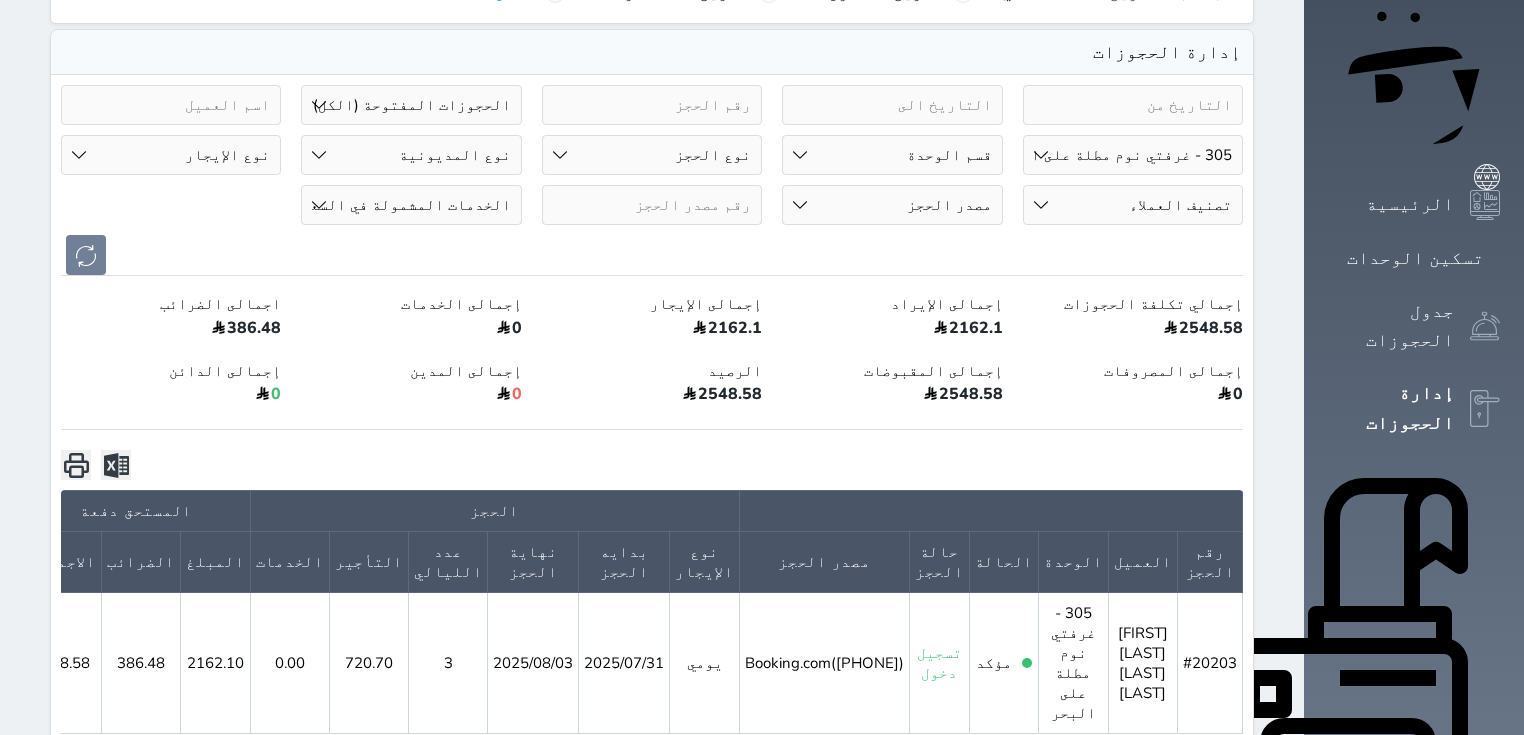 select on "32475" 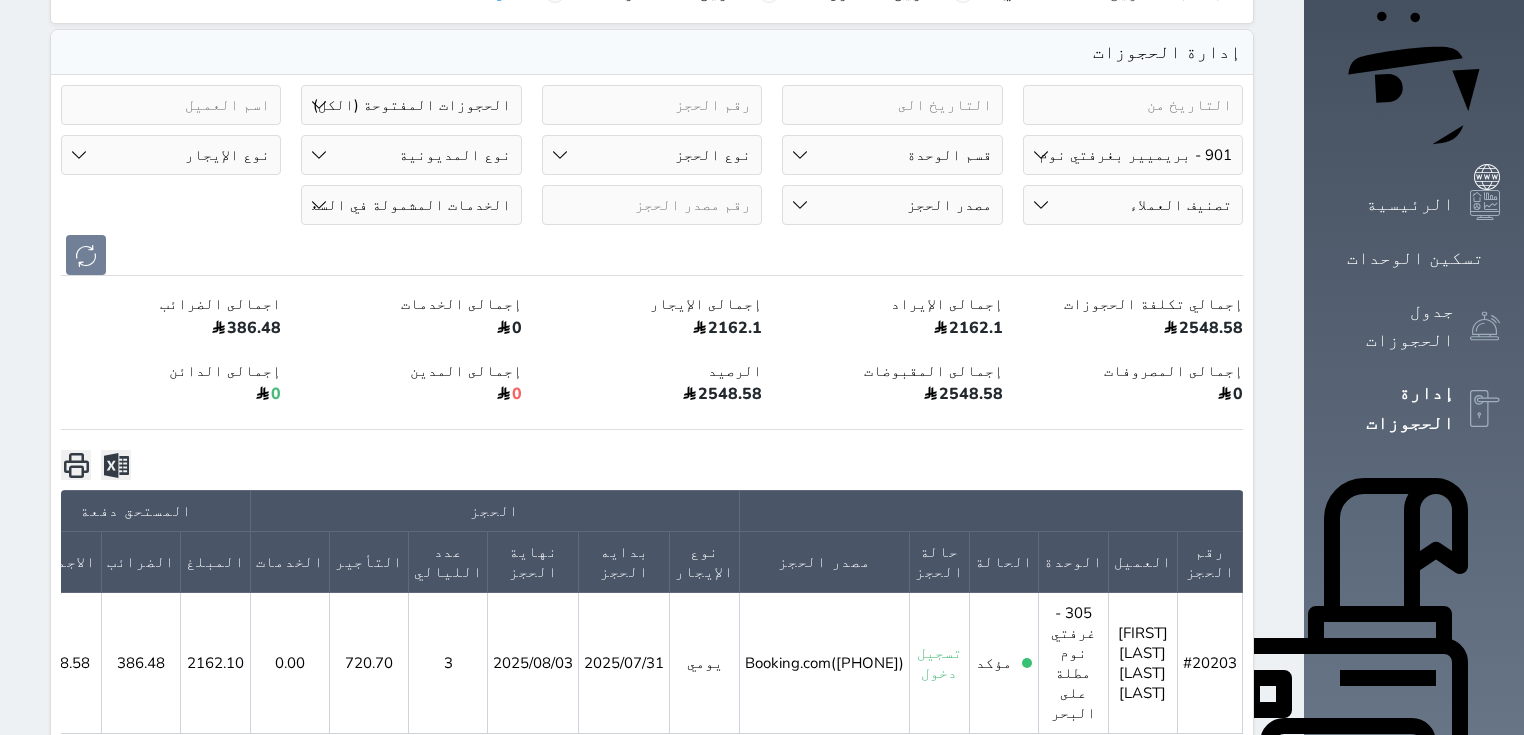 click on "رقم الوحدة
101 - غرفتي نوم مطلة على المدينة
102 - غرفتي نوم مطلة على البحر
103 - ديلوكس استديو
104 - ديلوكس استديو
105 - غرفتي نوم مطلة على البحر
106 - غرفتي نوم مطلة على المدينة
201 - غرفتي نوم مطلة على المدينة
202 - غرفتي نوم مطلة على البحر
203 - ديلوكس استديو
204 - ديلوكس استديو
205 - غرفتي نوم مطلة على البحر
206 - غرفتي نوم مطلة على المدينة
301 - غرفتي نوم مطلة على المدينة" at bounding box center (1133, 155) 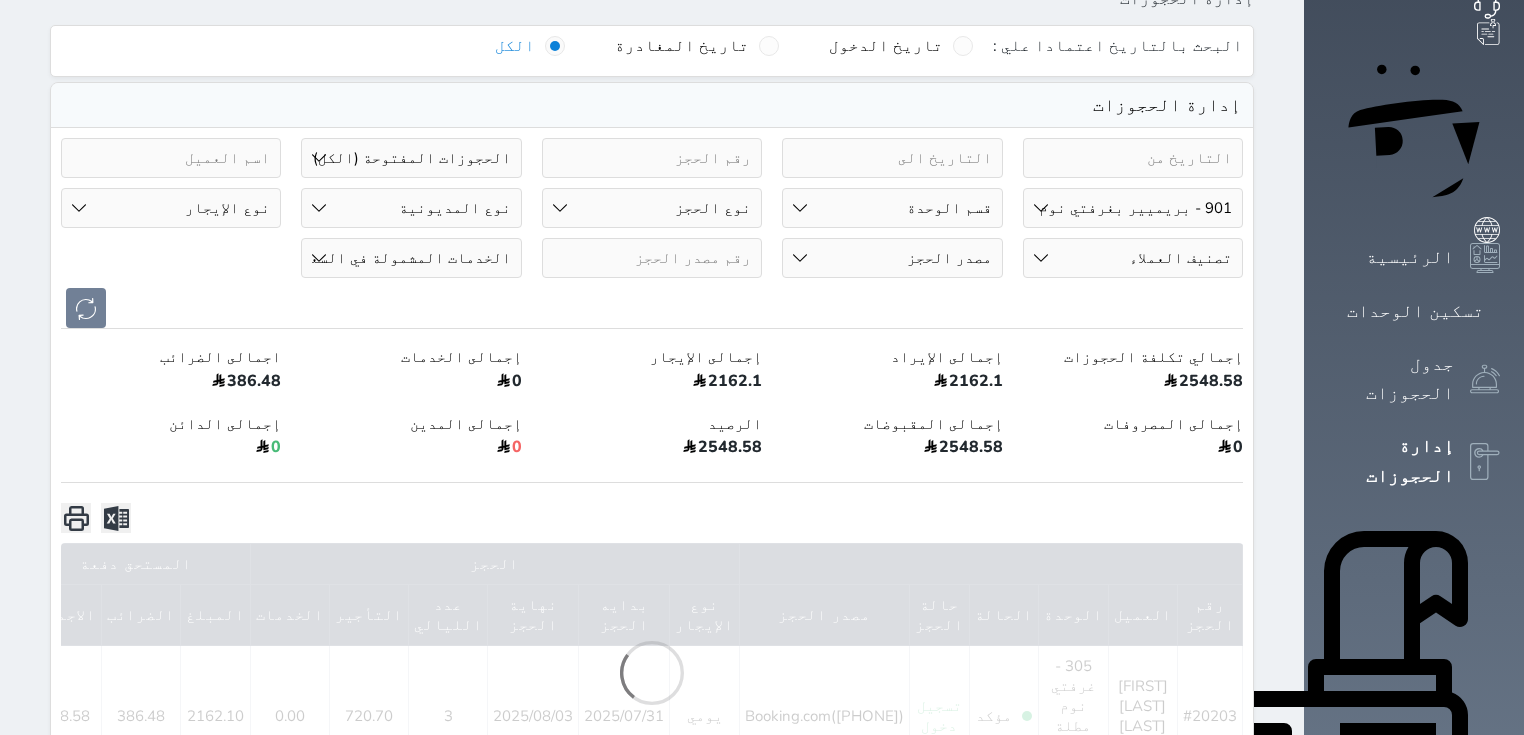 scroll, scrollTop: 191, scrollLeft: 0, axis: vertical 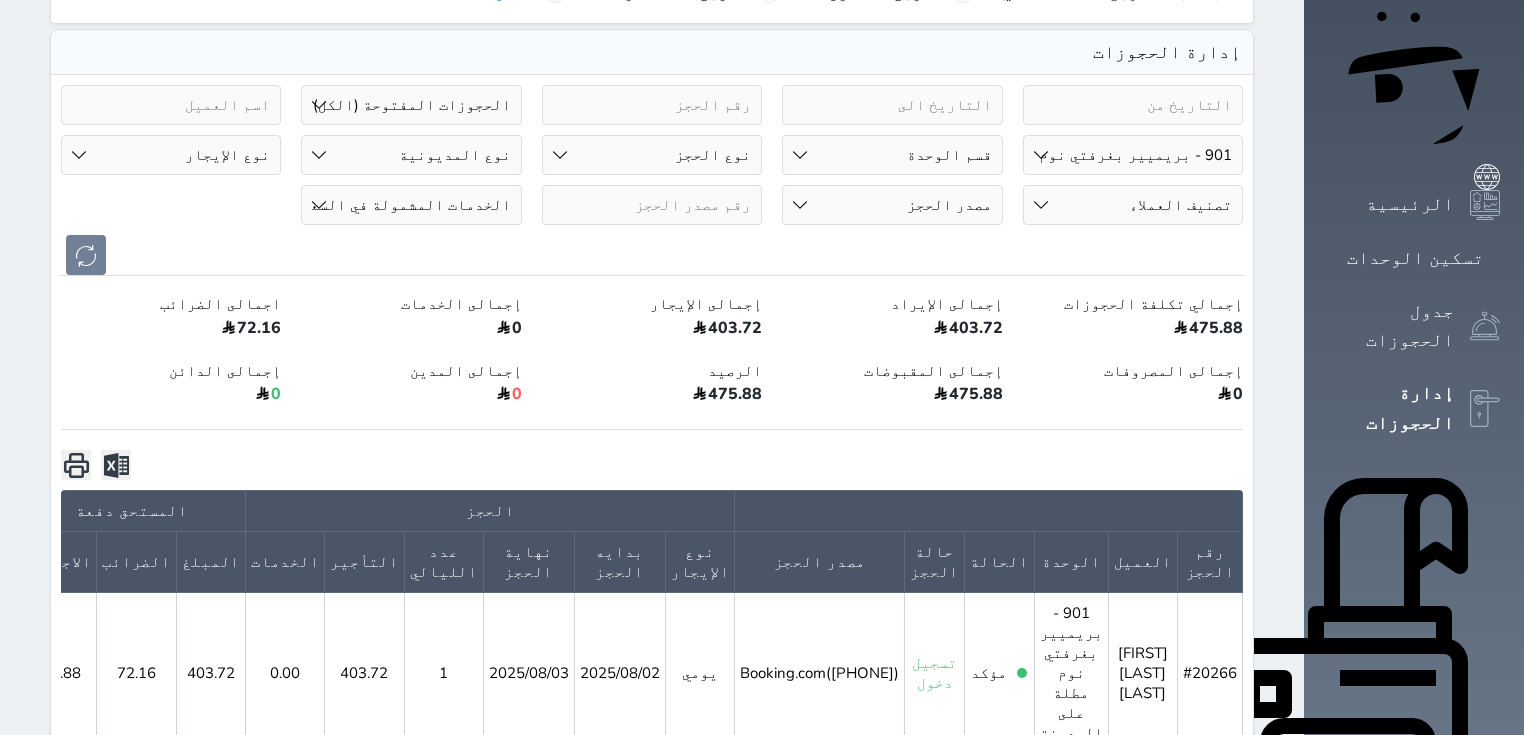 click at bounding box center [-258, 624] 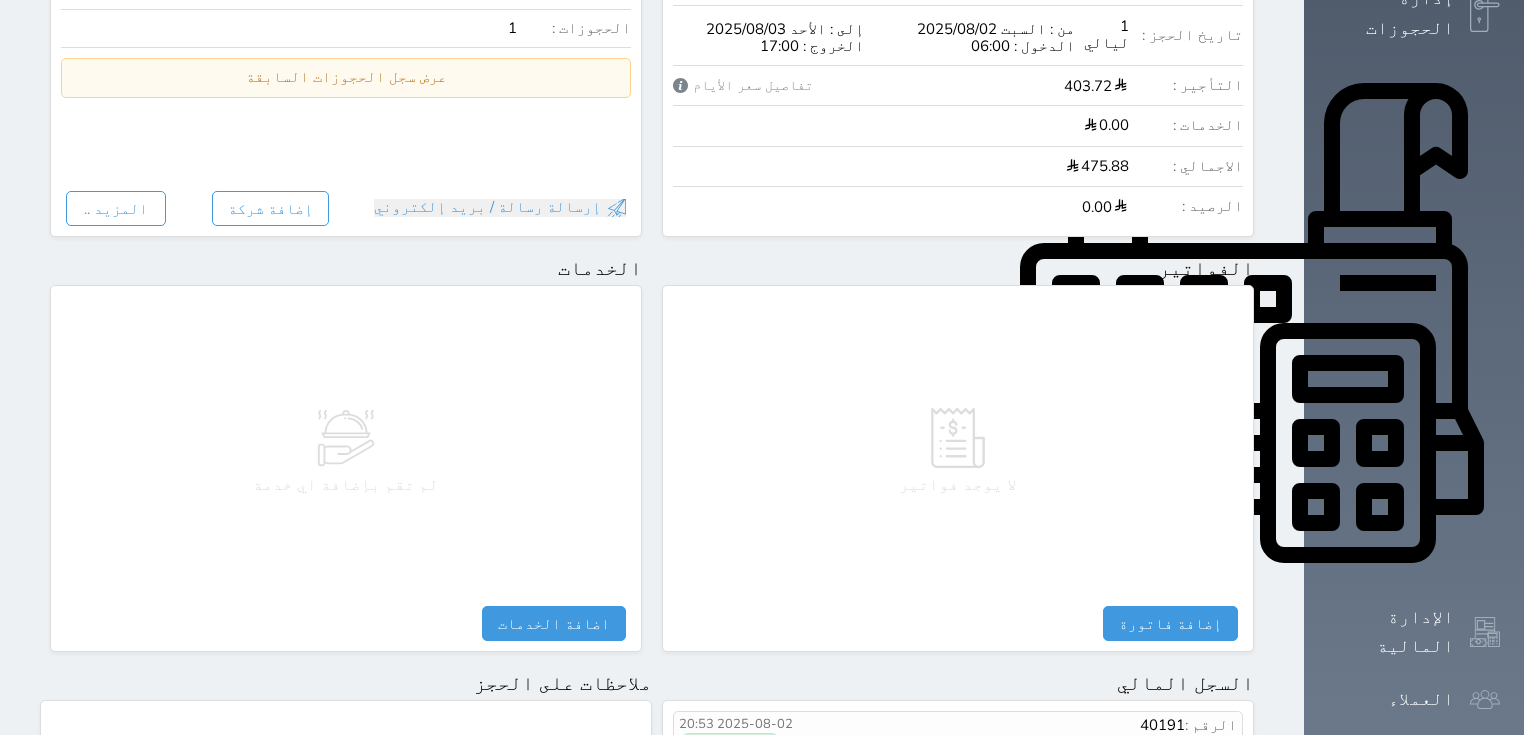 scroll, scrollTop: 1042, scrollLeft: 0, axis: vertical 